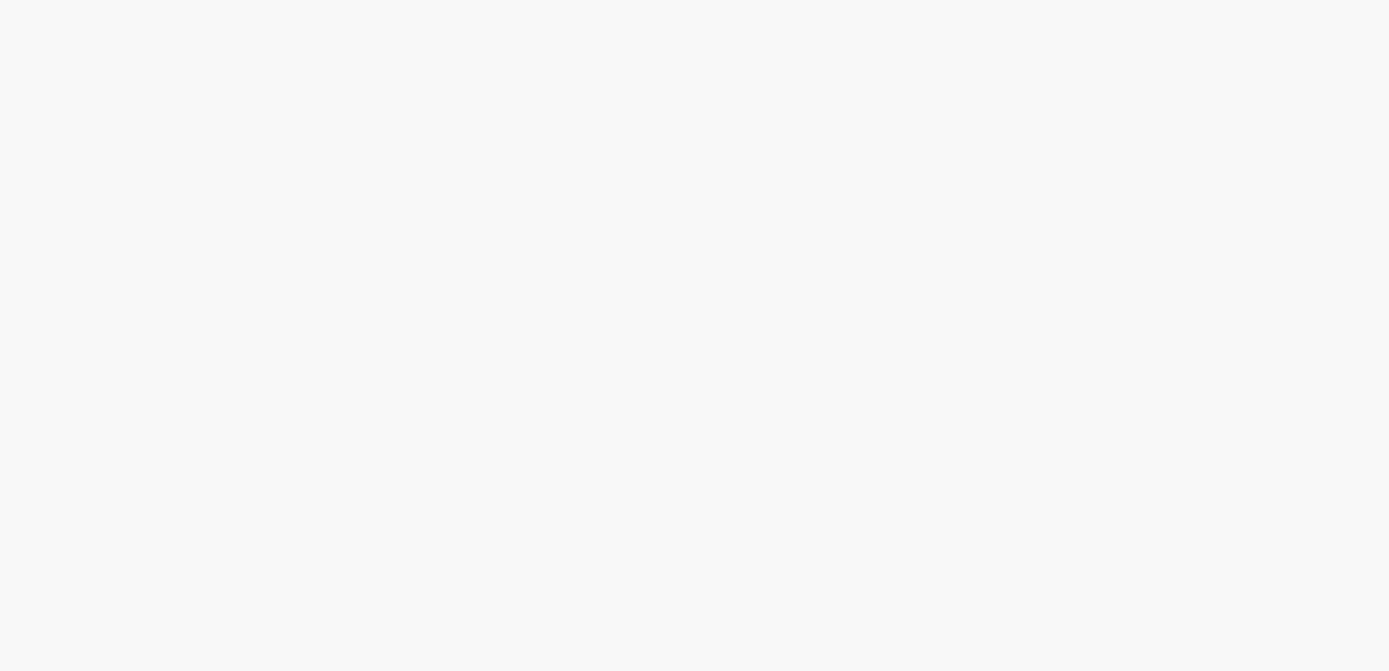 scroll, scrollTop: 0, scrollLeft: 0, axis: both 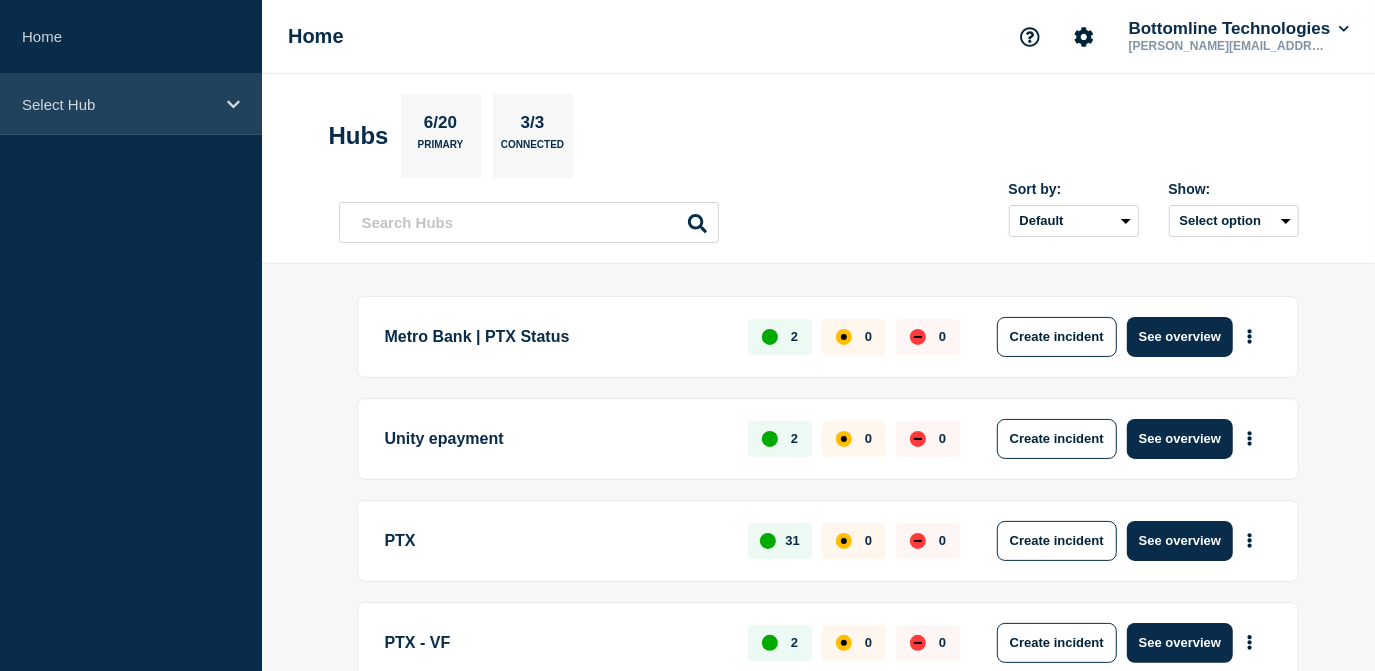 click on "Select Hub" at bounding box center (131, 104) 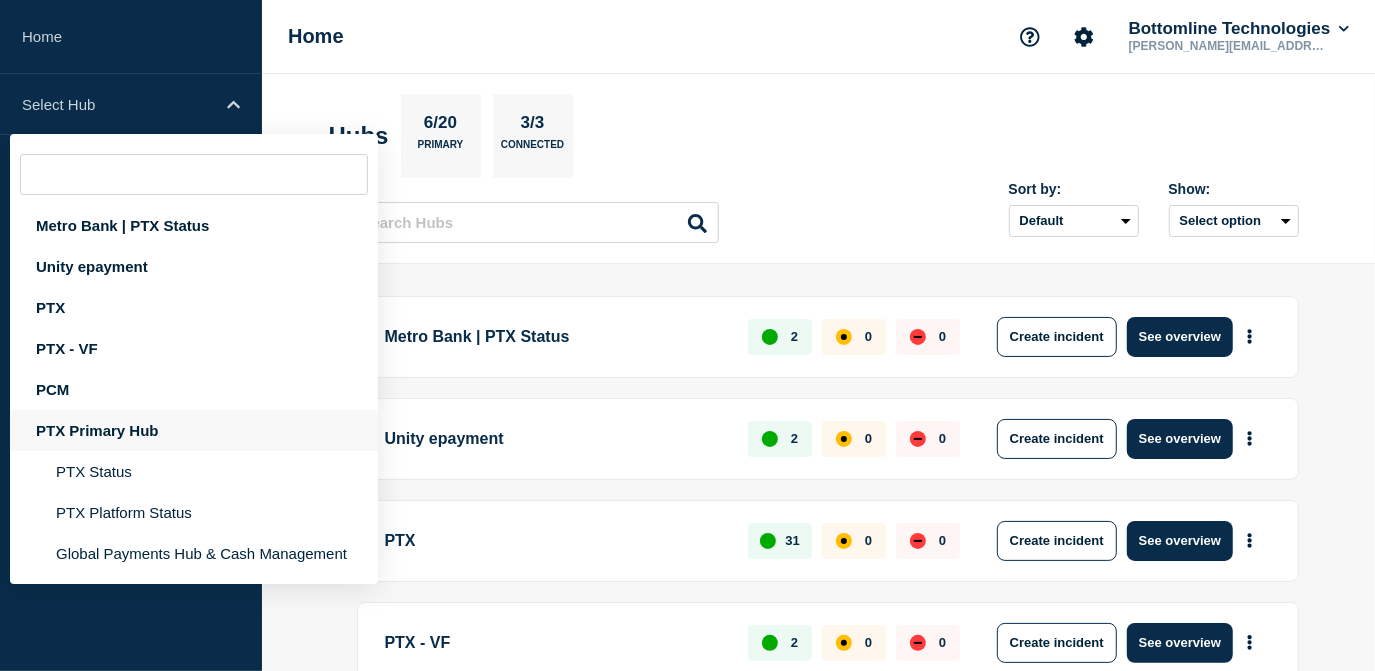 click on "PTX Primary Hub" at bounding box center [194, 430] 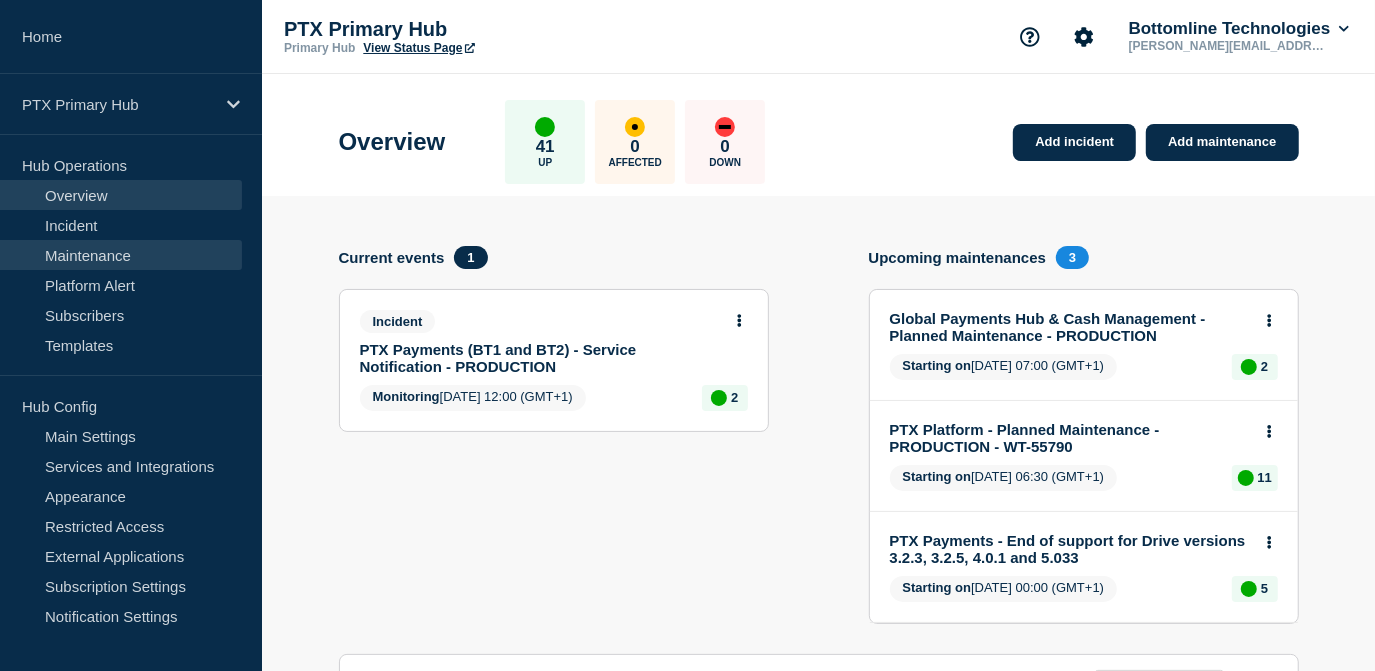 click on "Maintenance" at bounding box center (121, 255) 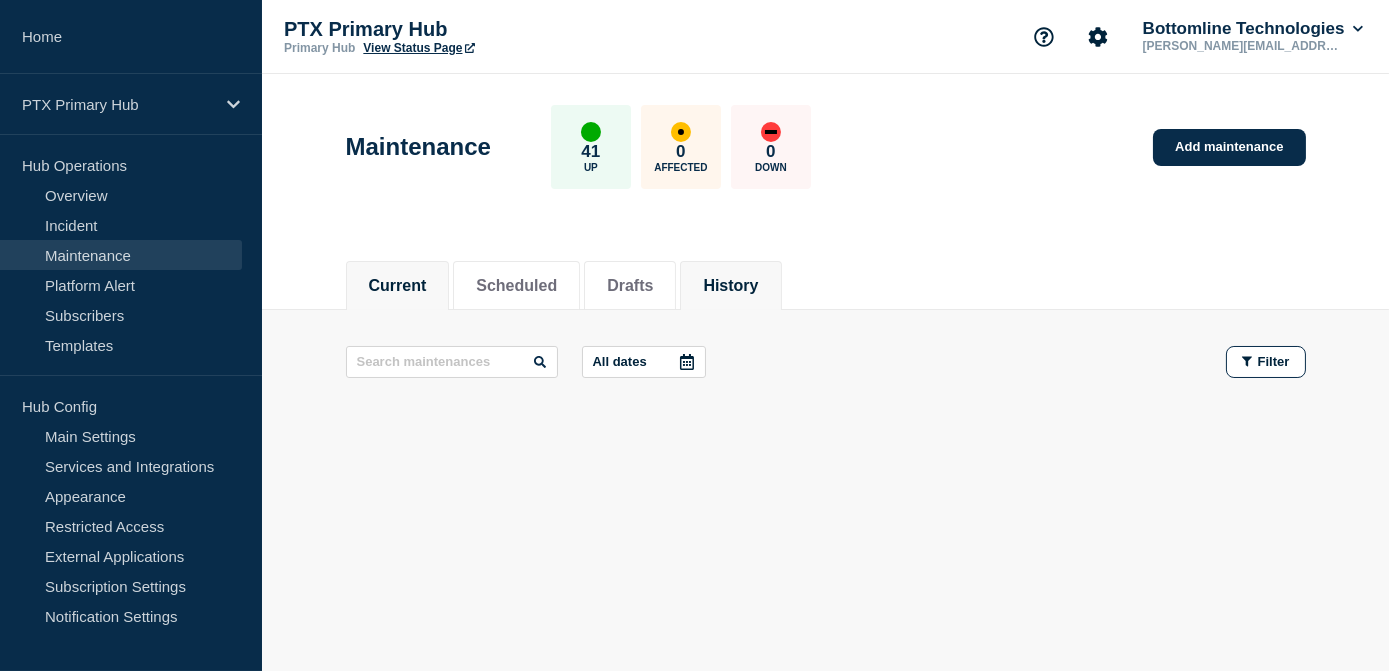 click on "History" 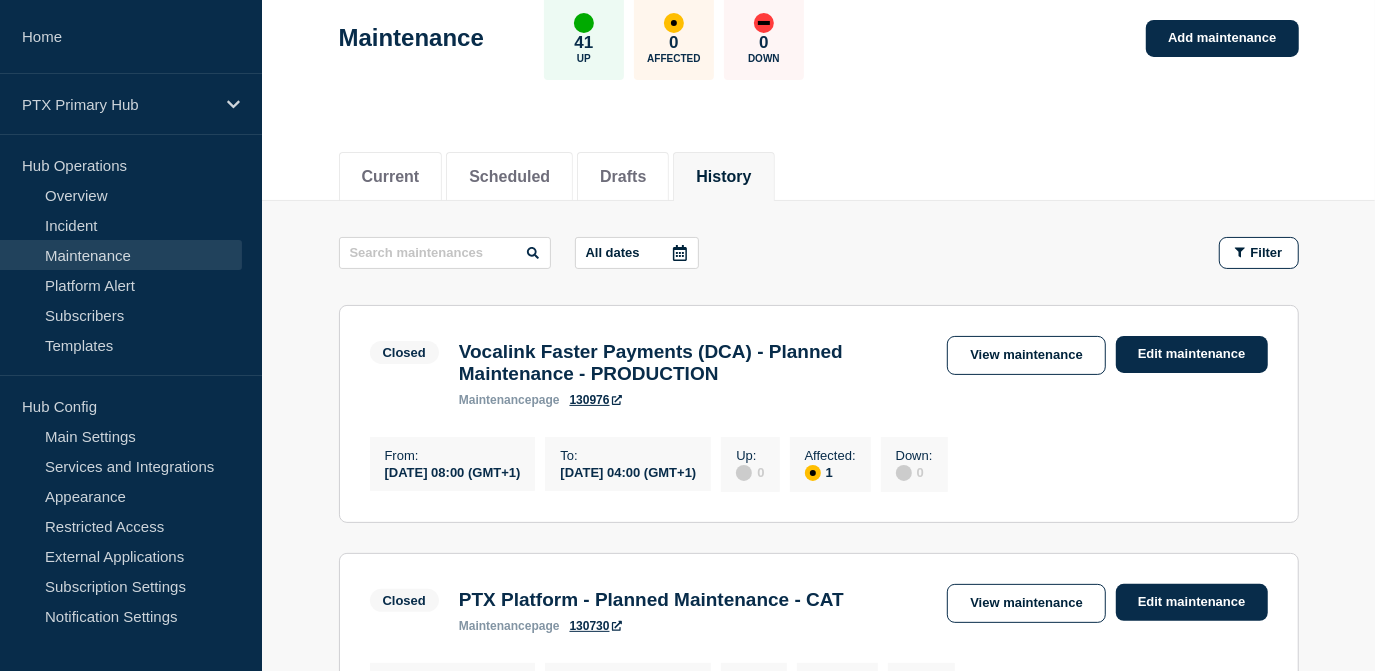 scroll, scrollTop: 0, scrollLeft: 0, axis: both 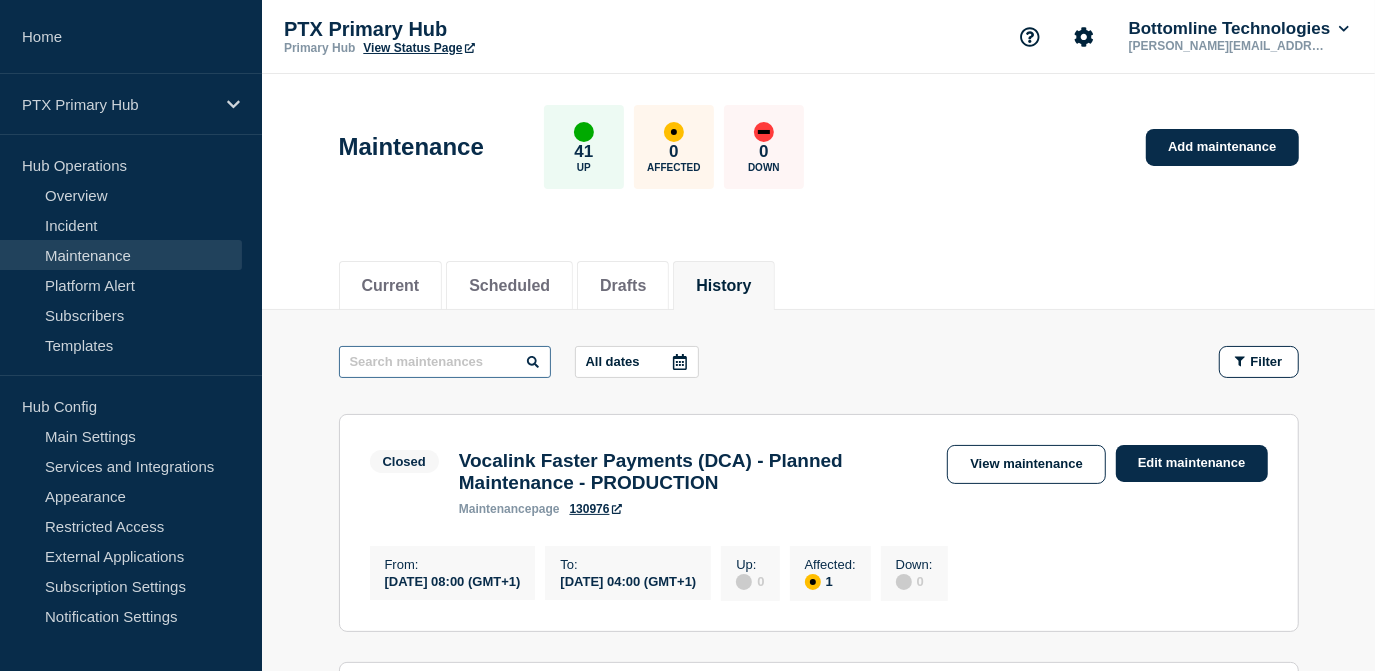 click at bounding box center (445, 362) 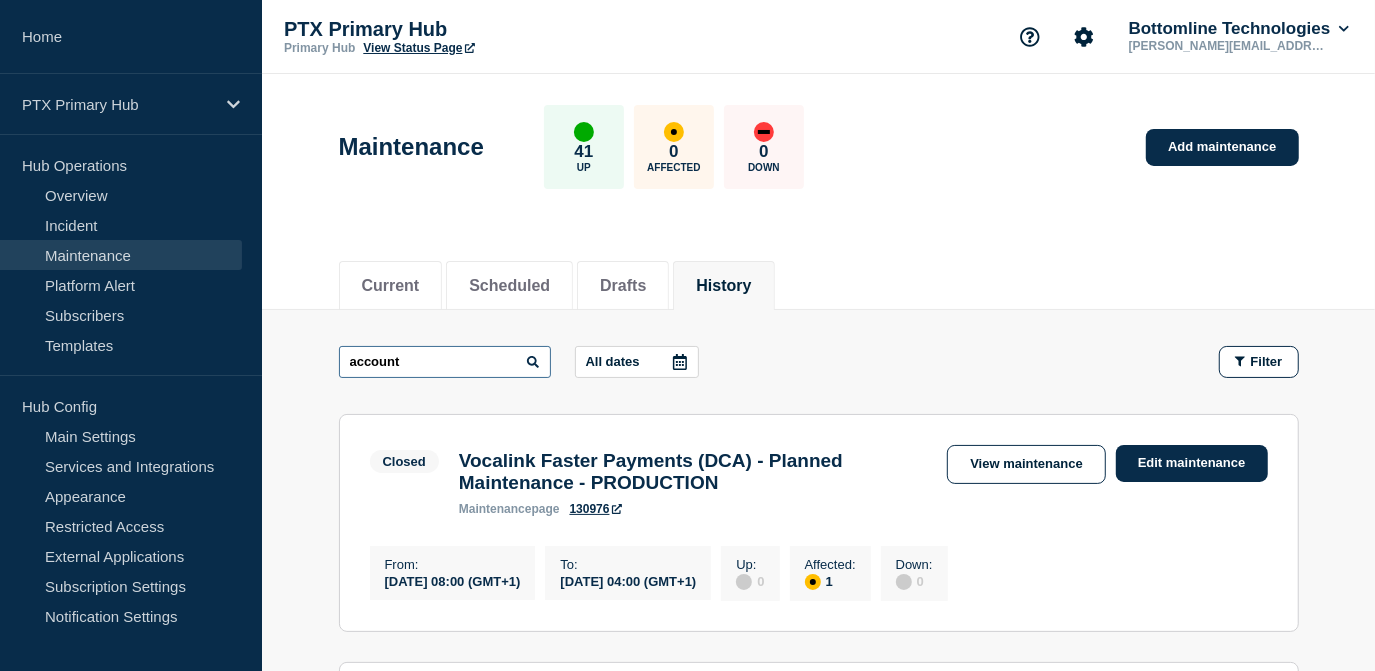 type on "account" 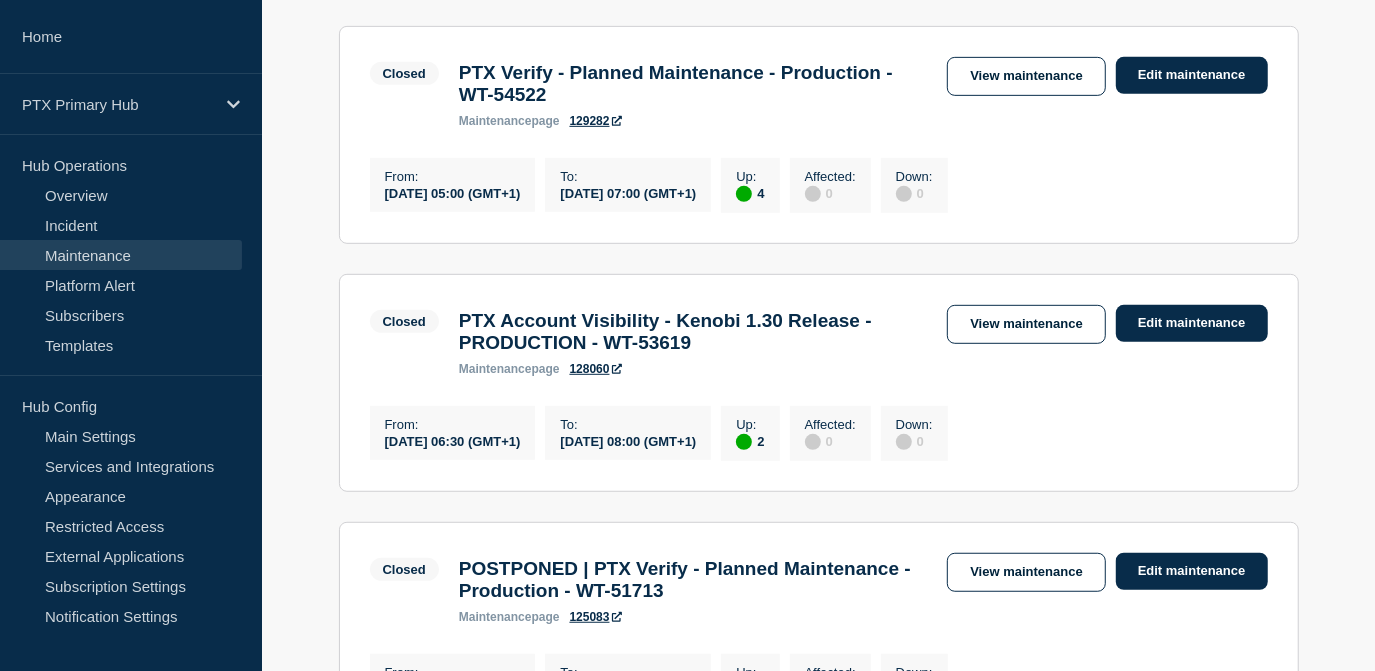 scroll, scrollTop: 727, scrollLeft: 0, axis: vertical 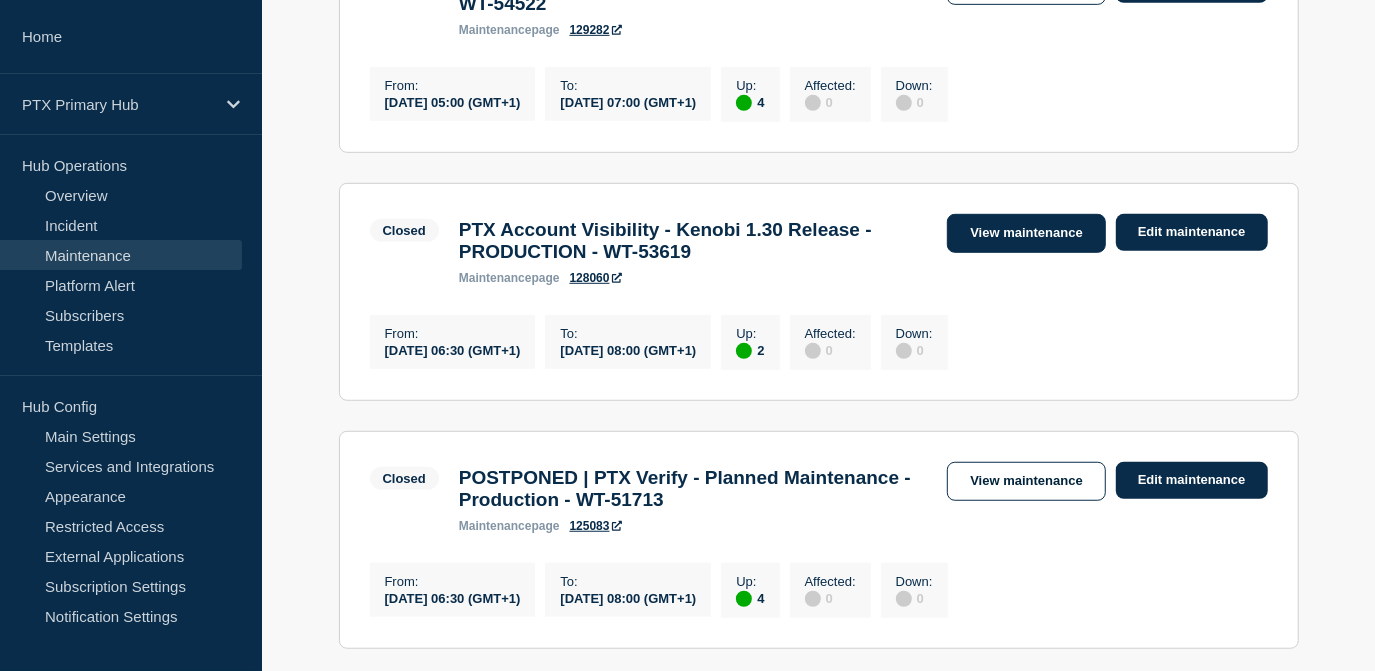 click on "View maintenance" at bounding box center (1026, 233) 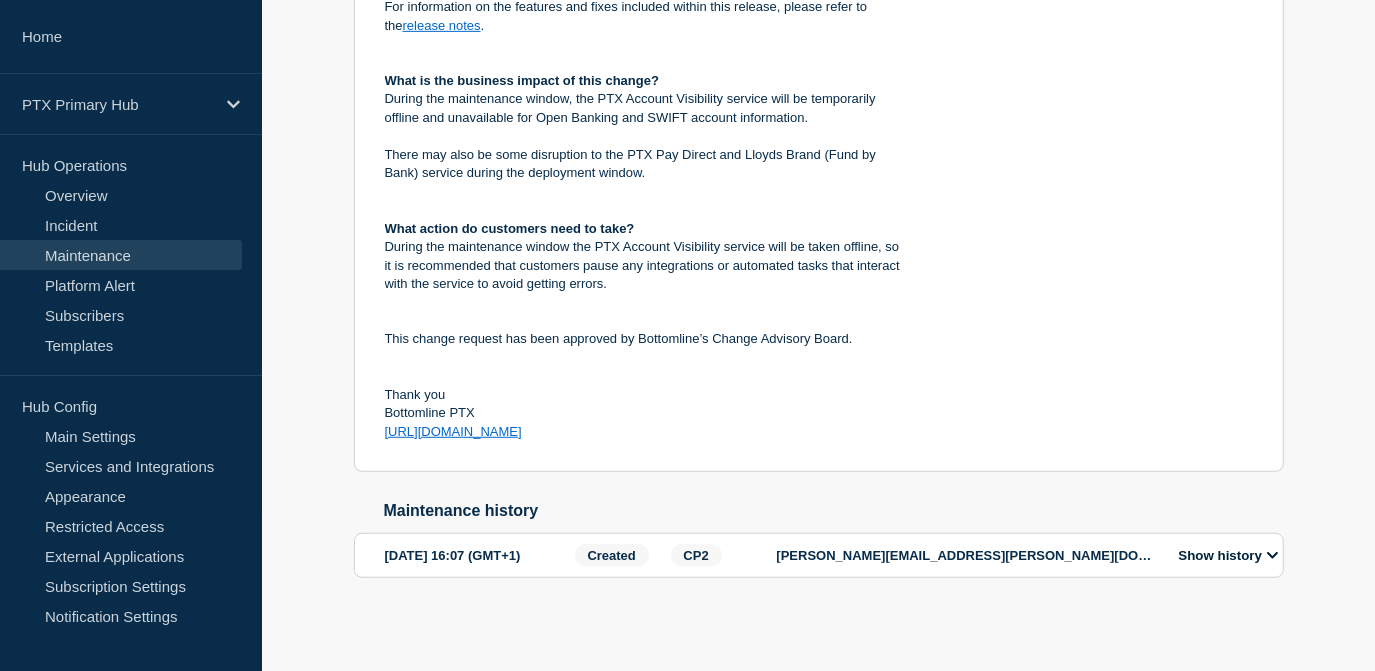 scroll, scrollTop: 748, scrollLeft: 0, axis: vertical 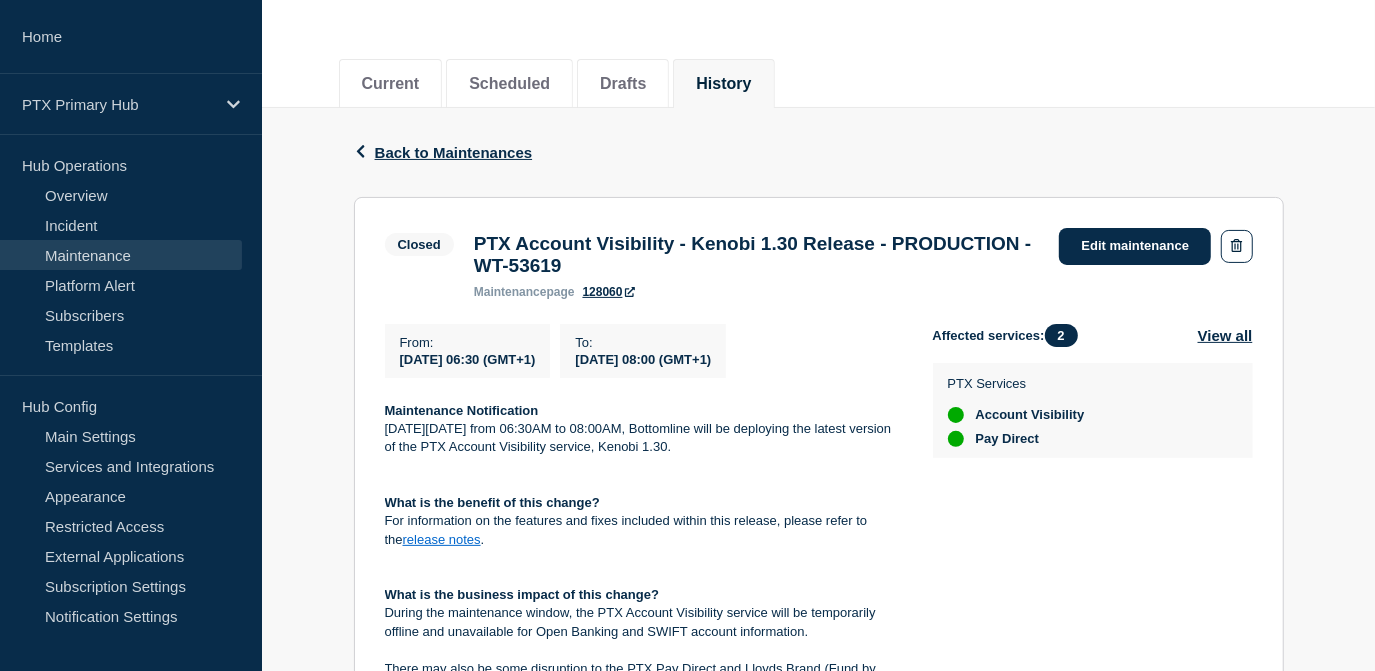 drag, startPoint x: 589, startPoint y: 436, endPoint x: 423, endPoint y: 326, distance: 199.13814 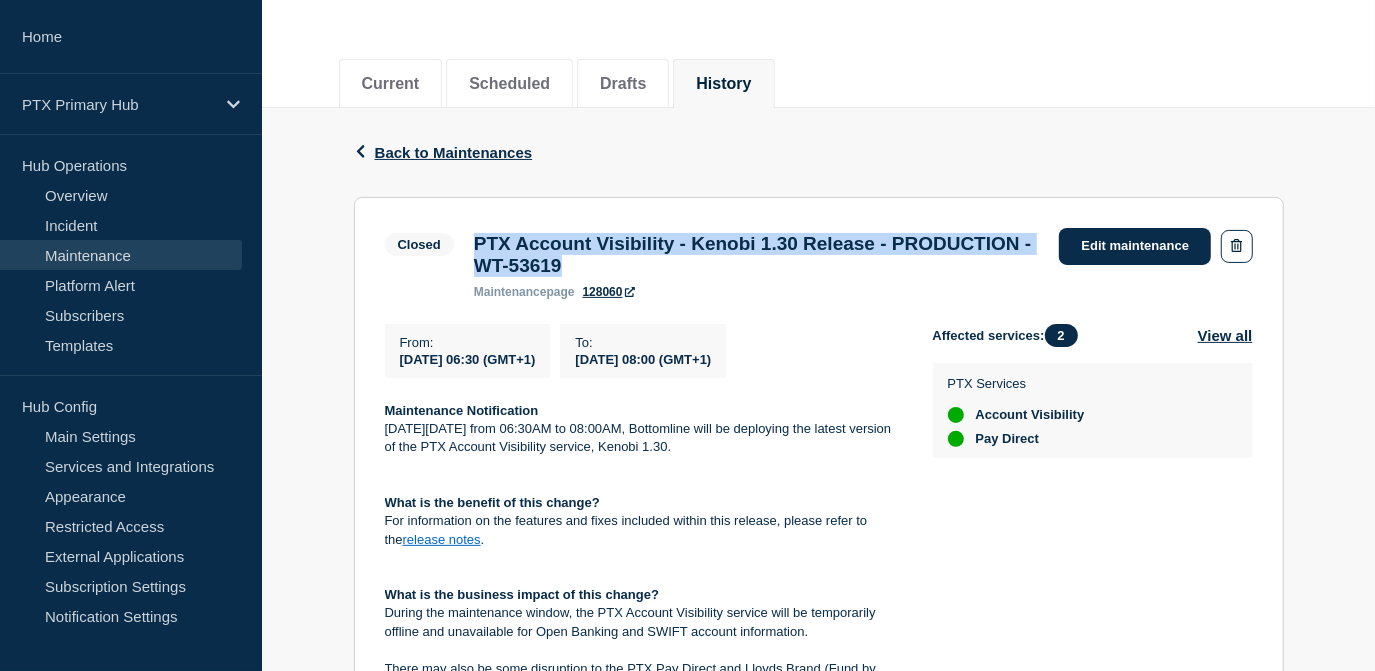 drag, startPoint x: 770, startPoint y: 282, endPoint x: 478, endPoint y: 245, distance: 294.33484 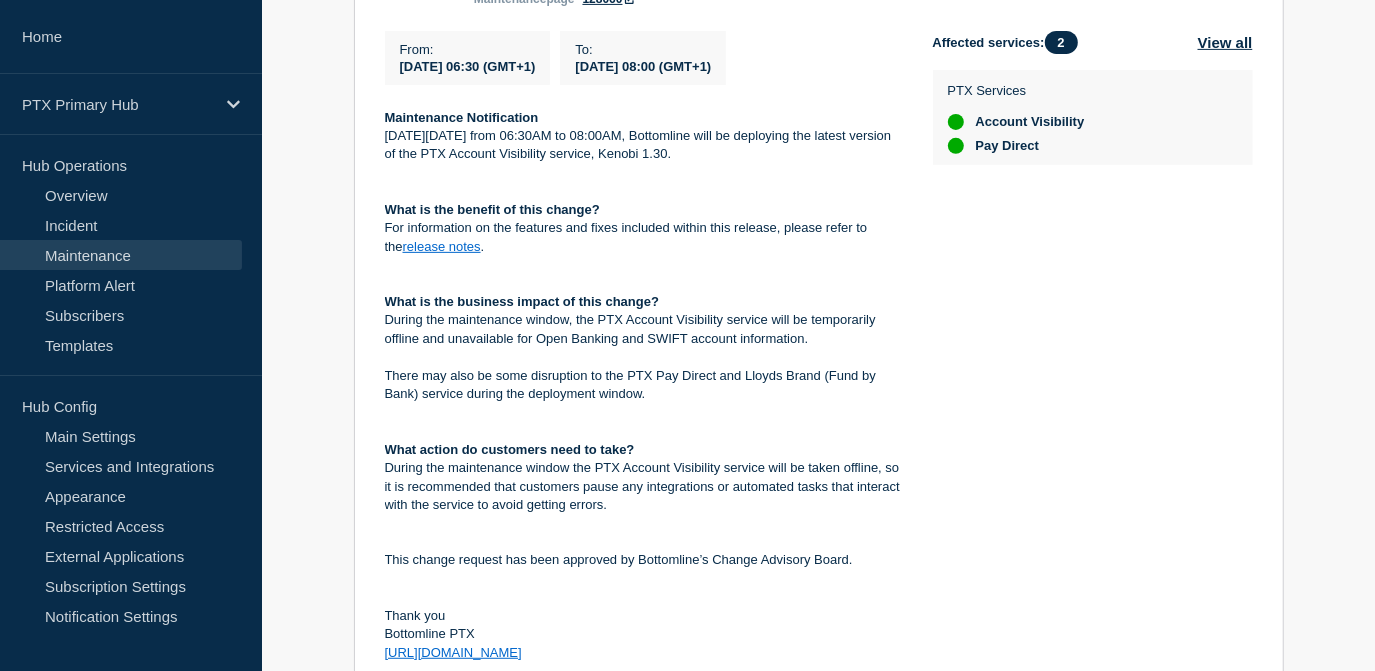 scroll, scrollTop: 657, scrollLeft: 0, axis: vertical 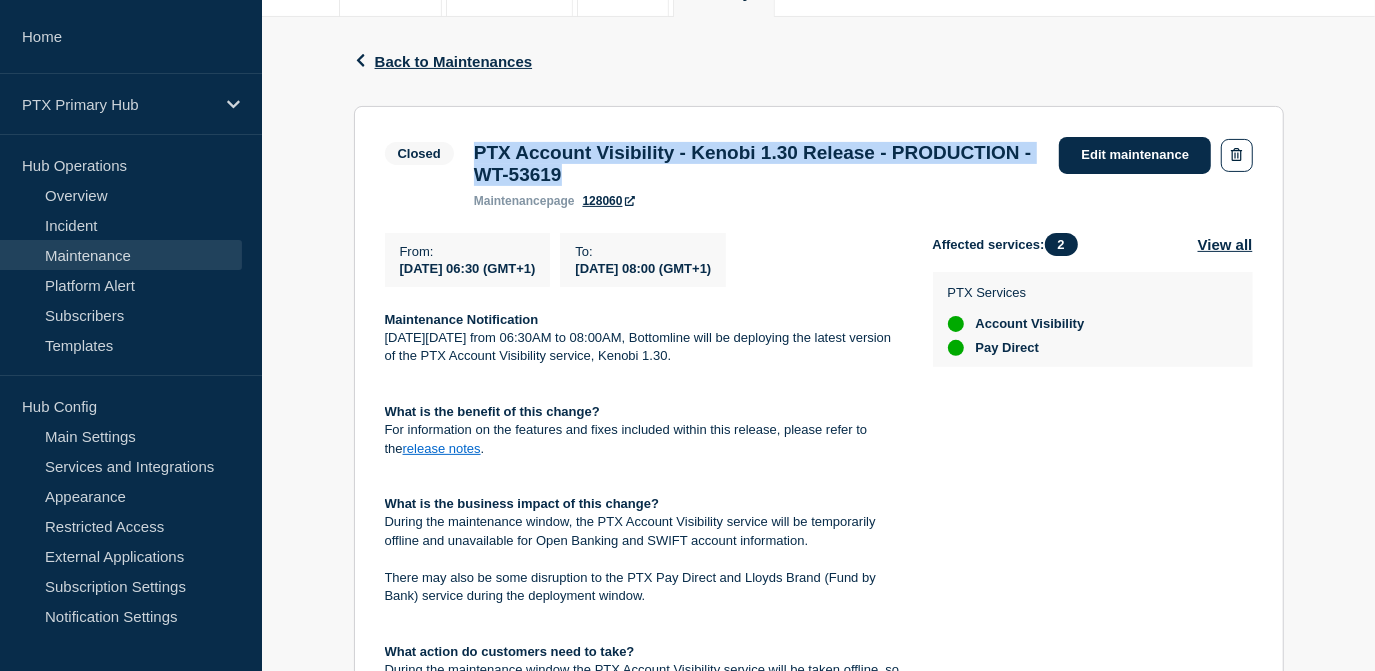 drag, startPoint x: 593, startPoint y: 514, endPoint x: 368, endPoint y: 339, distance: 285.04385 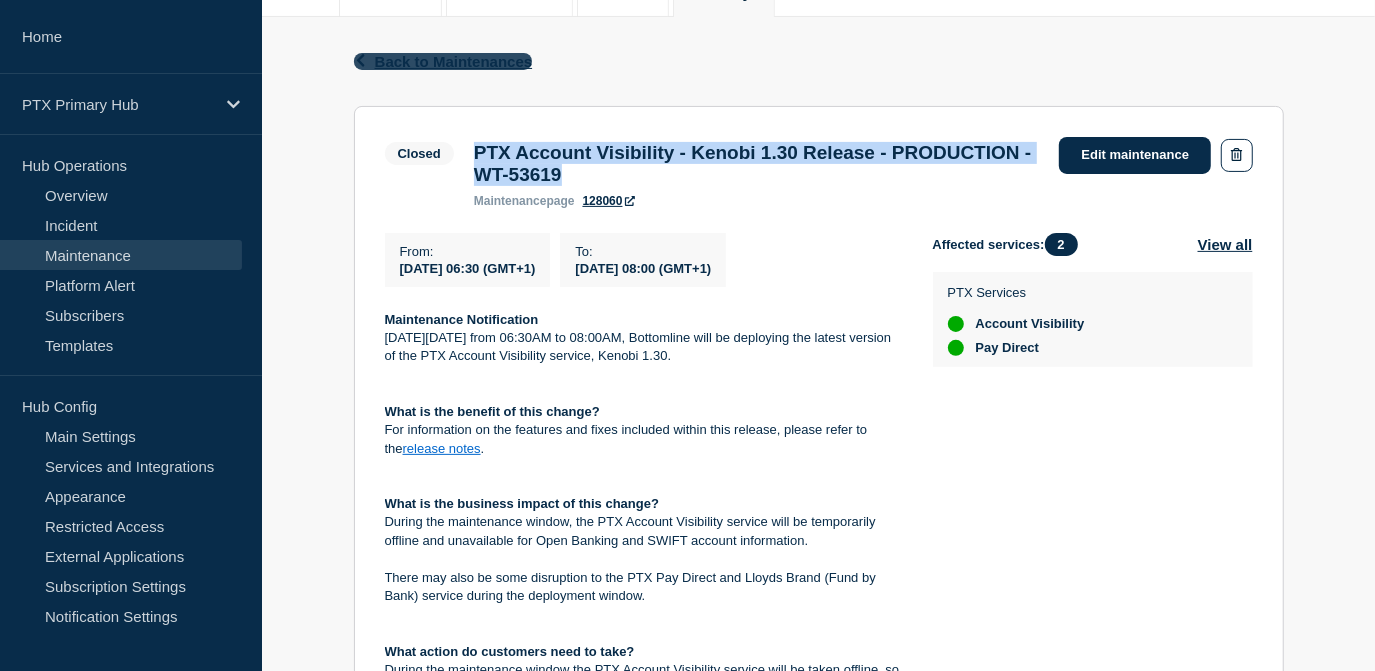 click 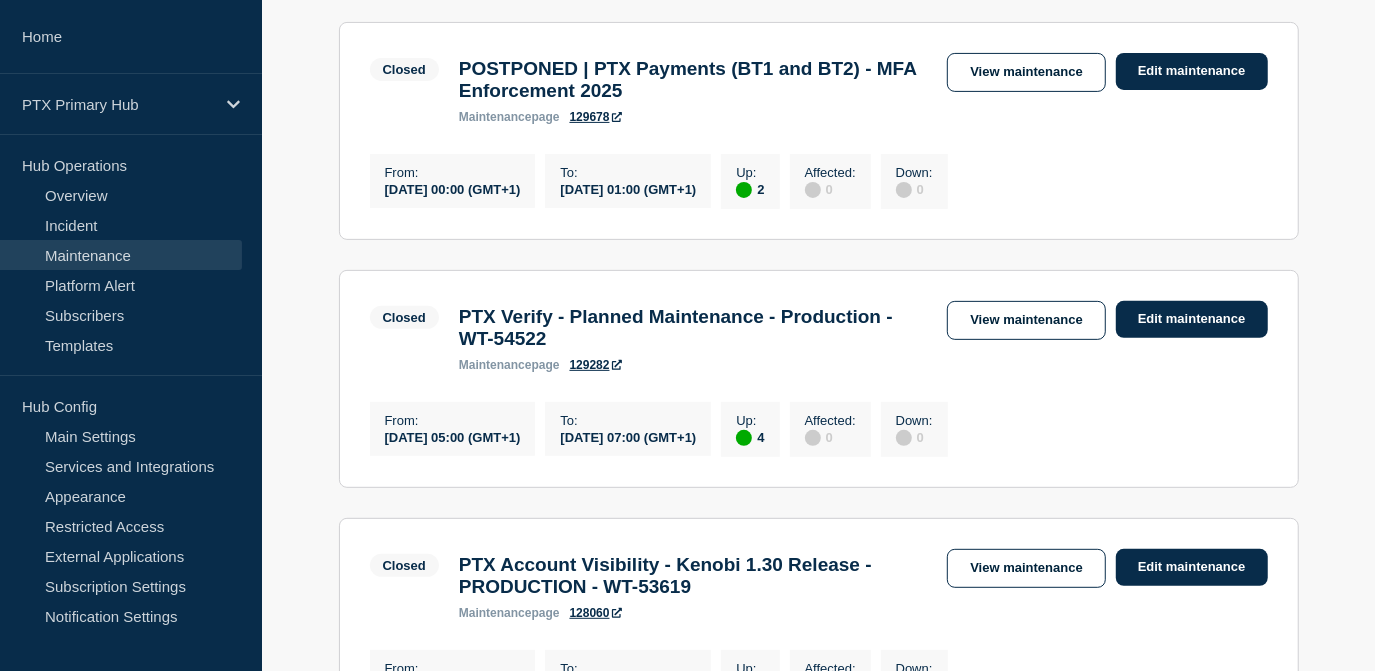 scroll, scrollTop: 545, scrollLeft: 0, axis: vertical 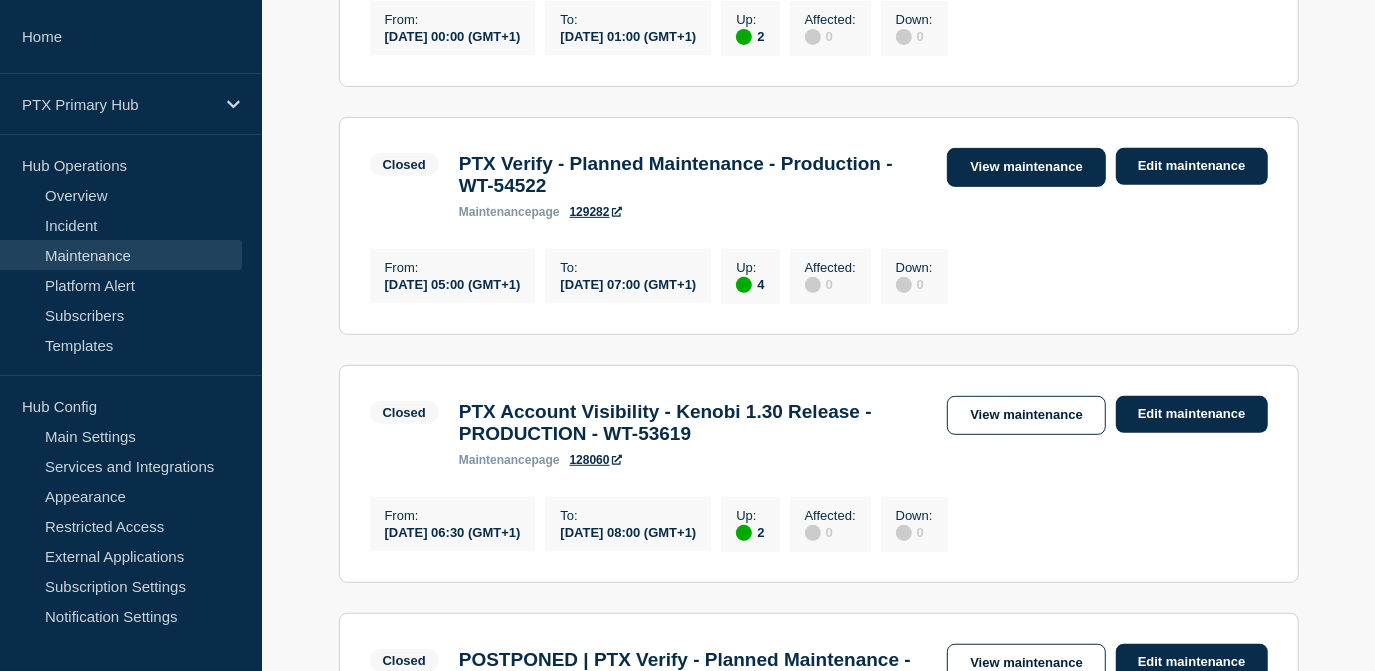 click on "View maintenance" at bounding box center (1026, 167) 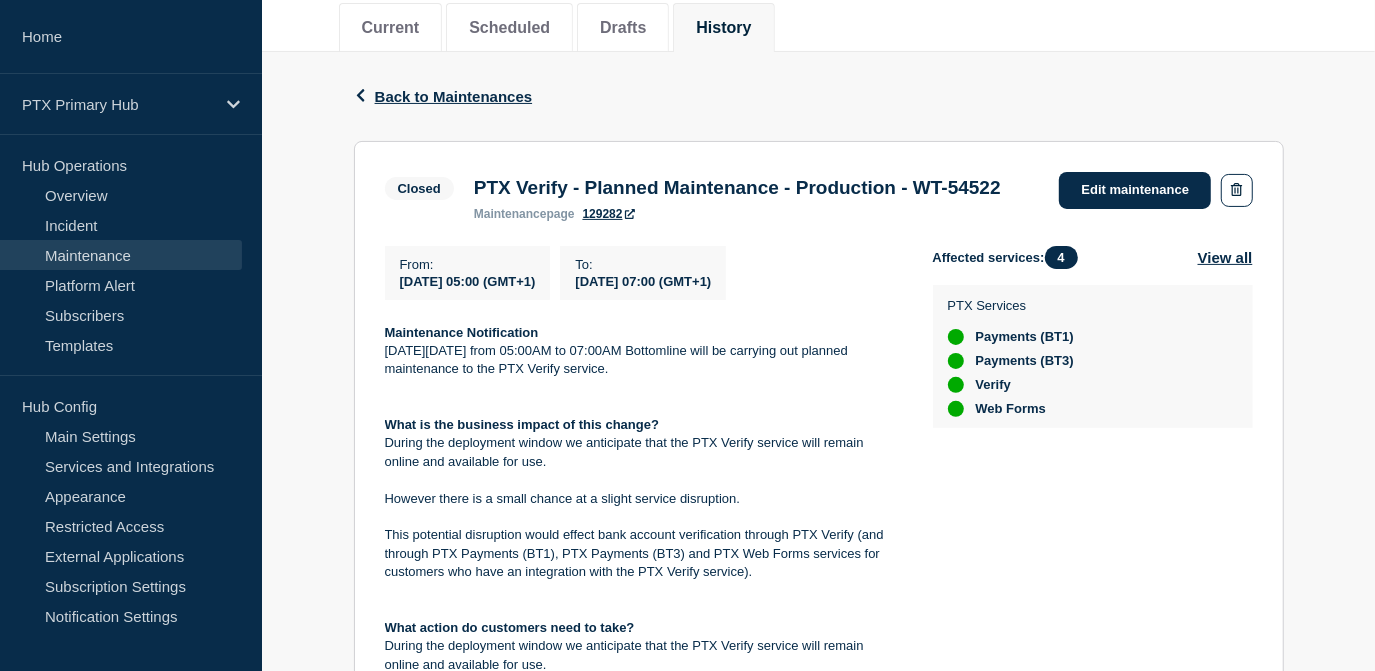 scroll, scrollTop: 0, scrollLeft: 0, axis: both 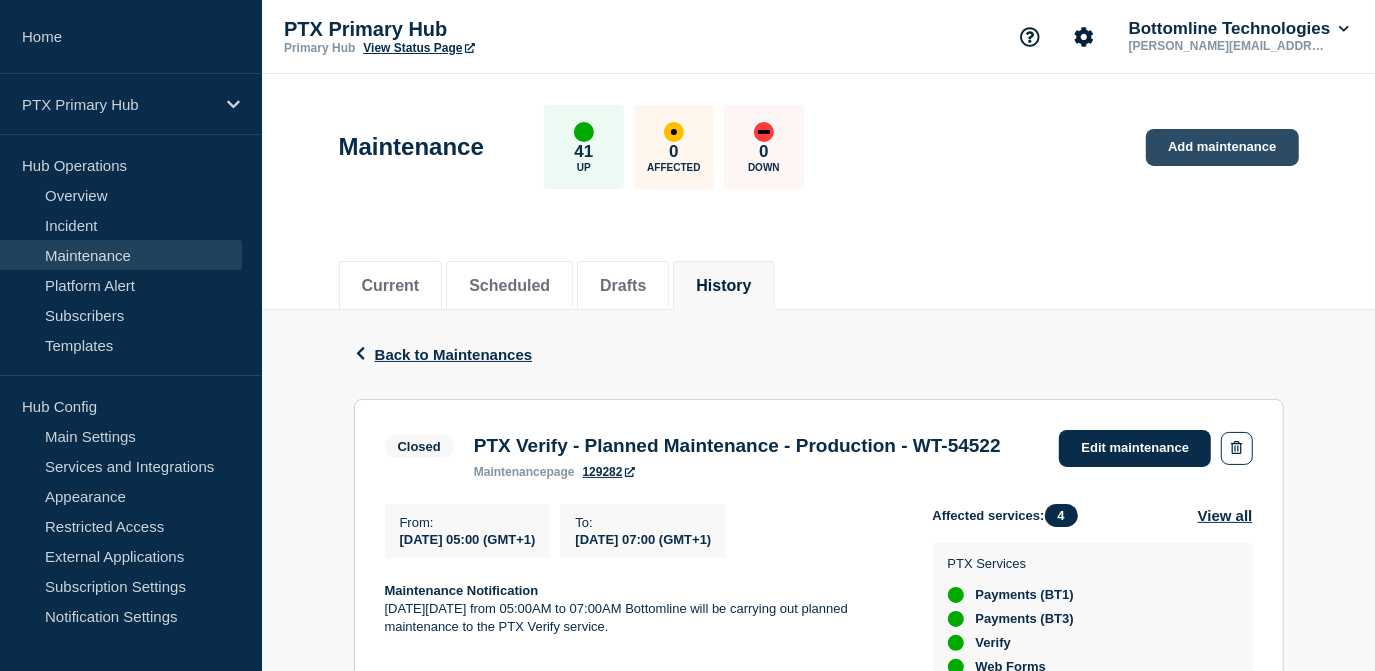 click on "Add maintenance" 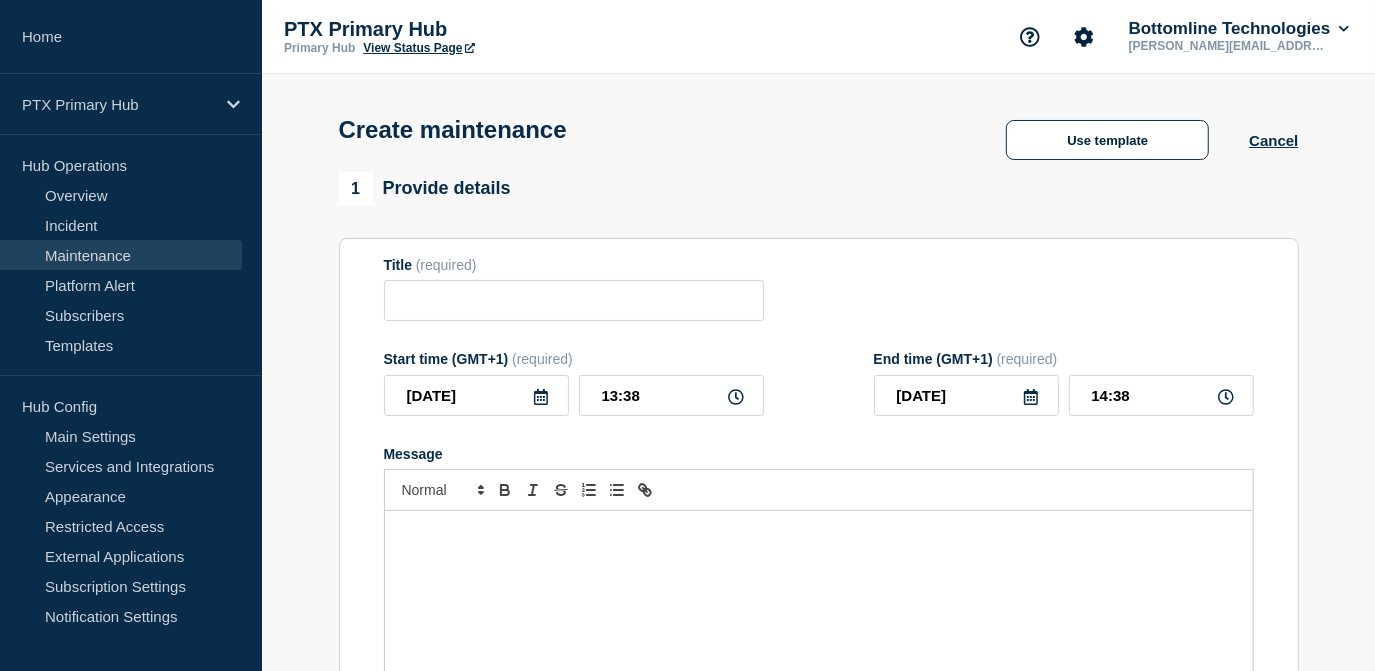 click at bounding box center [819, 631] 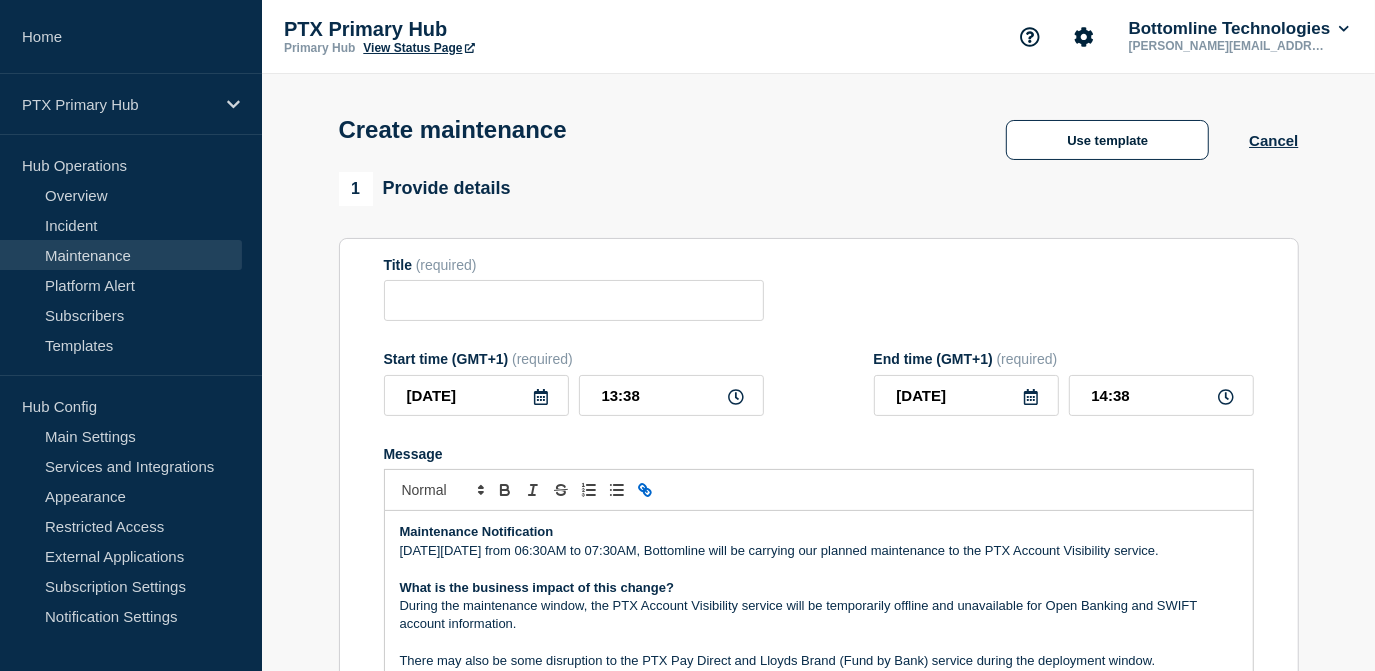 scroll, scrollTop: 157, scrollLeft: 0, axis: vertical 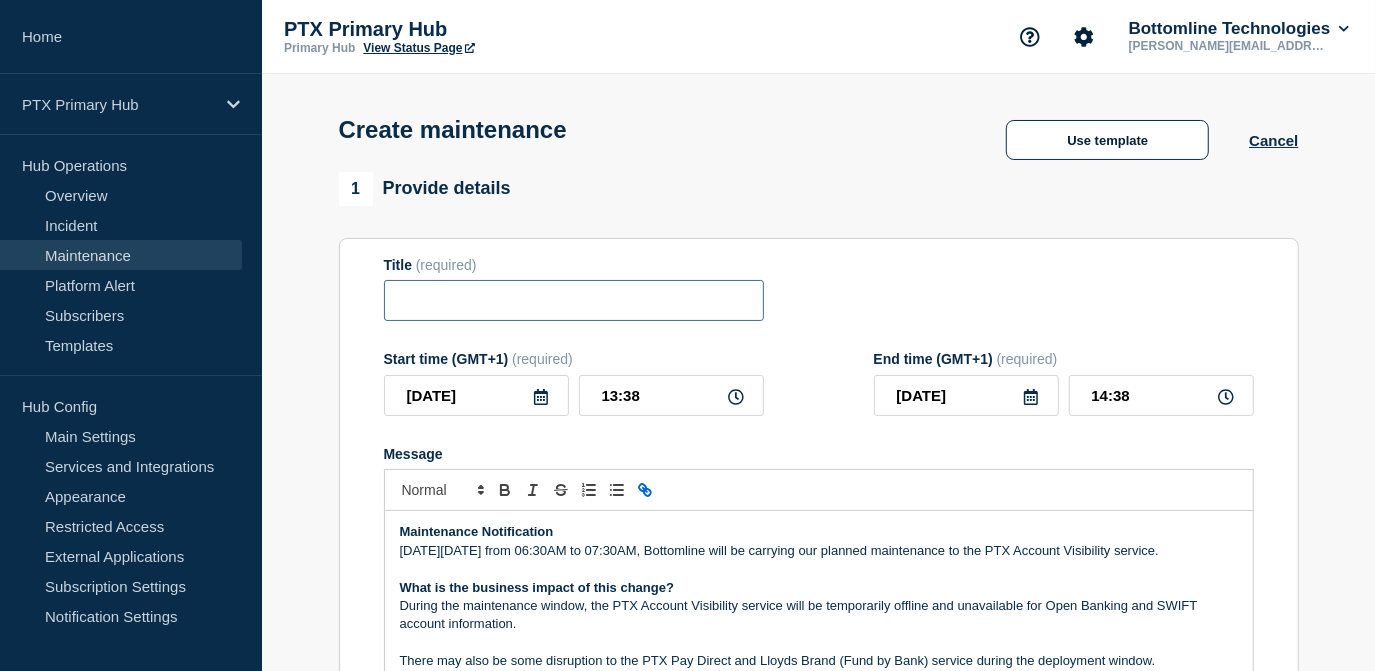 click at bounding box center [574, 300] 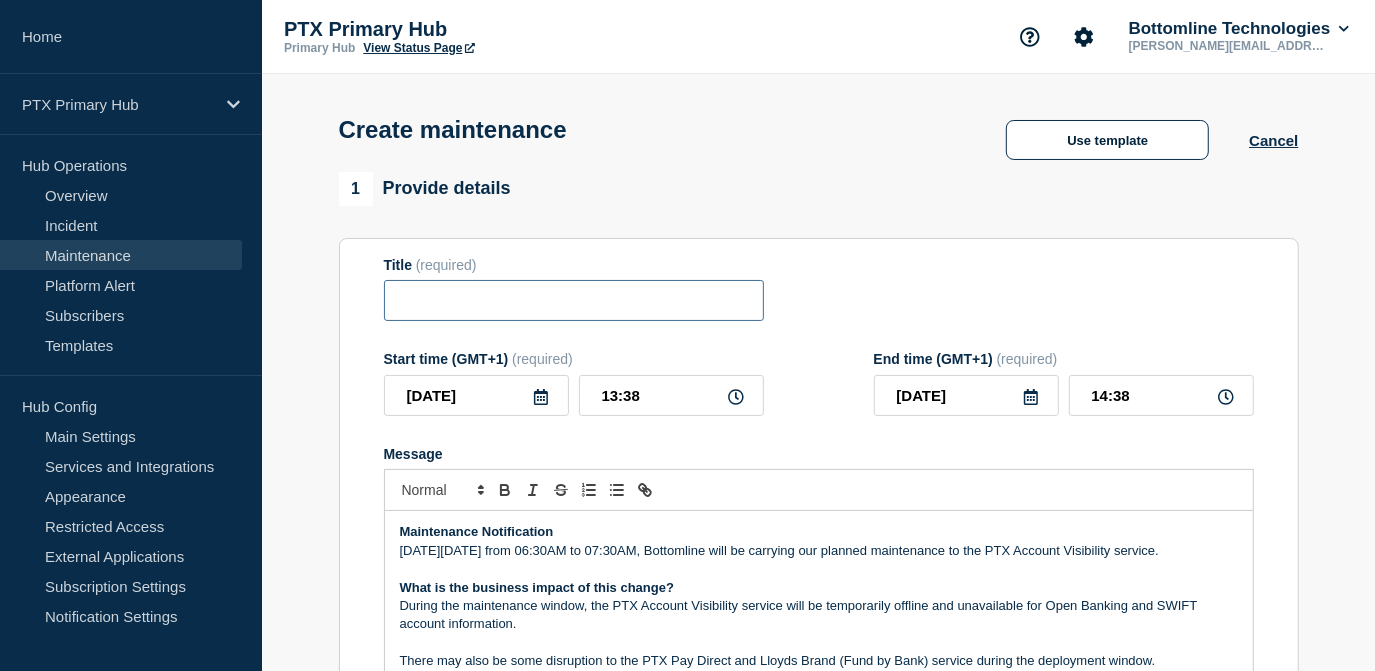paste on "PTX Account Visibility - Planned Maintenance - PRODUCTION - WT-54698" 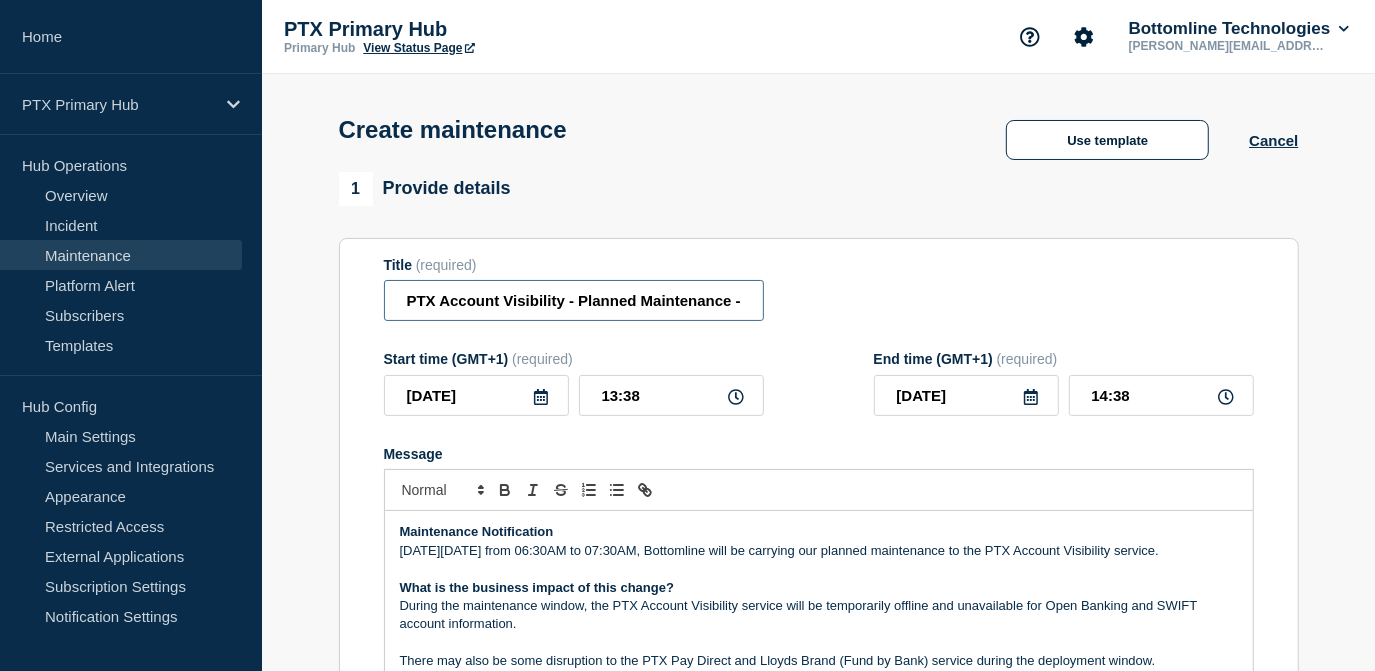 scroll, scrollTop: 0, scrollLeft: 186, axis: horizontal 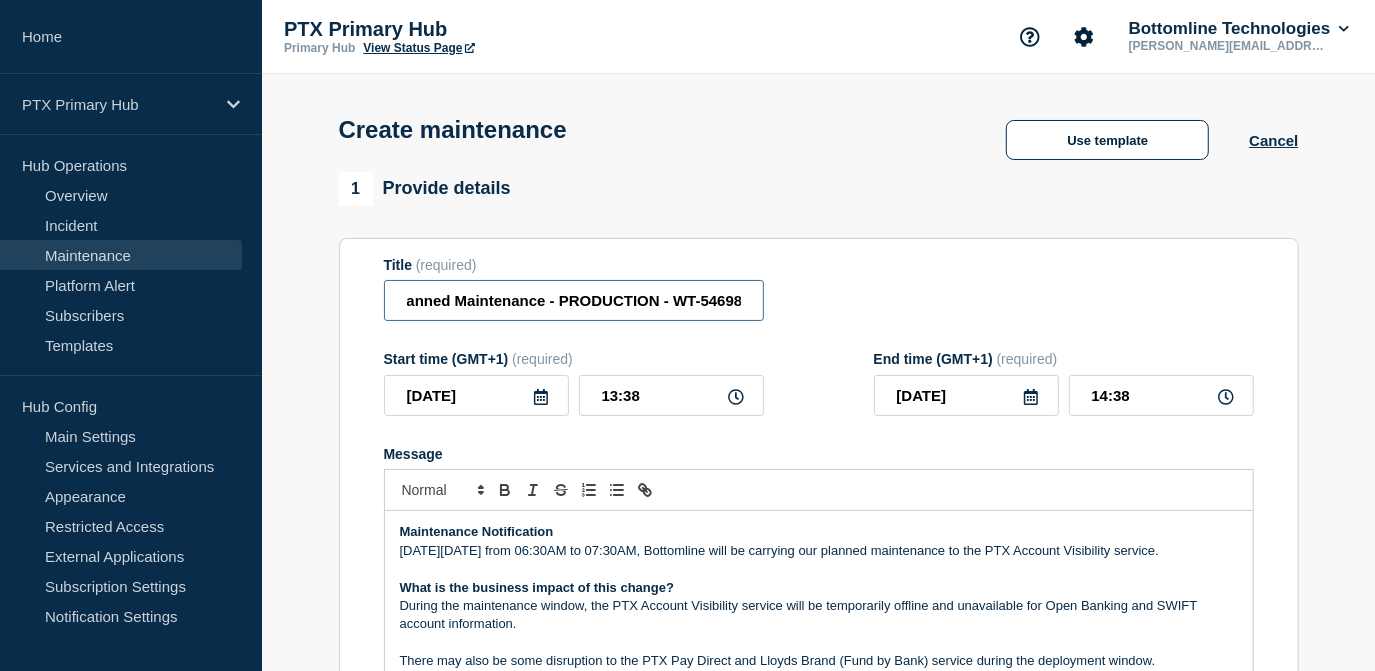click on "PTX Account Visibility - Planned Maintenance - PRODUCTION - WT-54698" at bounding box center [574, 300] 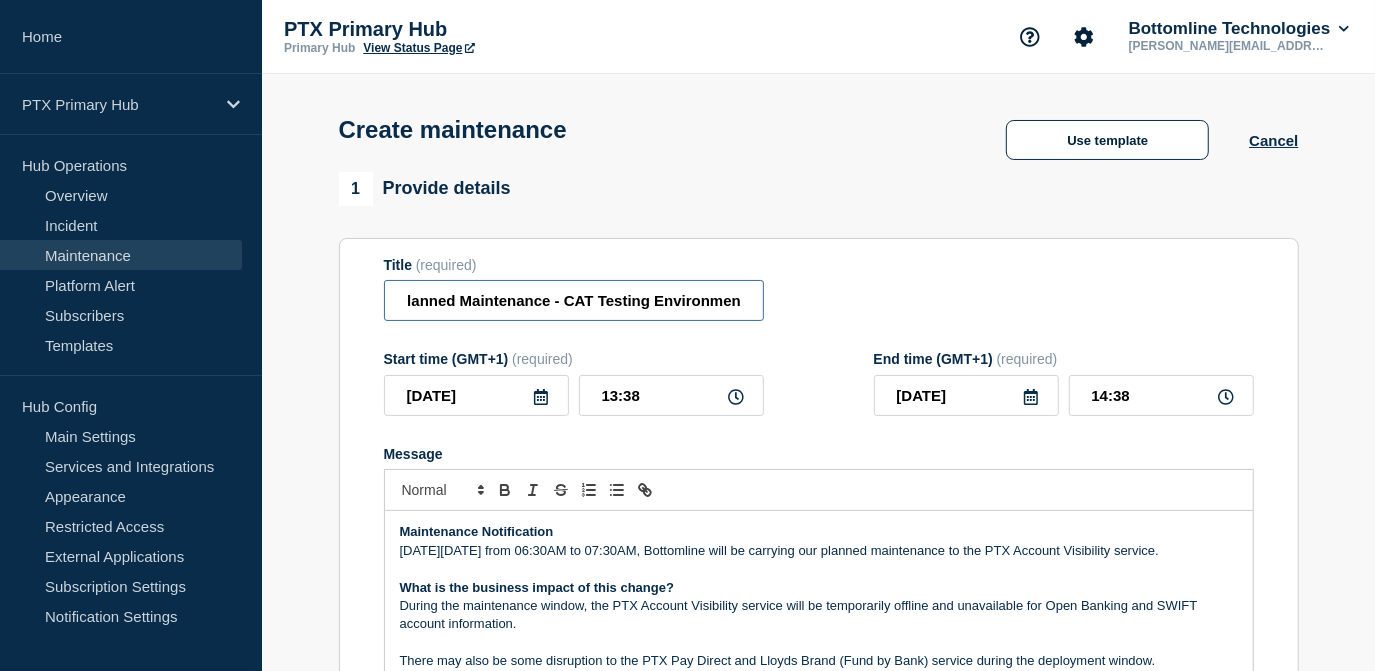 scroll, scrollTop: 0, scrollLeft: 186, axis: horizontal 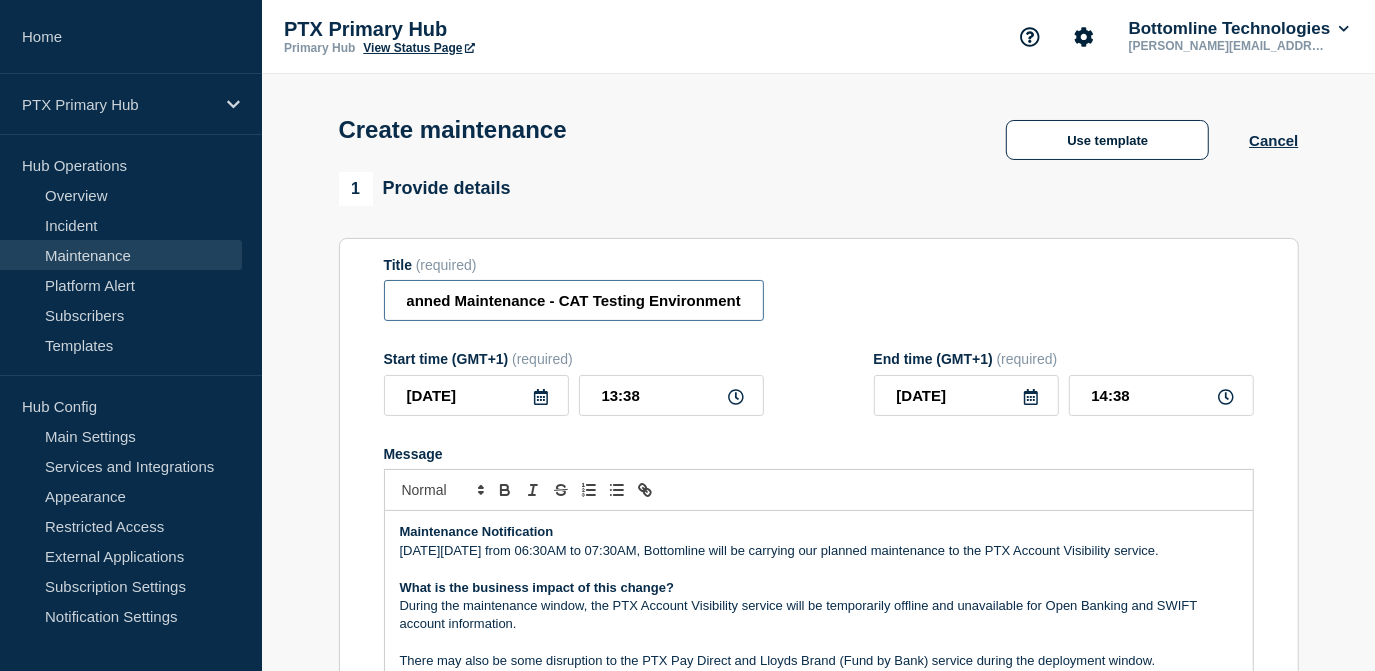 type on "PTX Account Visibility - Planned Maintenance - CAT Testing Environment - WT-54698" 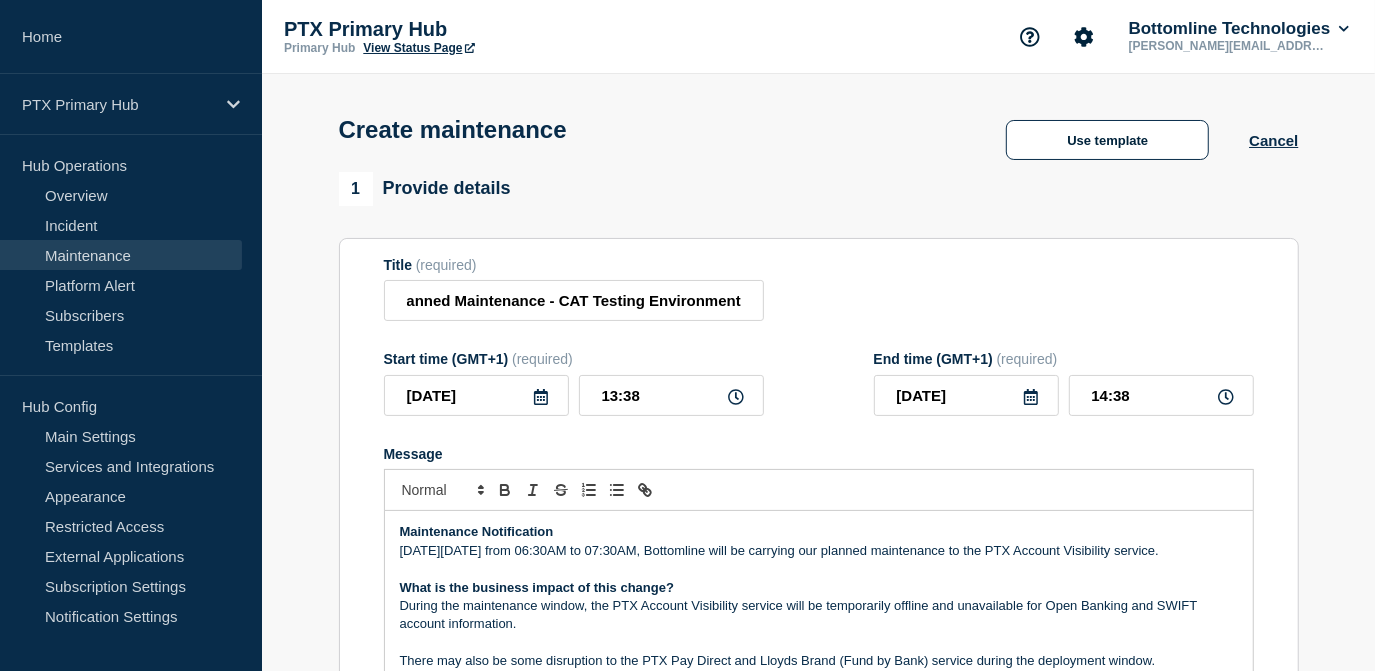 click on "[DATE][DATE] from 06:30AM to 07:30AM, Bottomline will be carrying our planned maintenance to the PTX Account Visibility service." at bounding box center [819, 551] 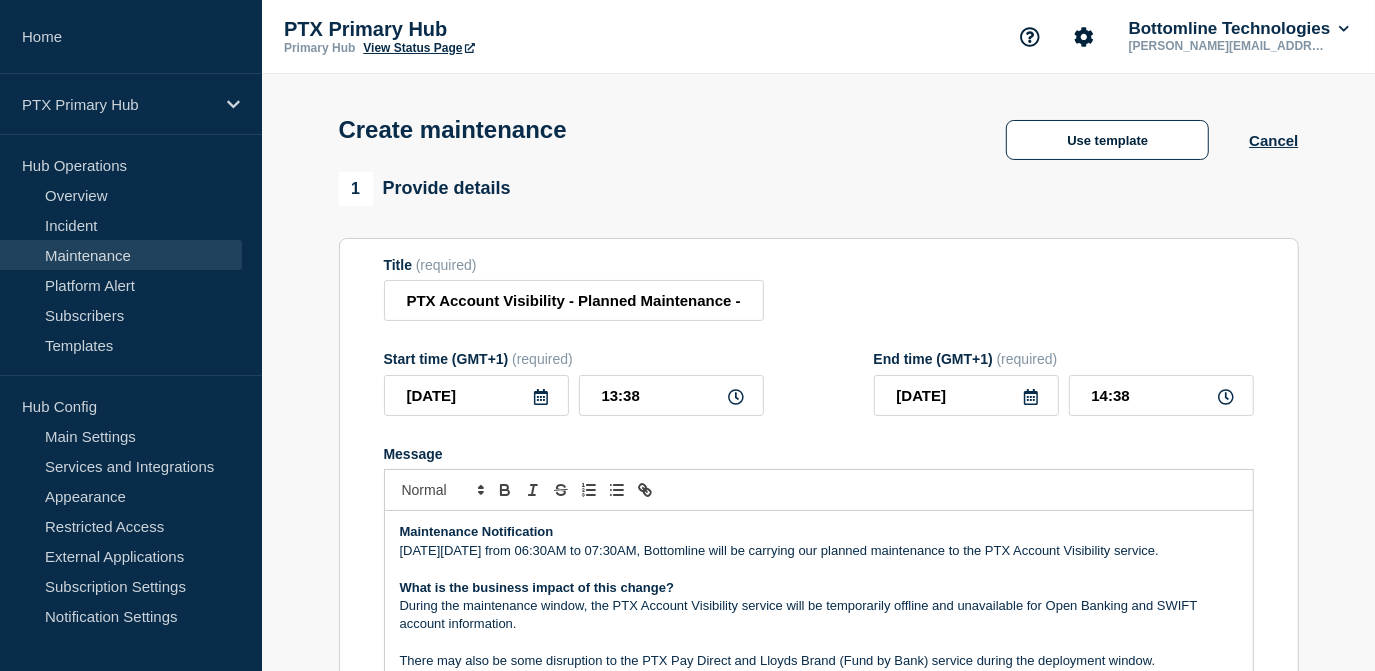 type 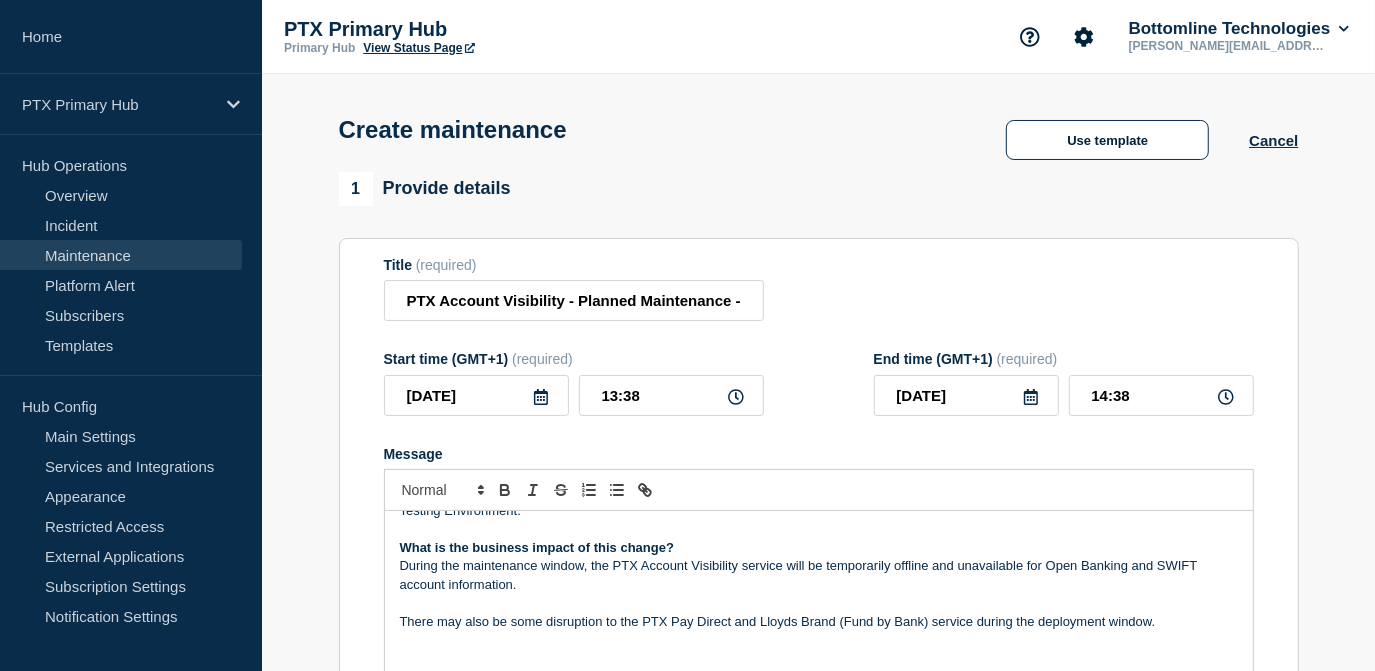 scroll, scrollTop: 90, scrollLeft: 0, axis: vertical 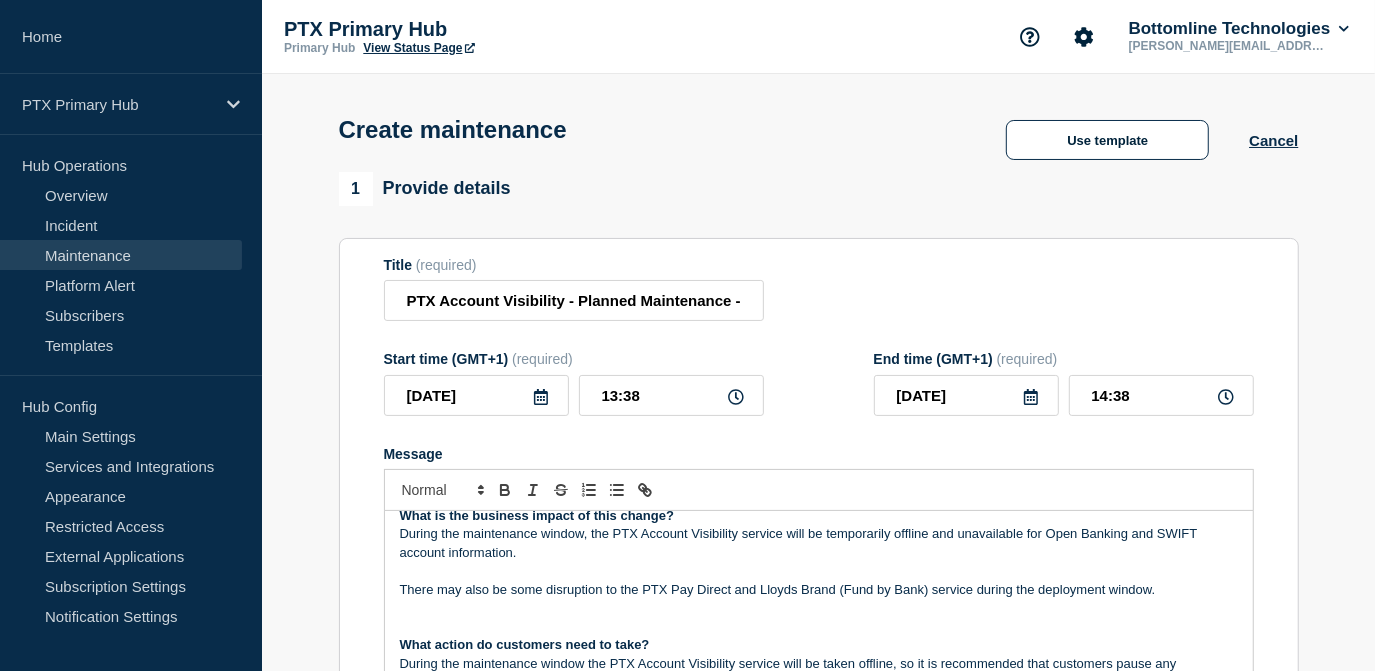 click on "During the maintenance window, the PTX Account Visibility service will be temporarily offline and unavailable for Open Banking and SWIFT account information." at bounding box center [819, 543] 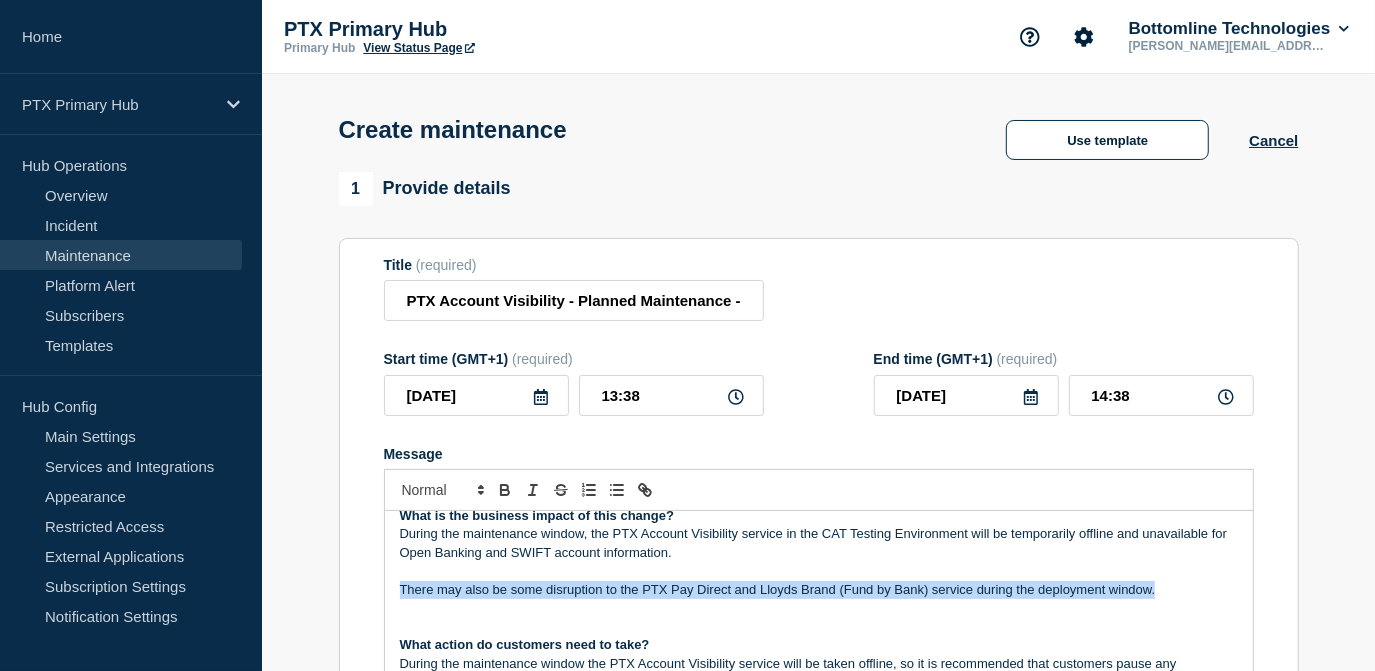 drag, startPoint x: 1170, startPoint y: 597, endPoint x: 371, endPoint y: 602, distance: 799.0156 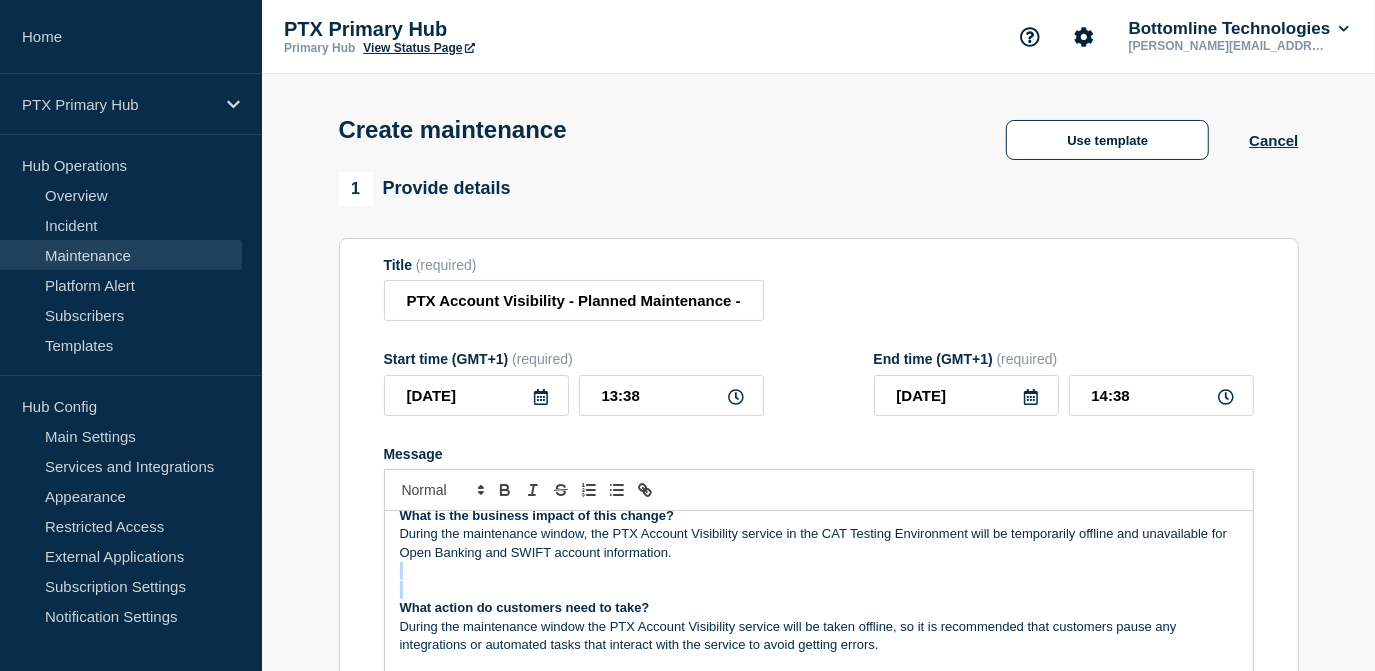drag, startPoint x: 401, startPoint y: 586, endPoint x: 726, endPoint y: 545, distance: 327.57596 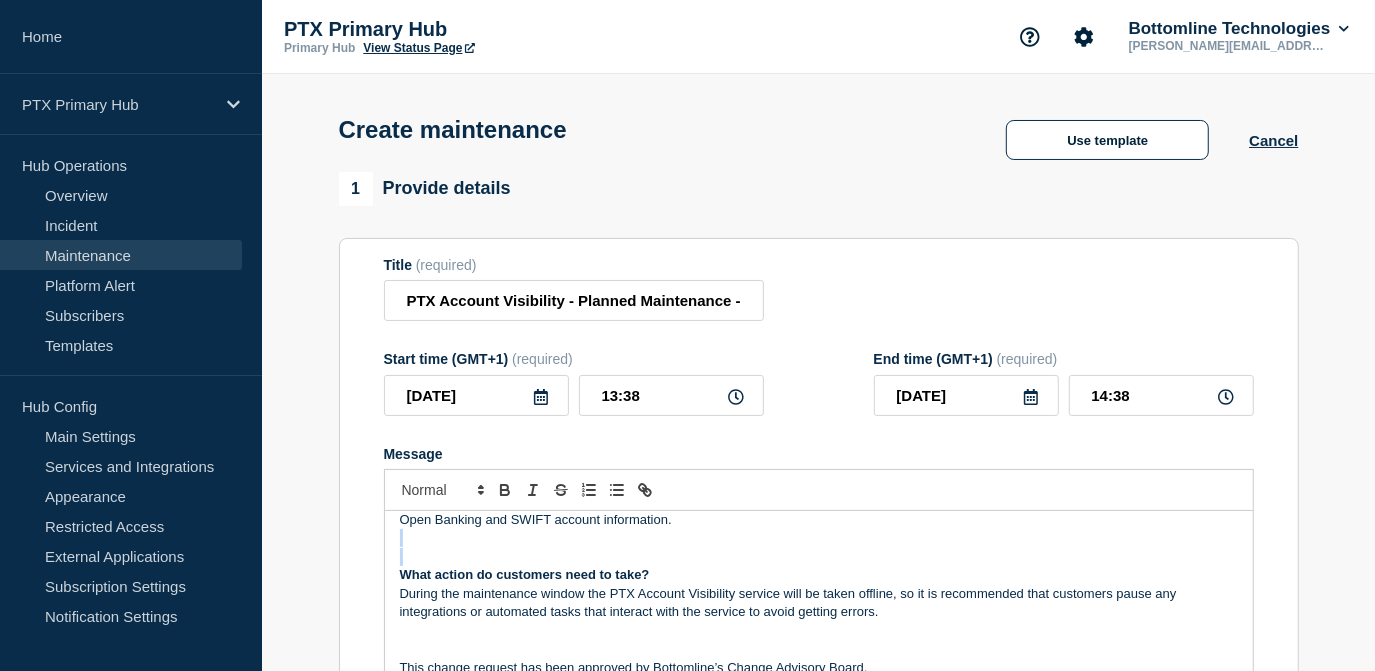 scroll, scrollTop: 152, scrollLeft: 0, axis: vertical 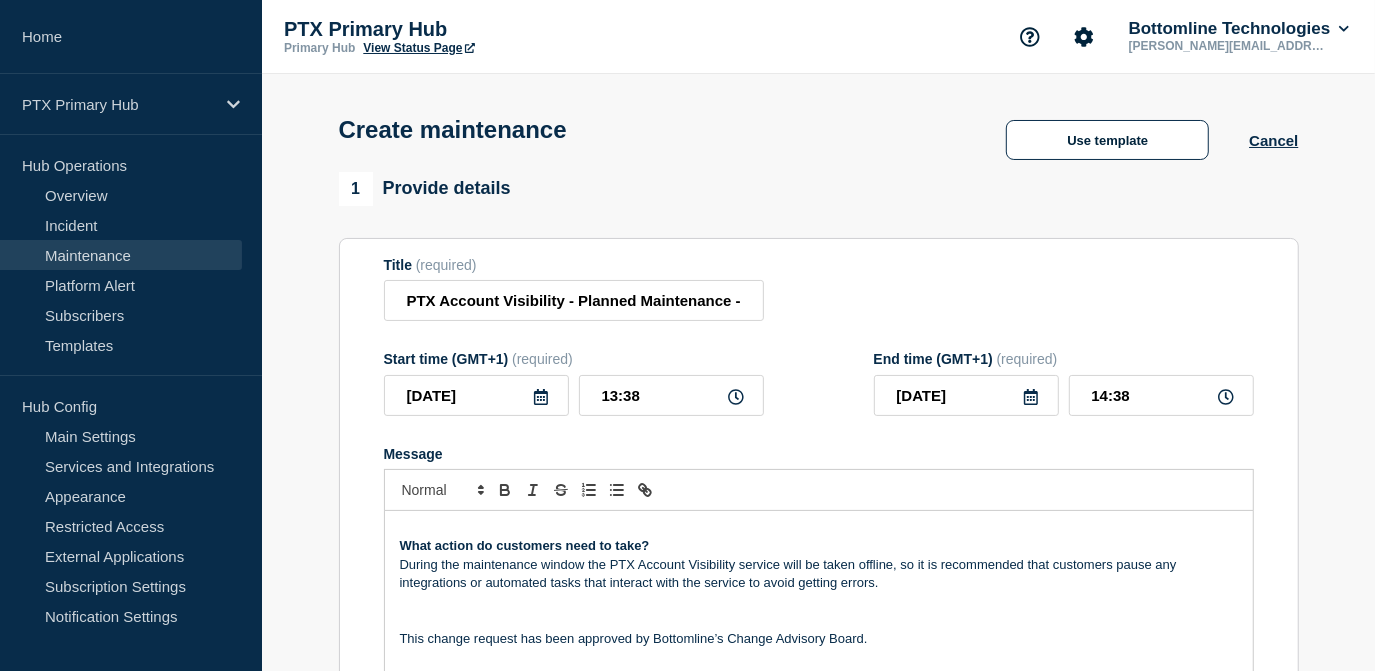 click on "During the maintenance window the PTX Account Visibility service will be taken offline, so it is recommended that customers pause any integrations or automated tasks that interact with the service to avoid getting errors." at bounding box center (819, 574) 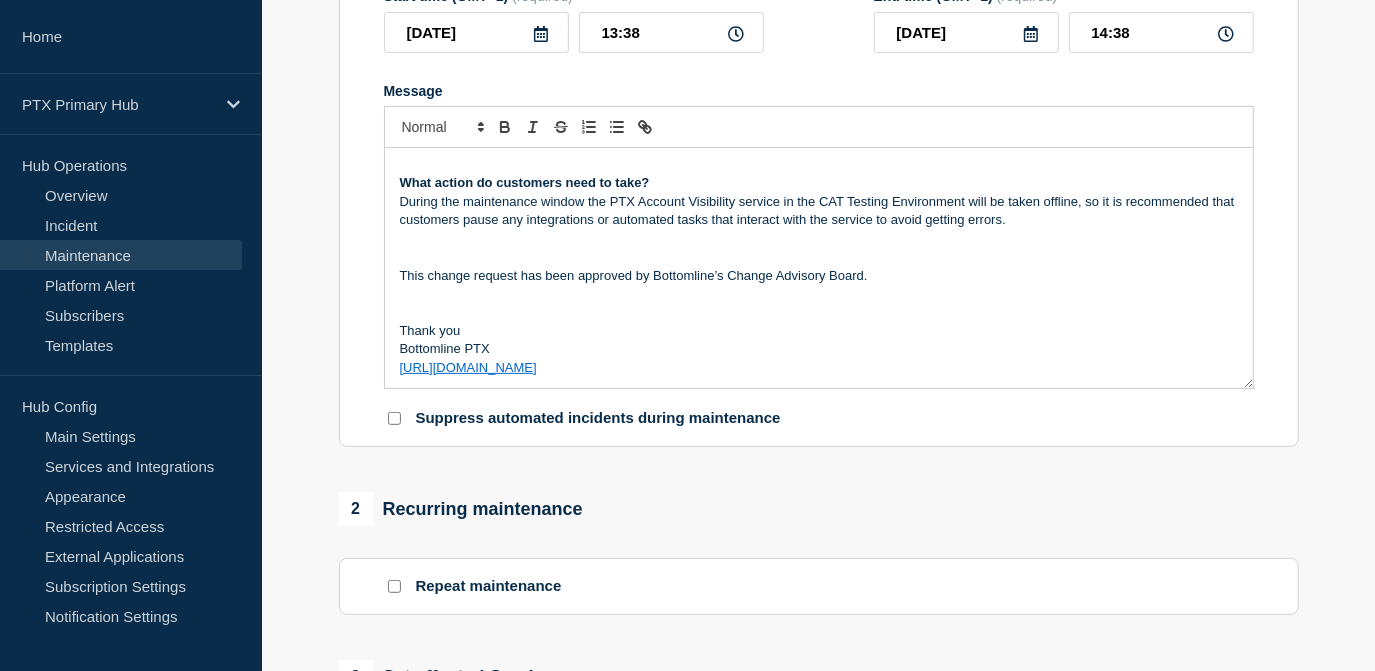 scroll, scrollTop: 727, scrollLeft: 0, axis: vertical 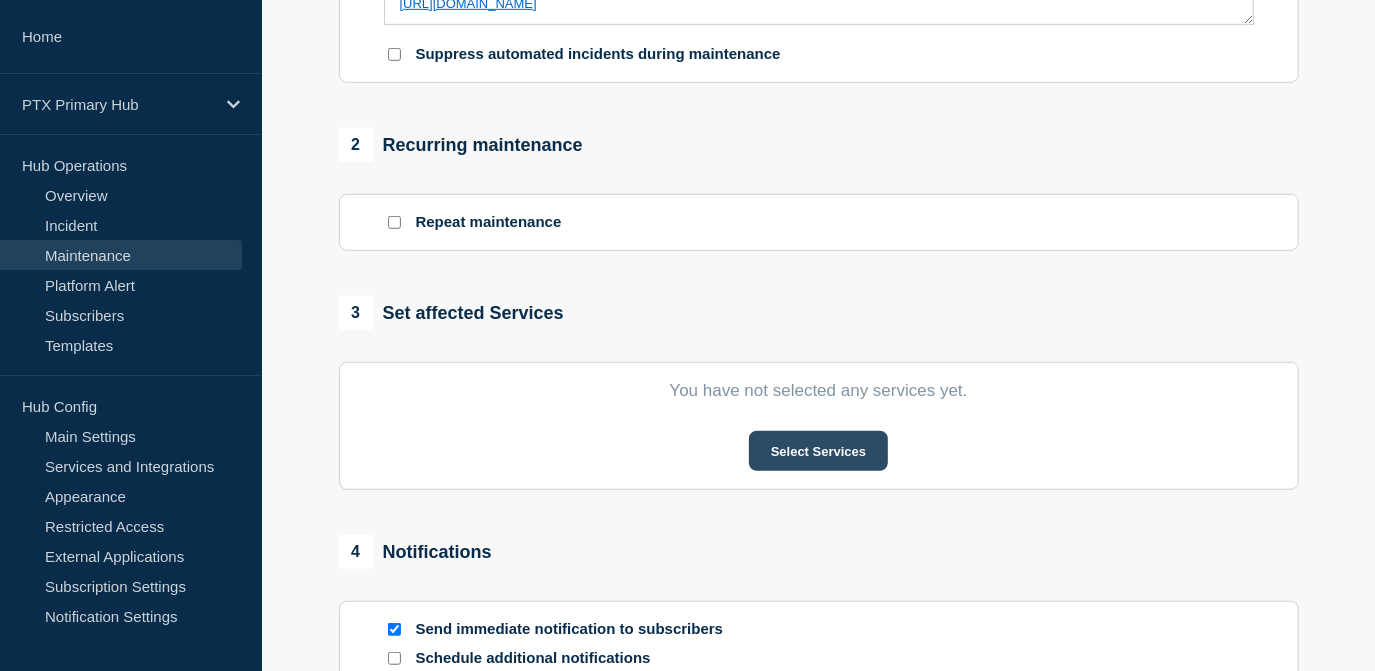 click on "Select Services" at bounding box center (818, 451) 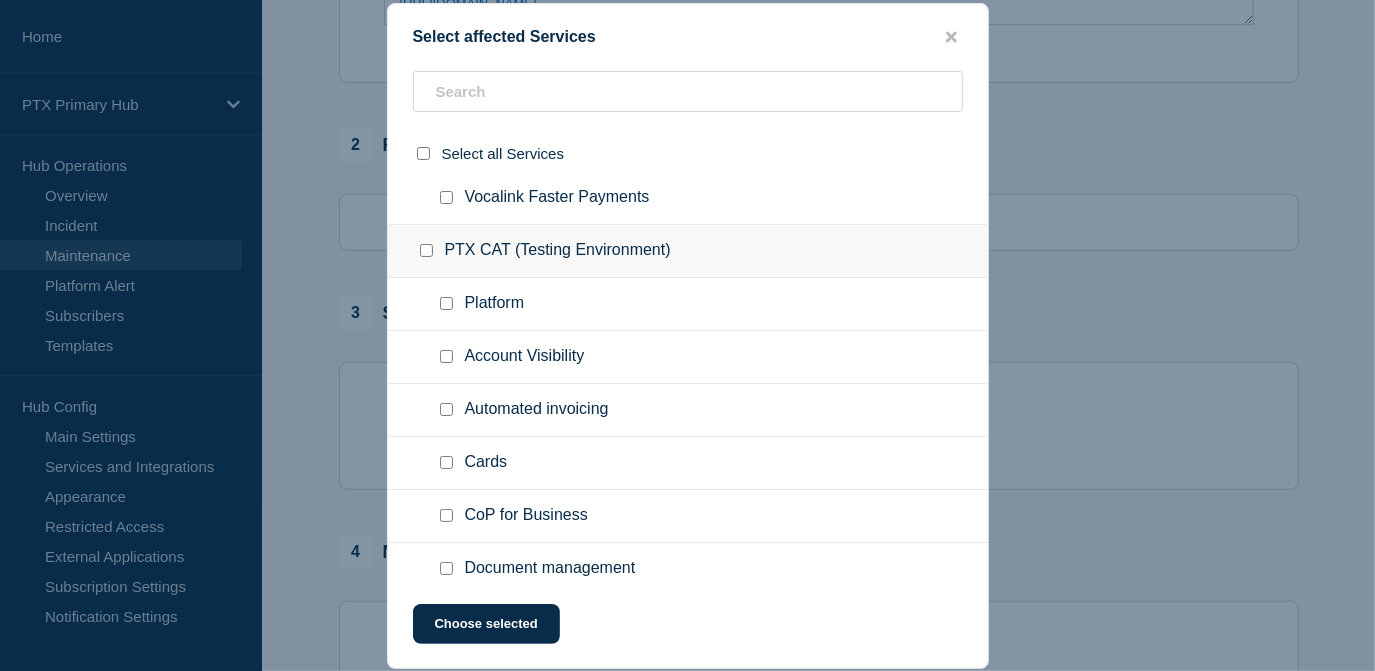 scroll, scrollTop: 1636, scrollLeft: 0, axis: vertical 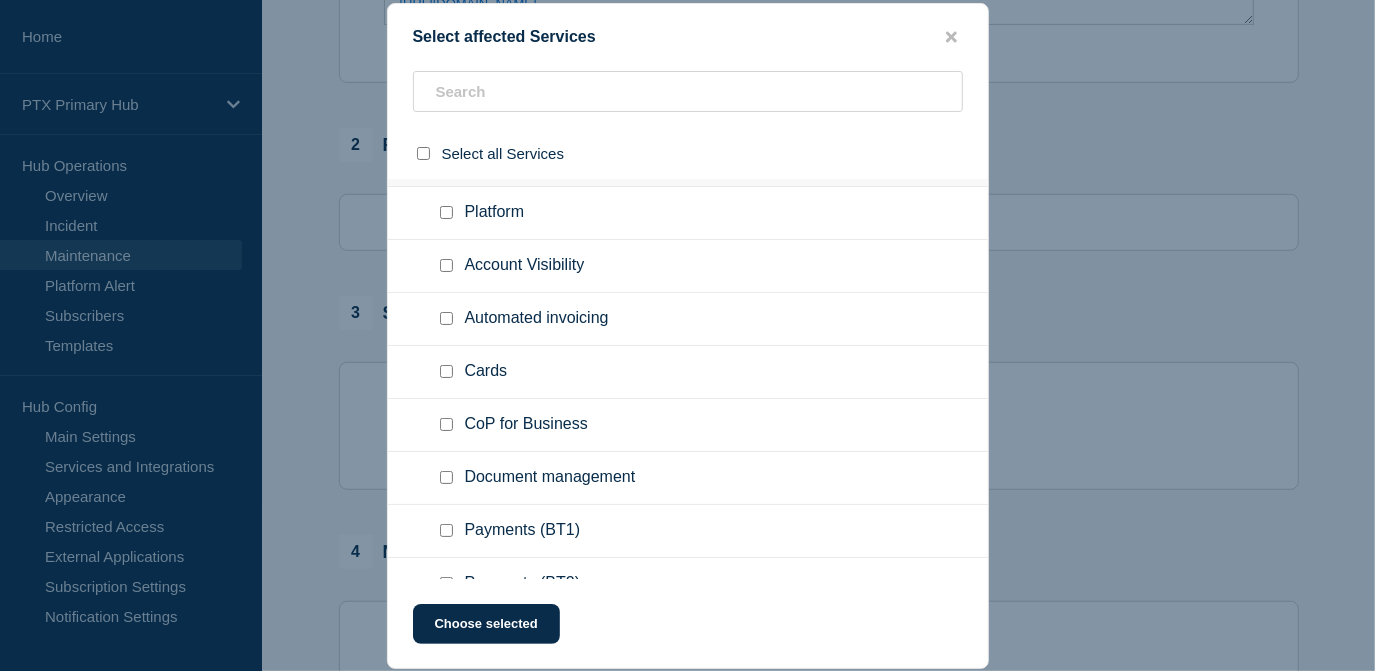 click at bounding box center [450, 266] 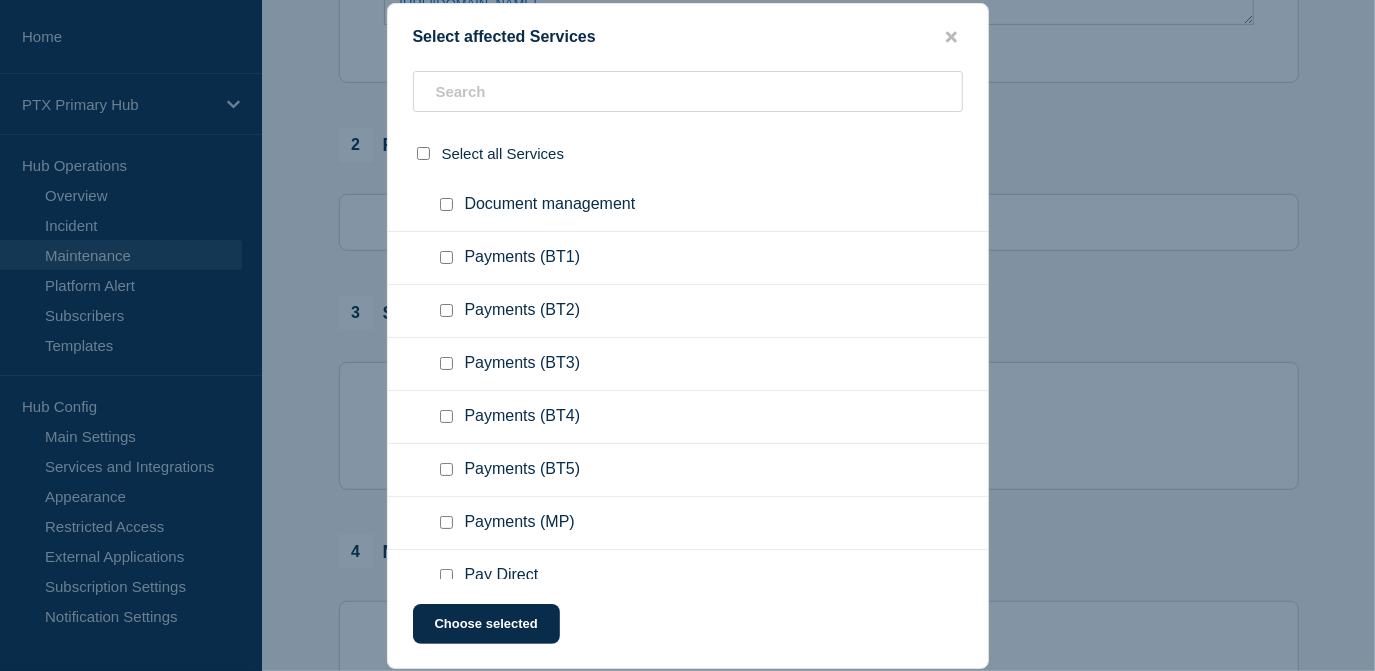 scroll, scrollTop: 2042, scrollLeft: 0, axis: vertical 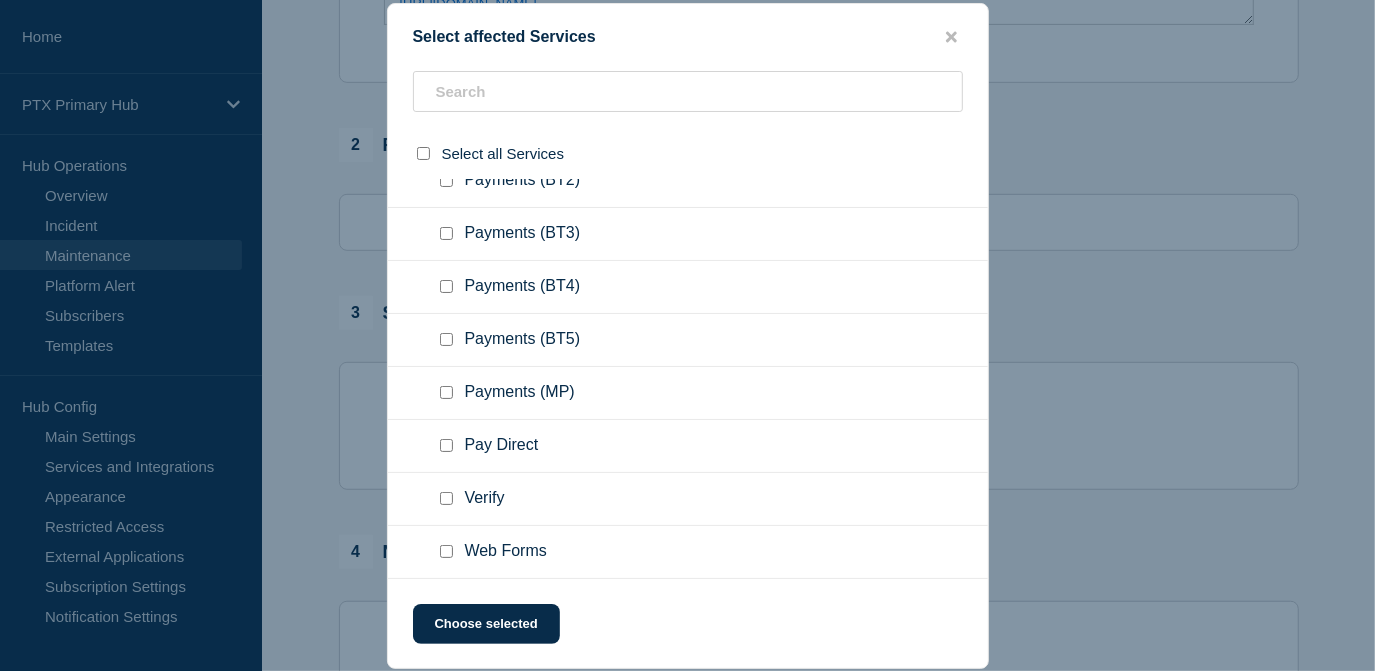 click at bounding box center [446, 445] 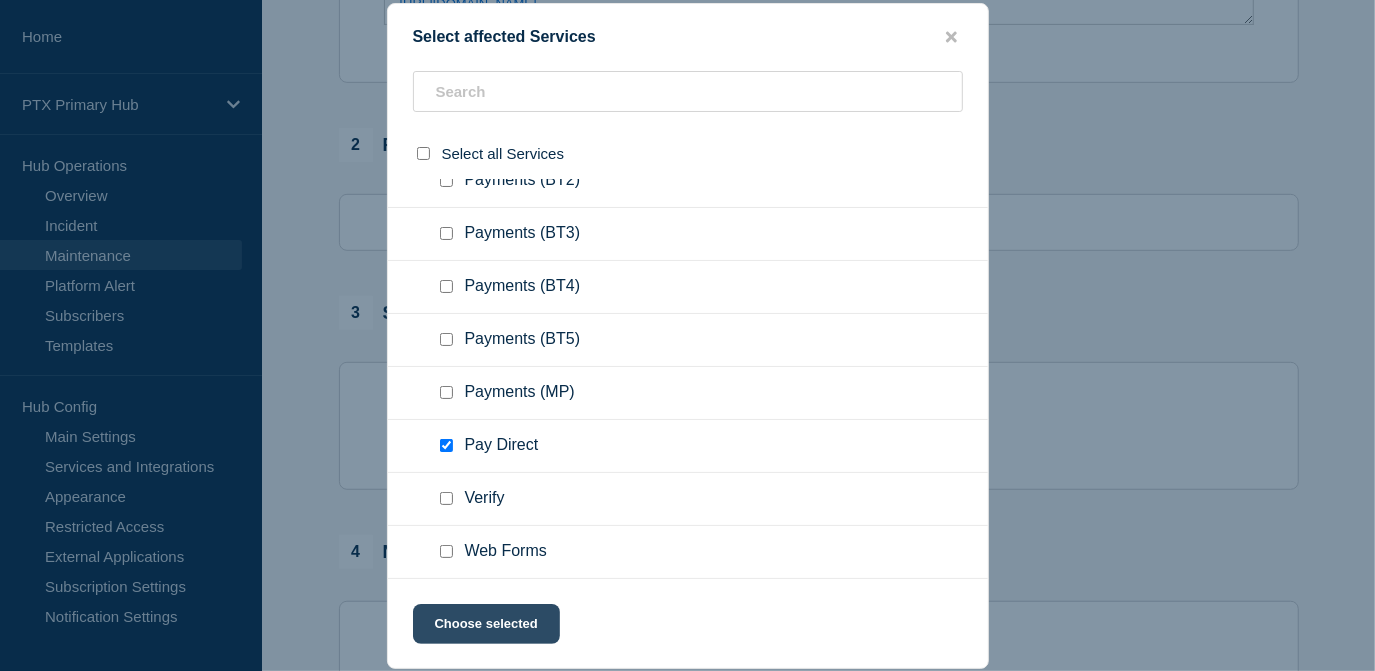 click on "Choose selected" 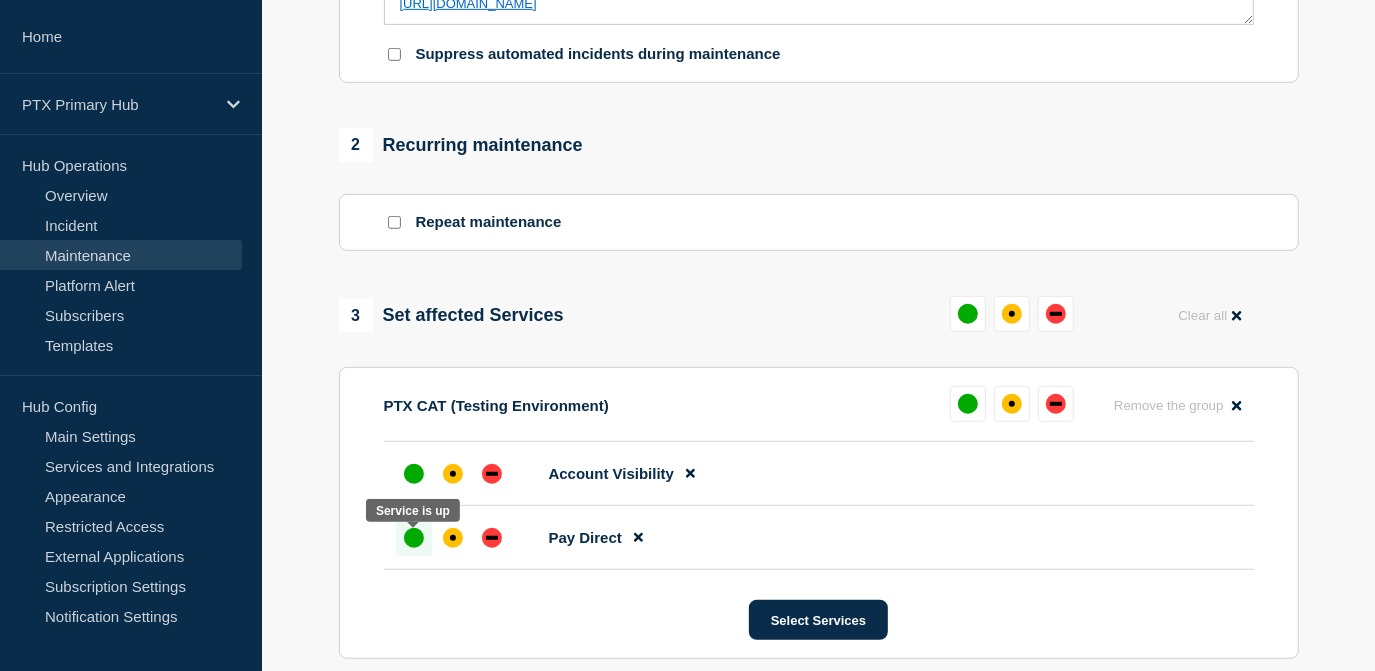 click at bounding box center (414, 538) 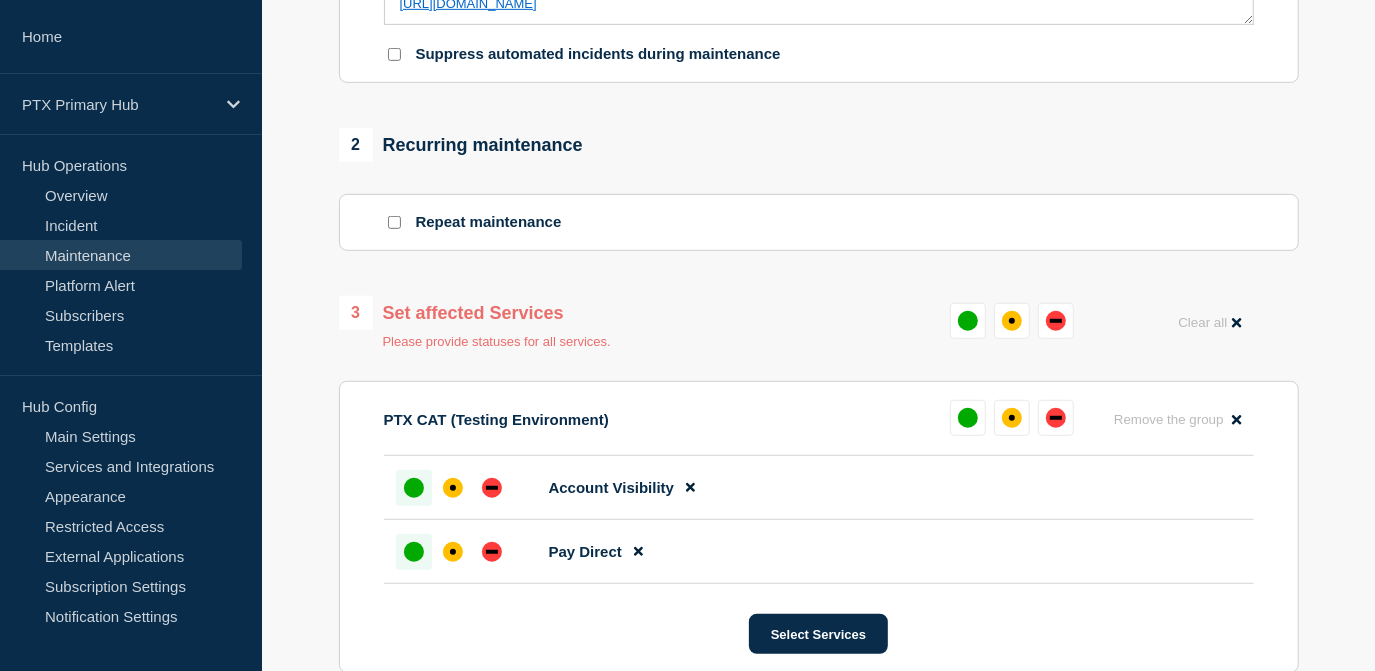 click at bounding box center (414, 488) 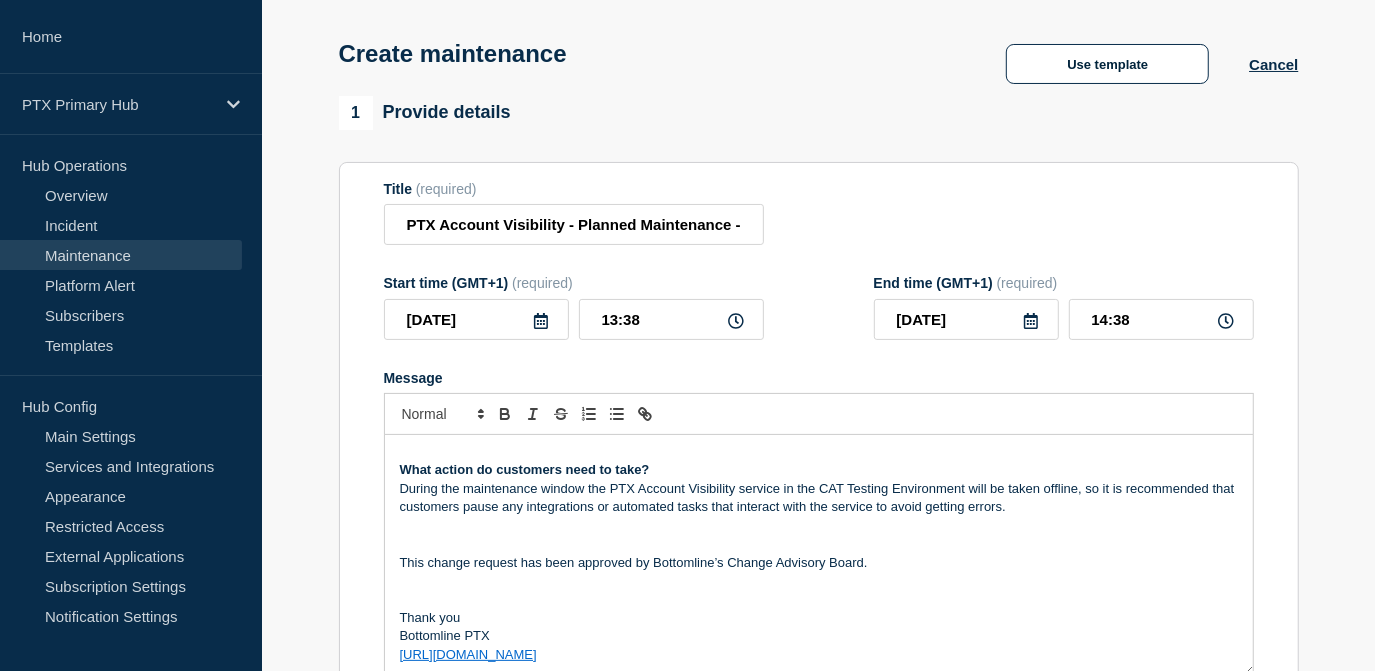 scroll, scrollTop: 0, scrollLeft: 0, axis: both 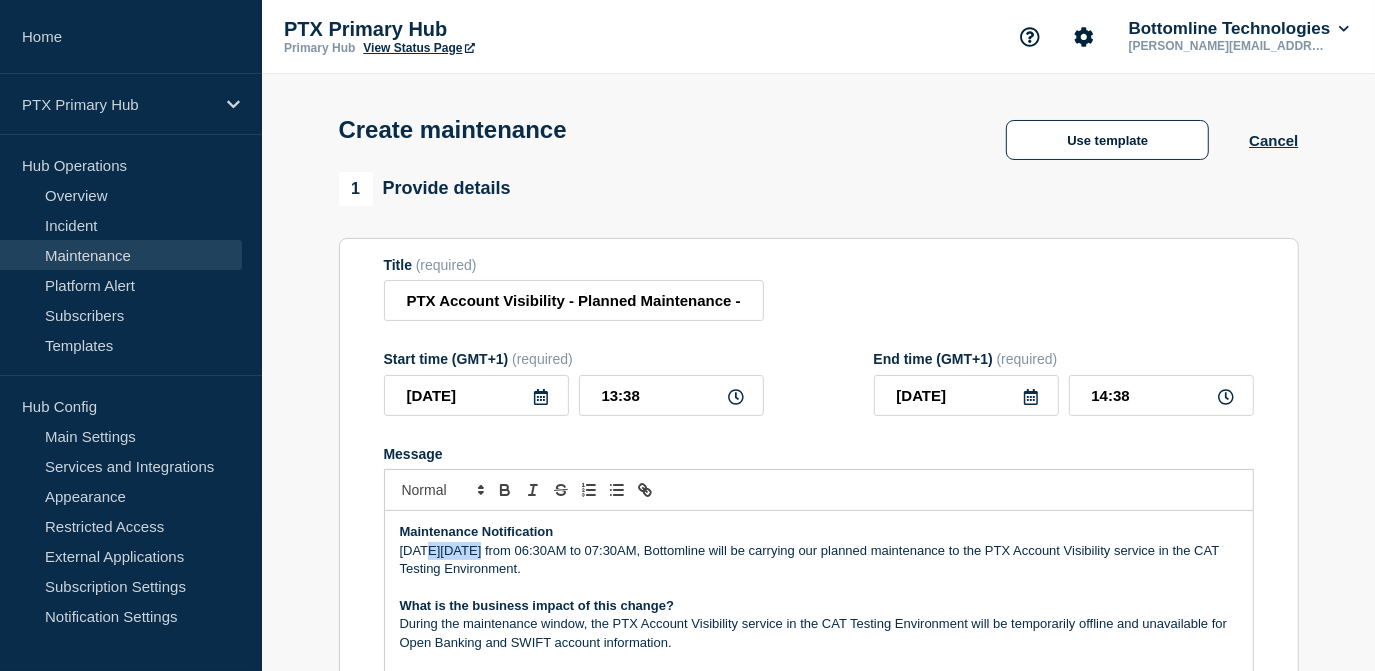 drag, startPoint x: 476, startPoint y: 549, endPoint x: 426, endPoint y: 553, distance: 50.159744 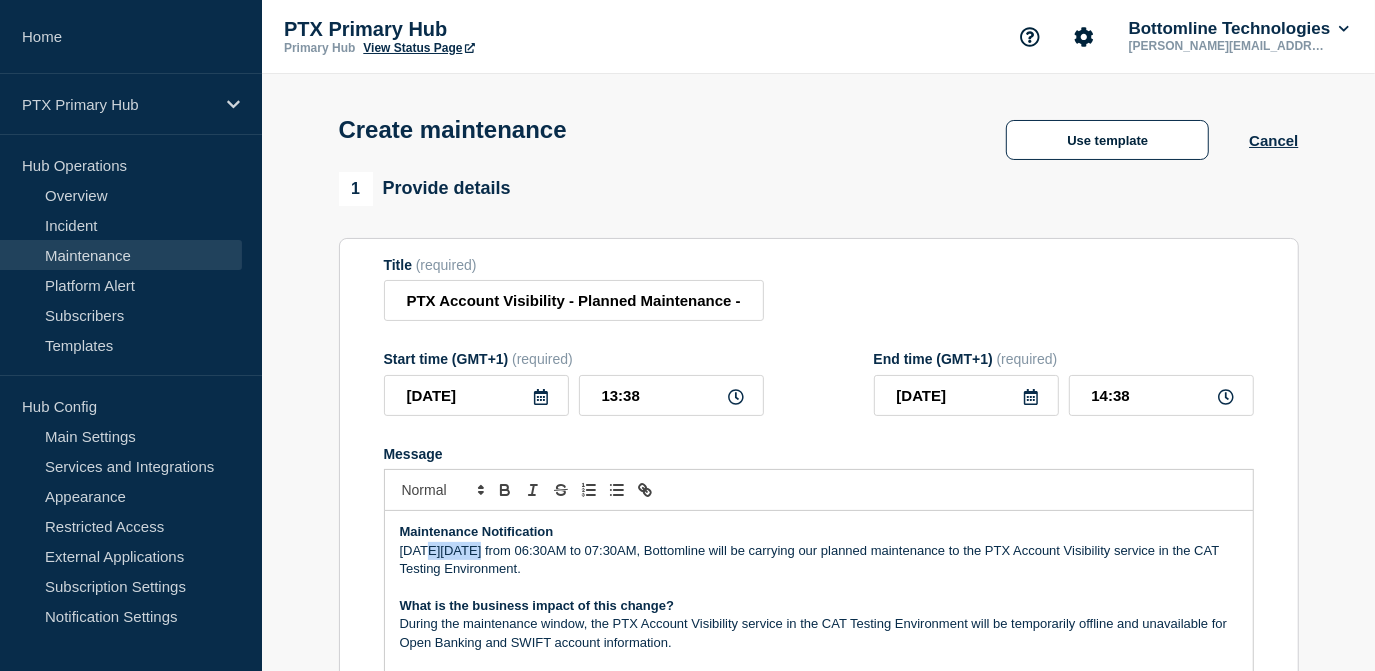 click on "On Thursday 24th July from 06:30AM to 07:30AM, Bottomline will be carrying our planned maintenance to the PTX Account Visibility service in the CAT Testing Environment." at bounding box center [819, 560] 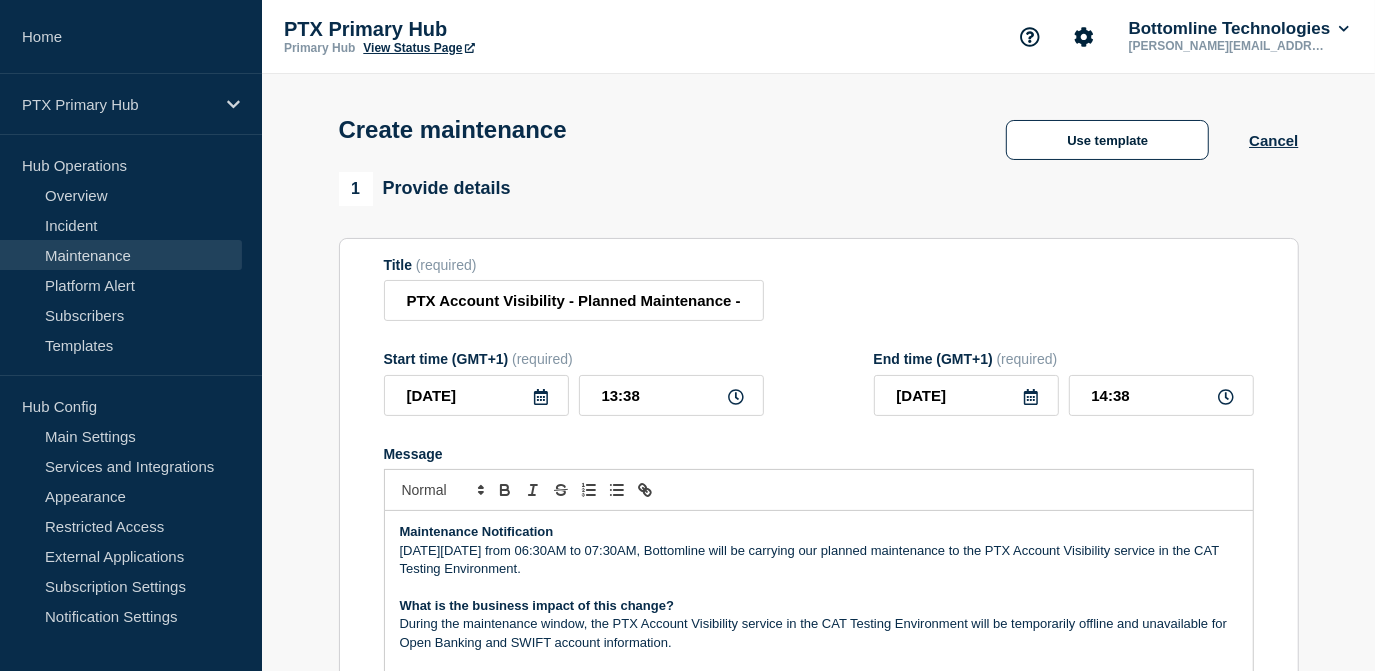 click 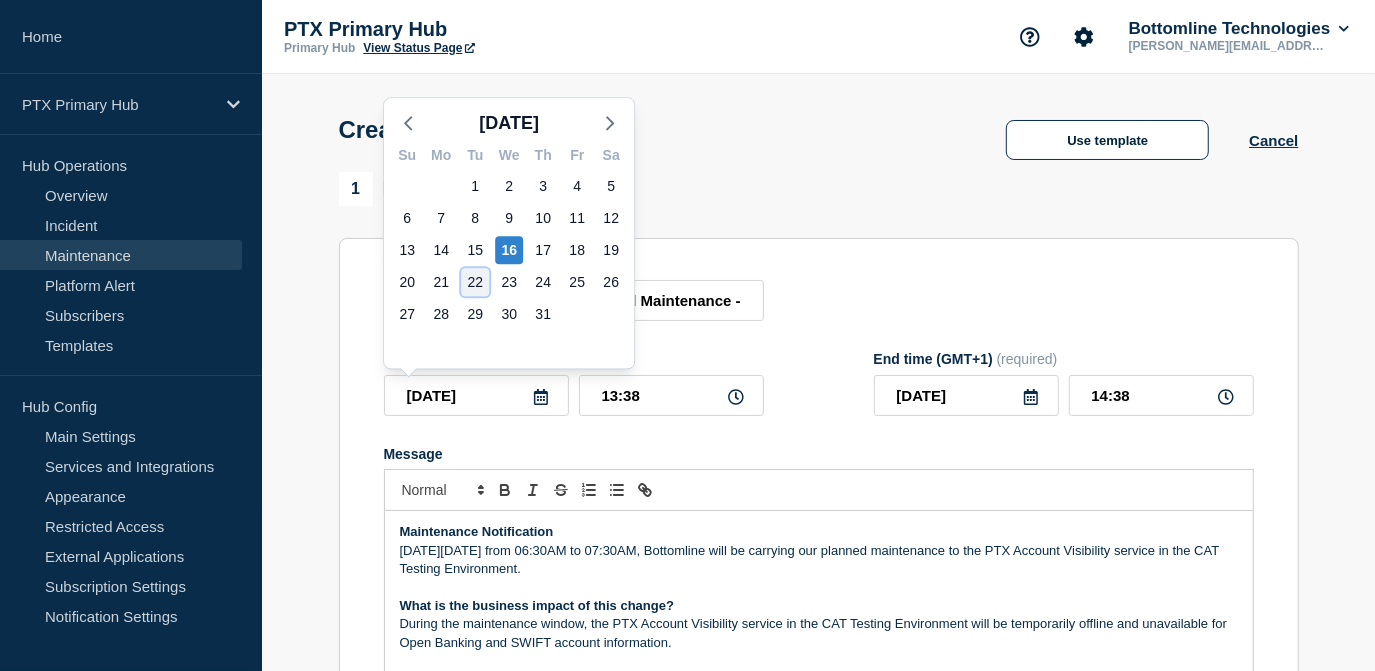 click on "22" 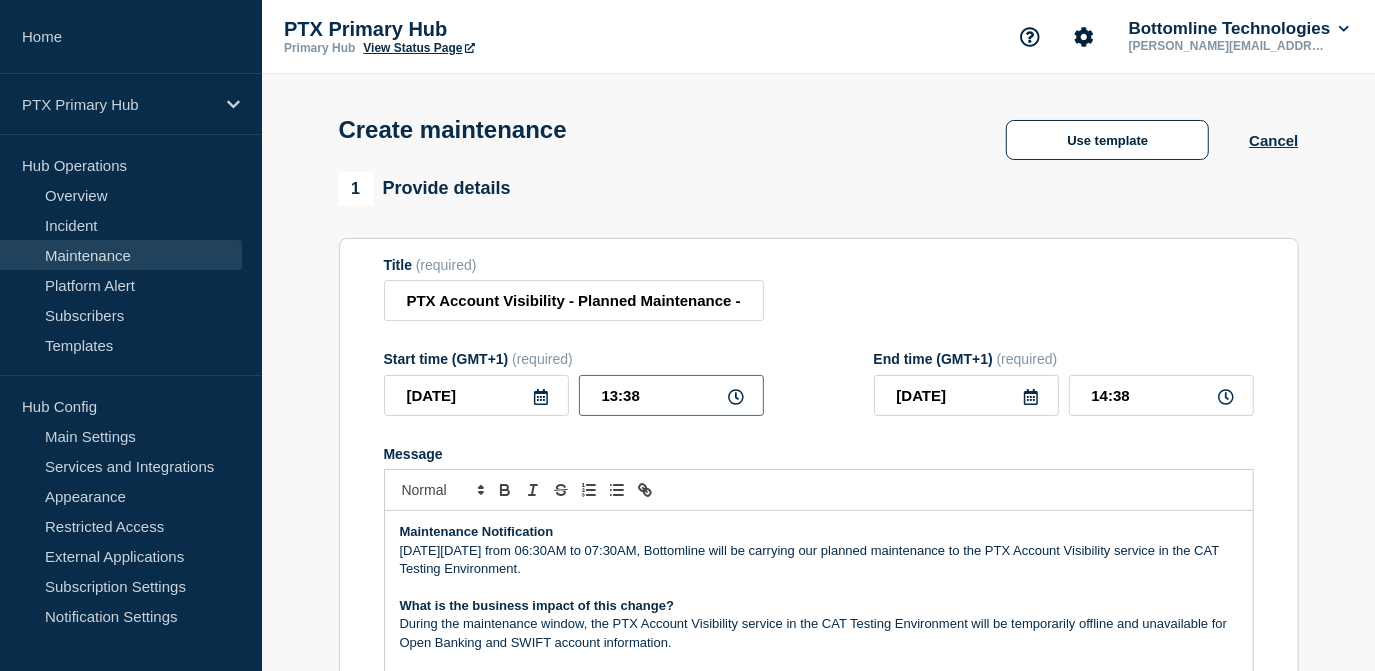 drag, startPoint x: 656, startPoint y: 390, endPoint x: 562, endPoint y: 398, distance: 94.33981 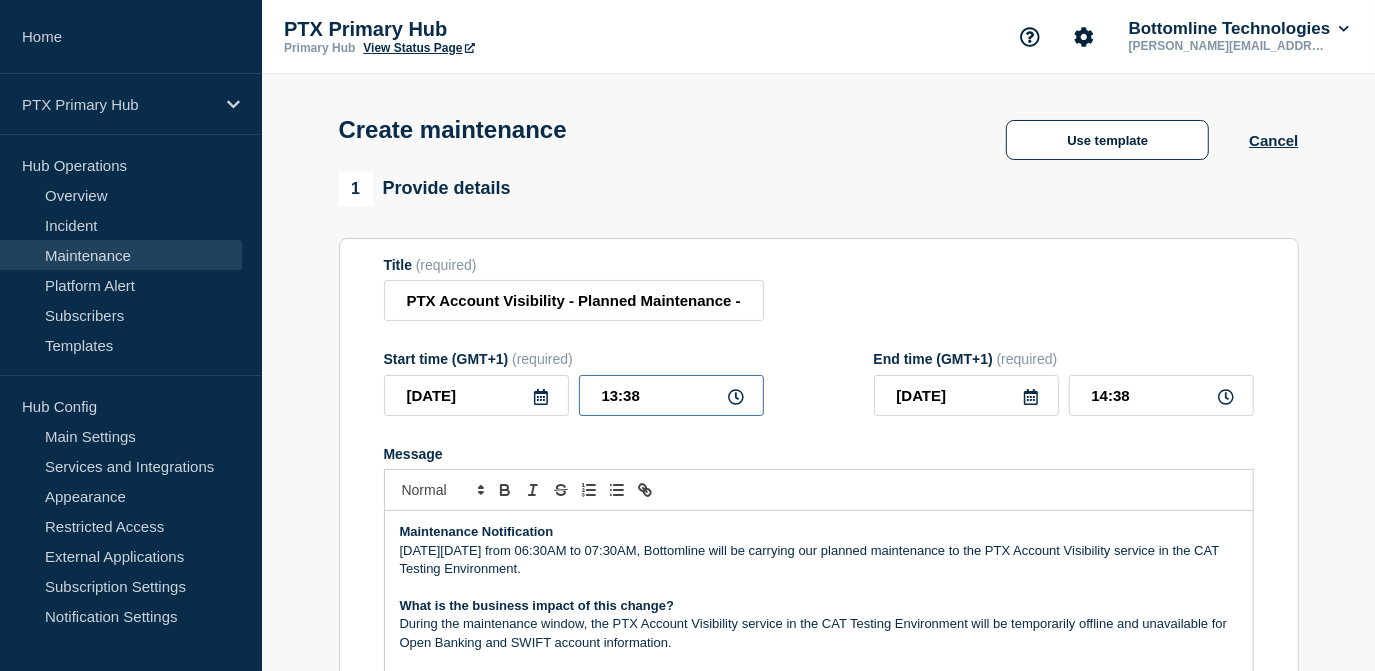 click on "2025-07-22 13:38" at bounding box center (574, 395) 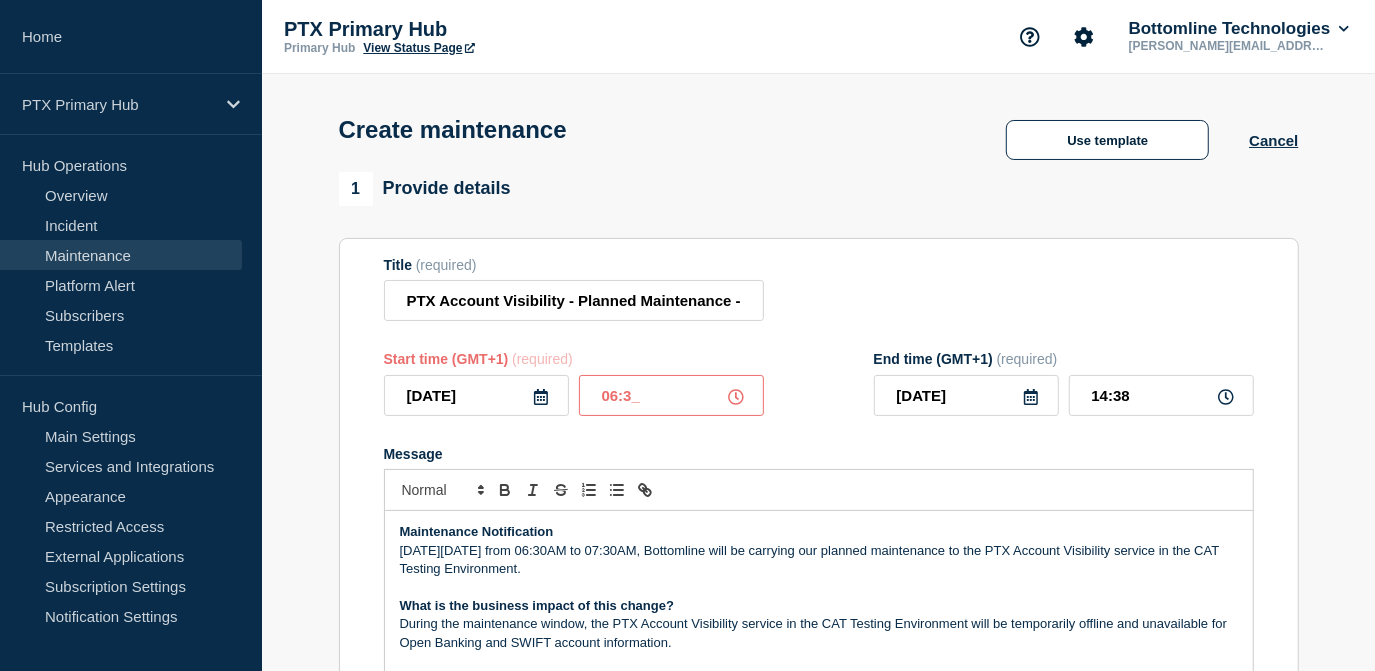 type on "06:30" 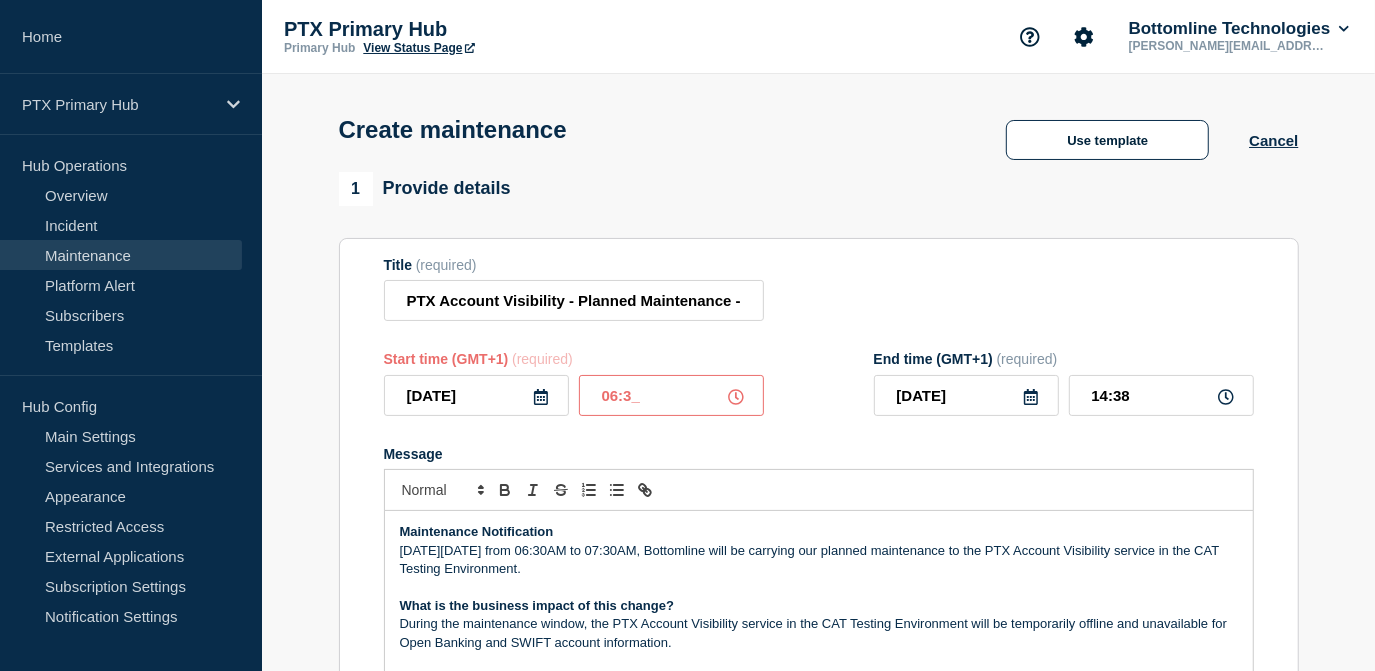 type on "07:30" 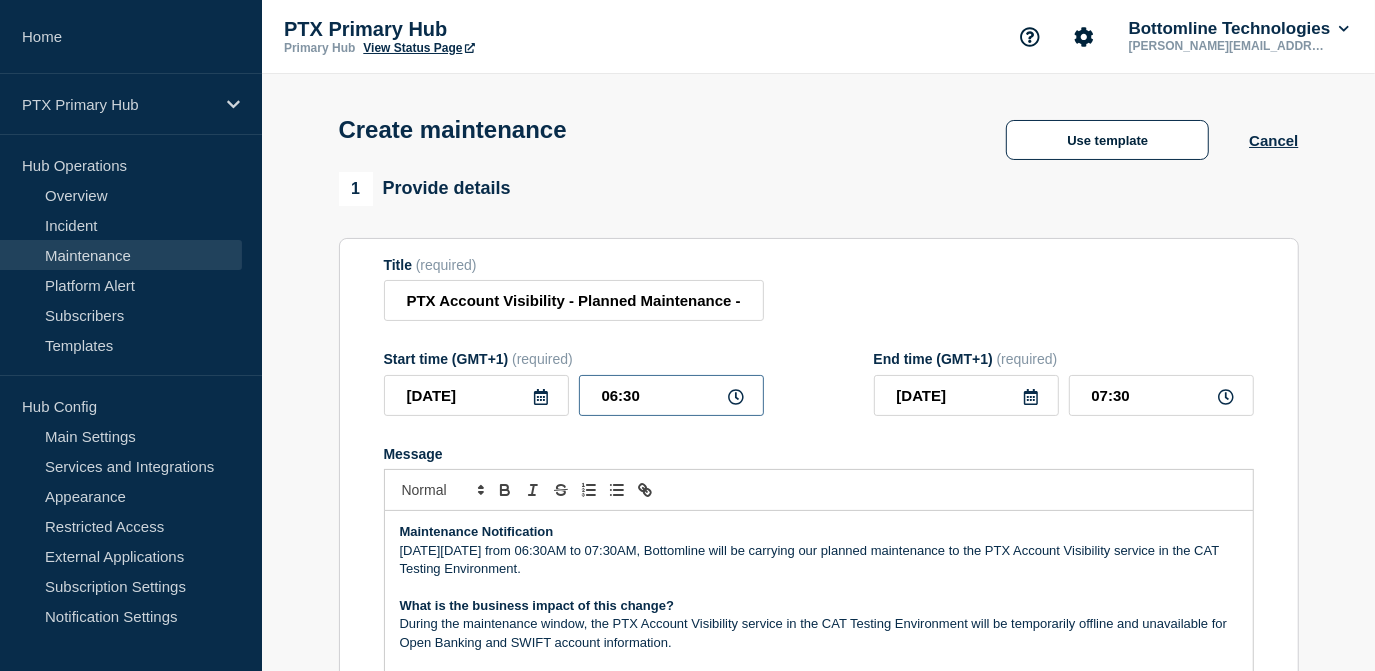drag, startPoint x: 682, startPoint y: 409, endPoint x: 503, endPoint y: 381, distance: 181.17671 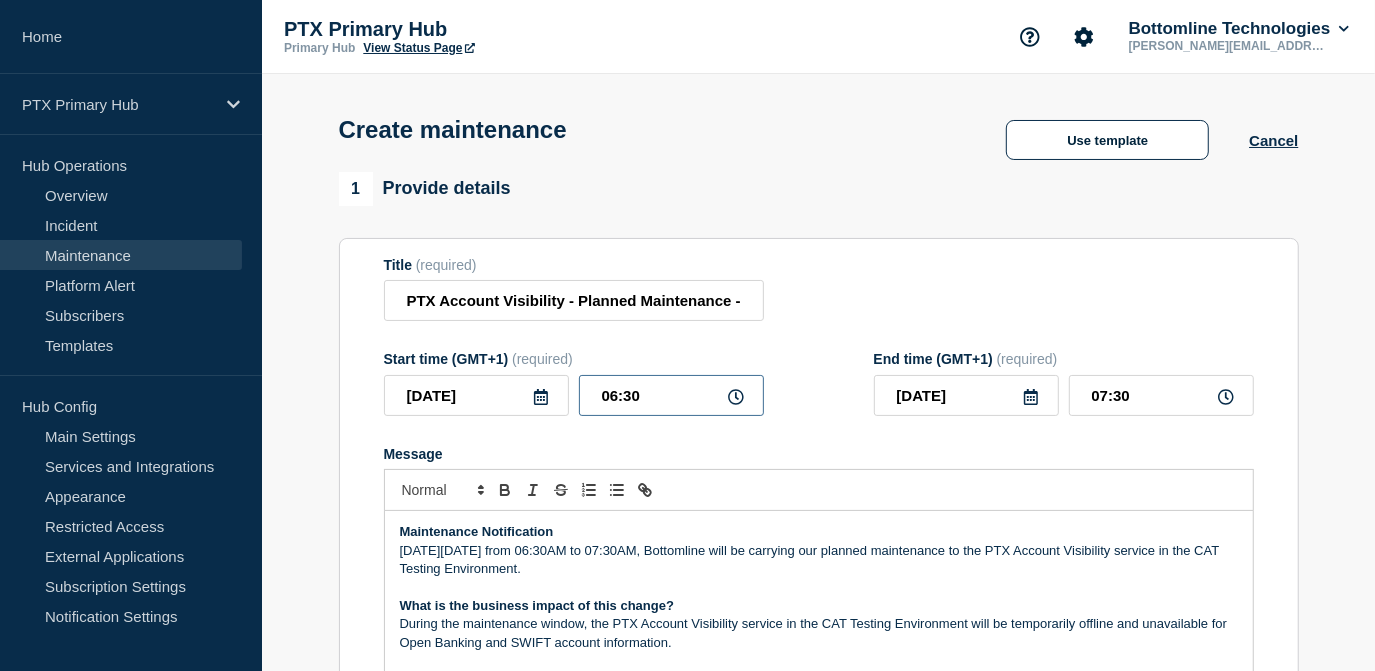 click on "2025-07-22 06:30" at bounding box center [574, 395] 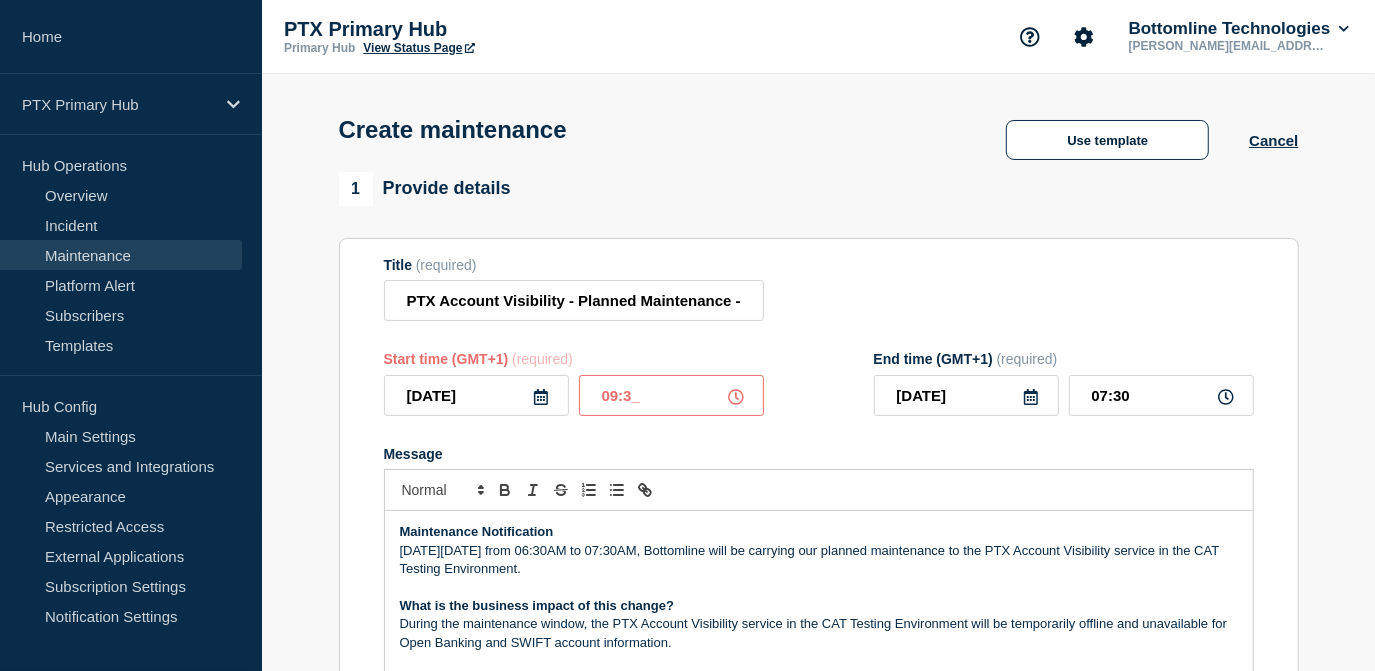 type on "09:30" 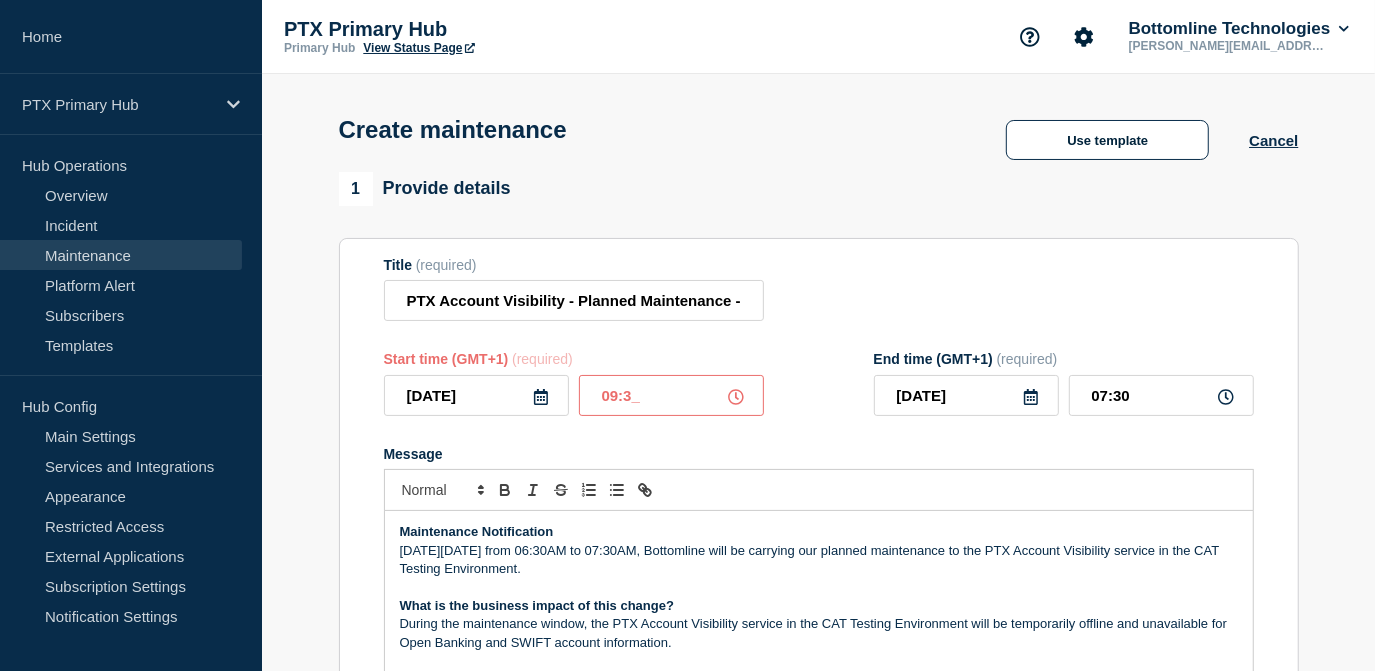 type on "10:30" 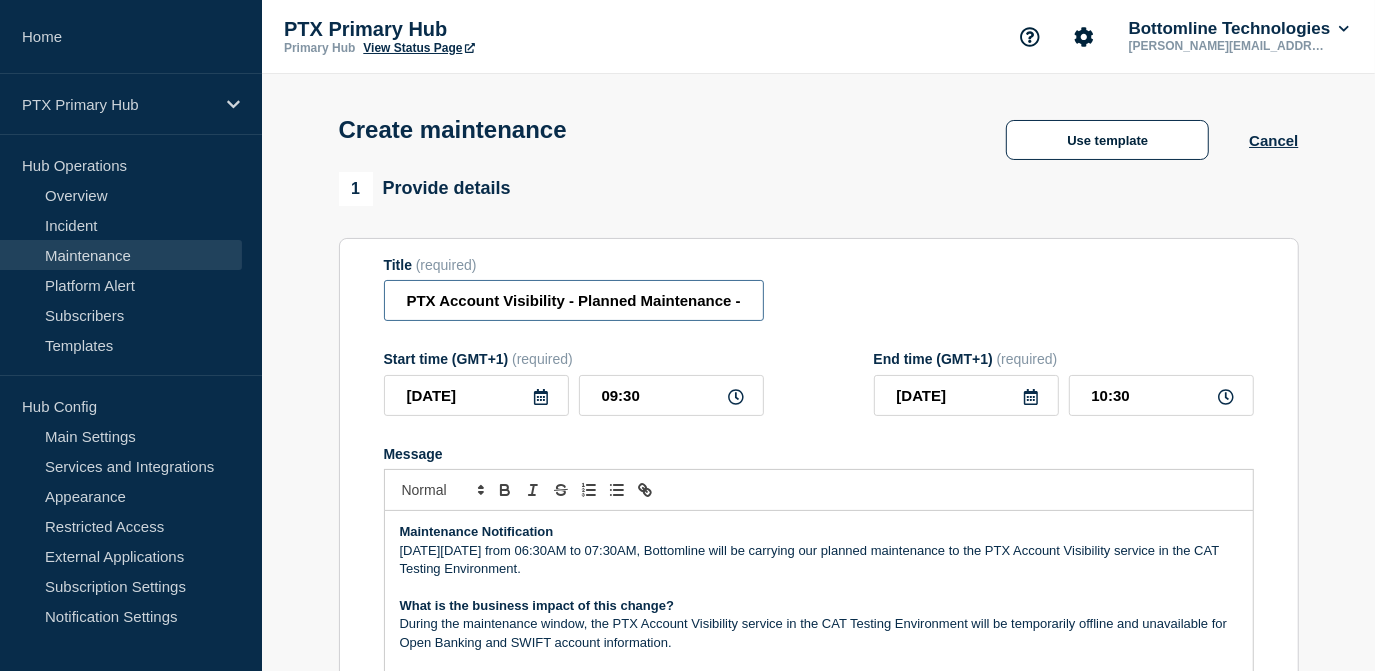 scroll, scrollTop: 0, scrollLeft: 268, axis: horizontal 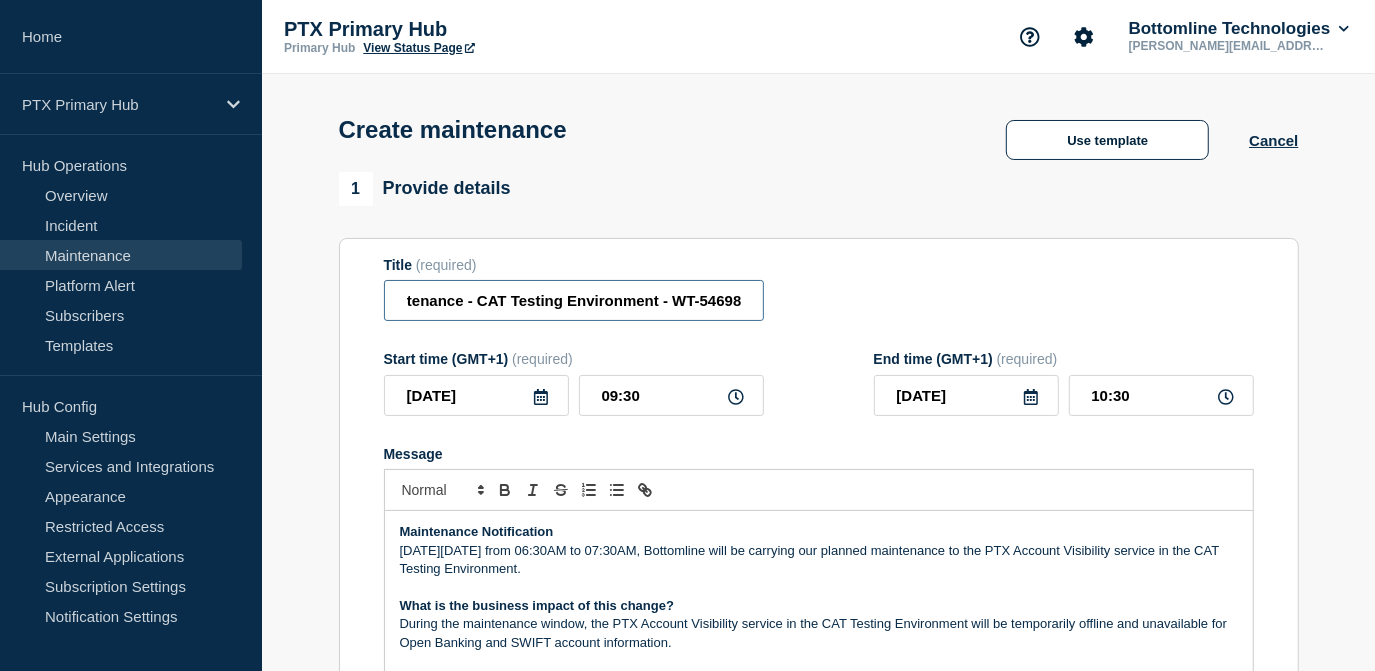 drag, startPoint x: 695, startPoint y: 293, endPoint x: 1058, endPoint y: 342, distance: 366.29224 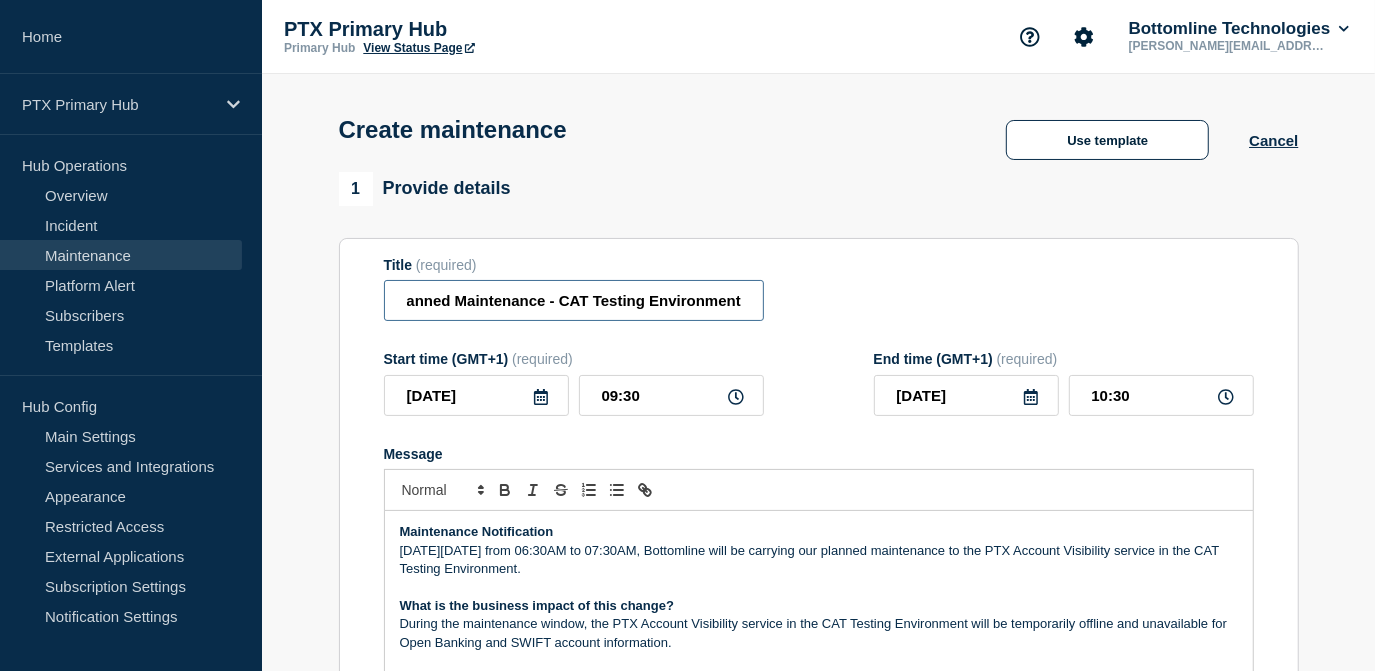 scroll, scrollTop: 0, scrollLeft: 0, axis: both 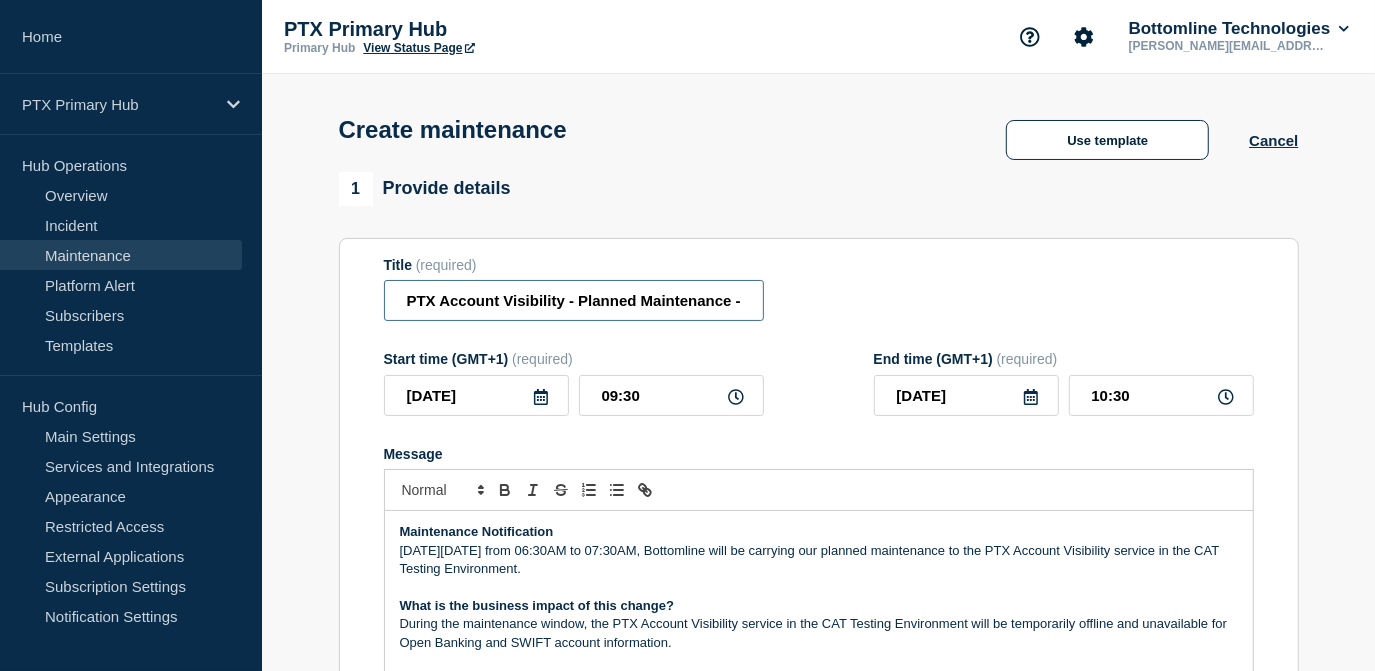 drag, startPoint x: 746, startPoint y: 308, endPoint x: 277, endPoint y: 312, distance: 469.01706 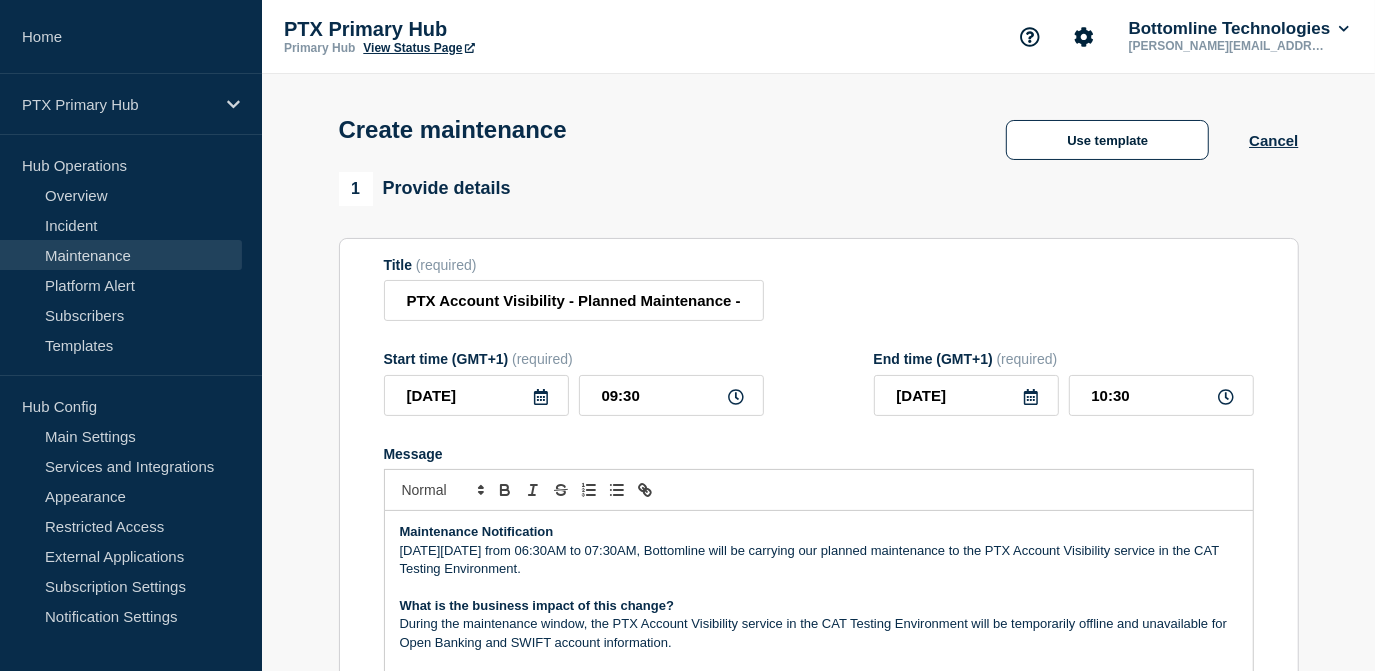 click on "Title  (required) PTX Account Visibility - Planned Maintenance - CAT Testing Environment" at bounding box center (819, 289) 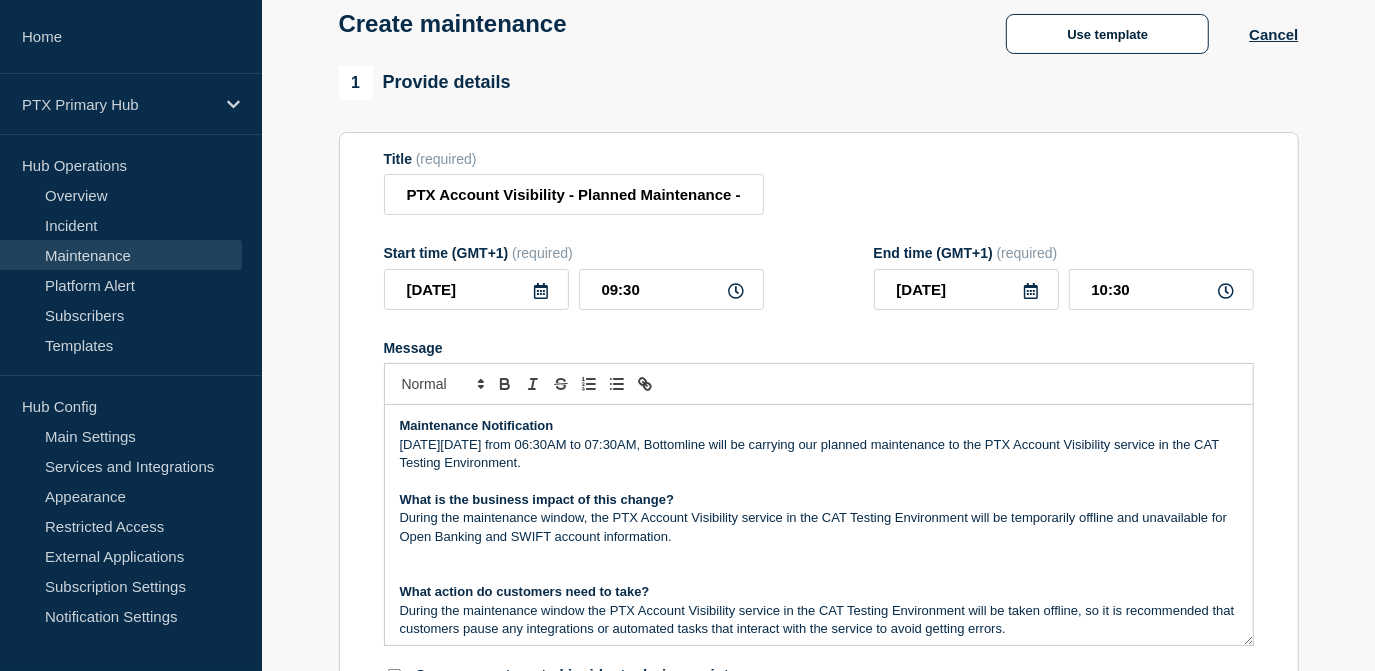 scroll, scrollTop: 363, scrollLeft: 0, axis: vertical 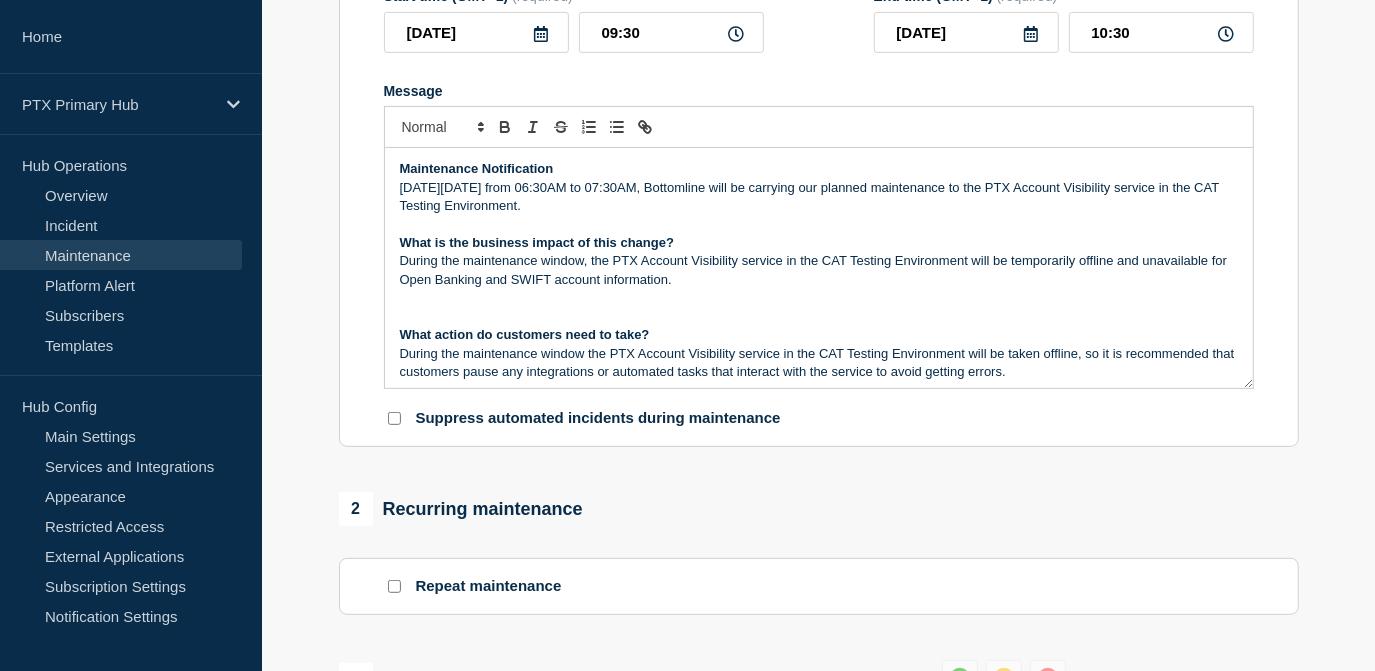 drag, startPoint x: 574, startPoint y: 190, endPoint x: 588, endPoint y: 189, distance: 14.035668 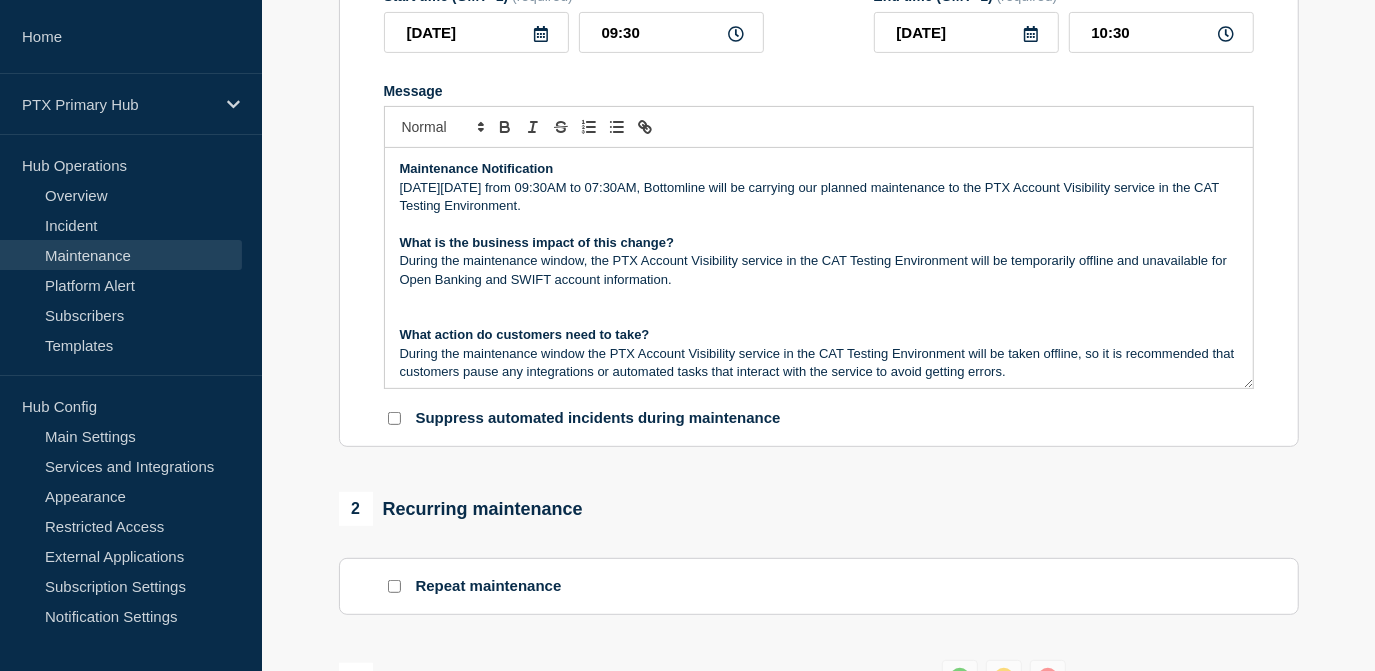 click on "On Tuesday 22nd July from 09:30AM to 07:30AM, Bottomline will be carrying our planned maintenance to the PTX Account Visibility service in the CAT Testing Environment." at bounding box center (819, 197) 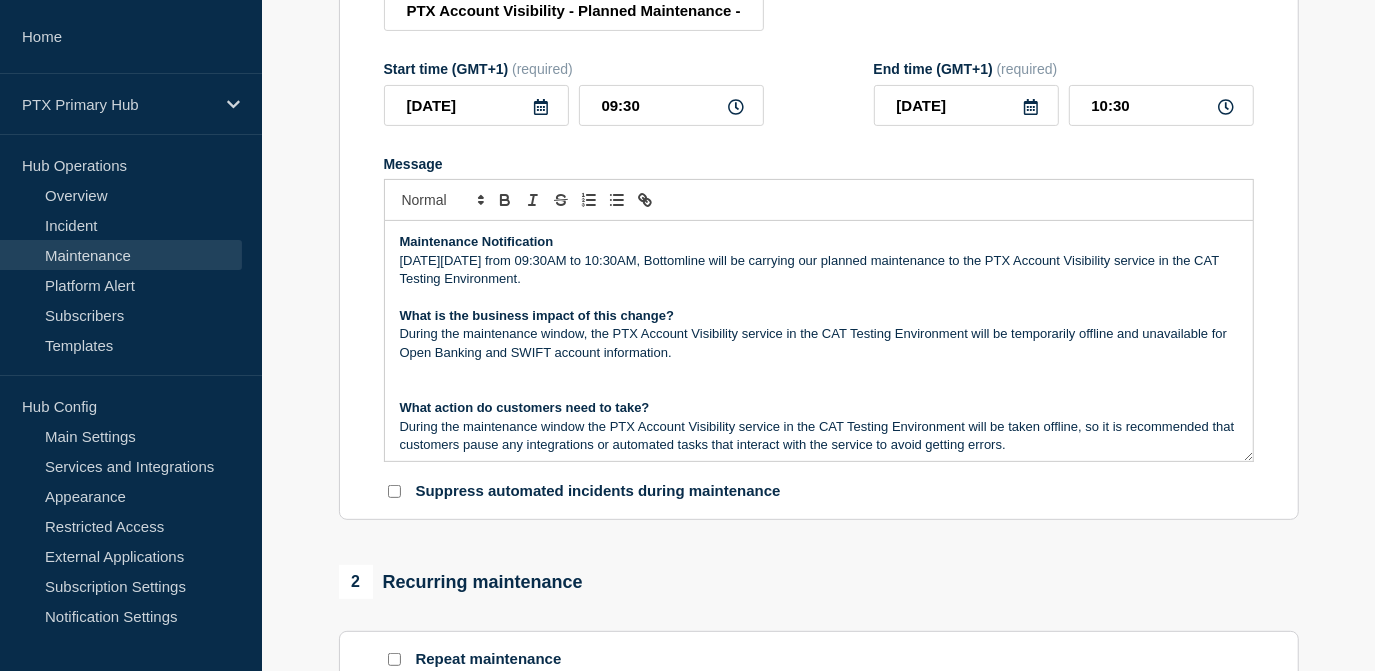 scroll, scrollTop: 181, scrollLeft: 0, axis: vertical 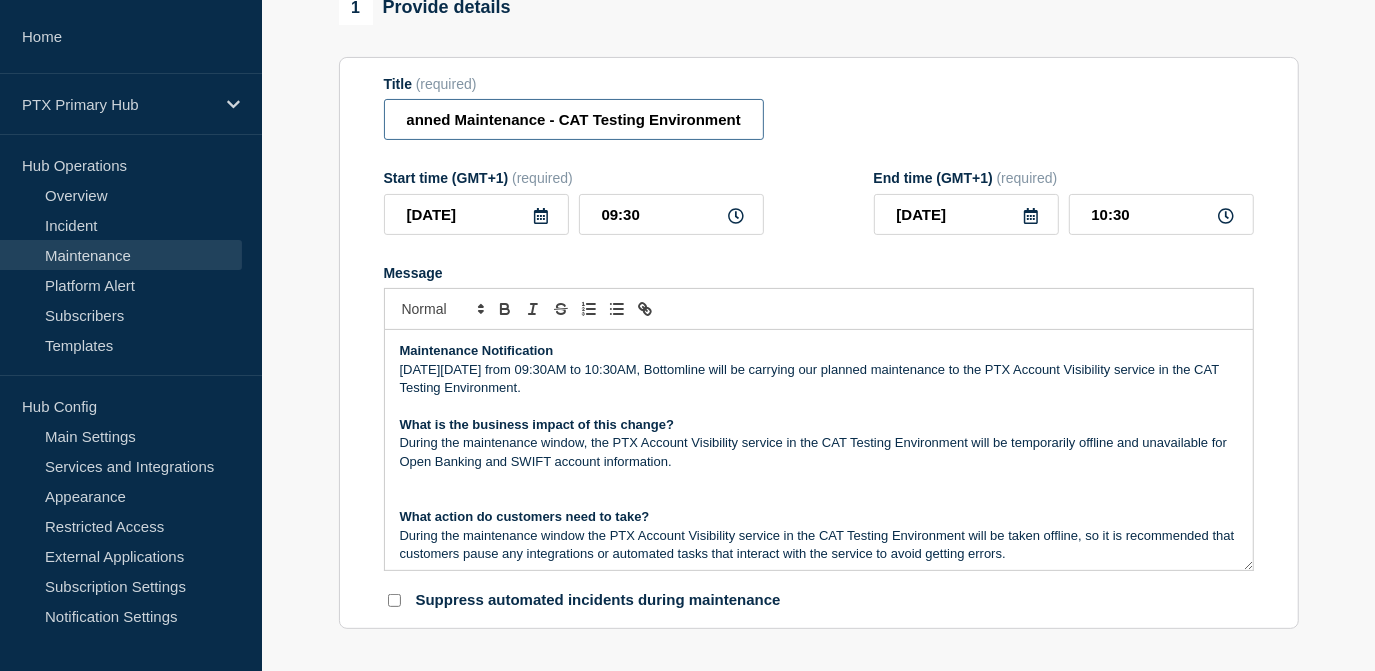 drag, startPoint x: 700, startPoint y: 141, endPoint x: 805, endPoint y: 123, distance: 106.531685 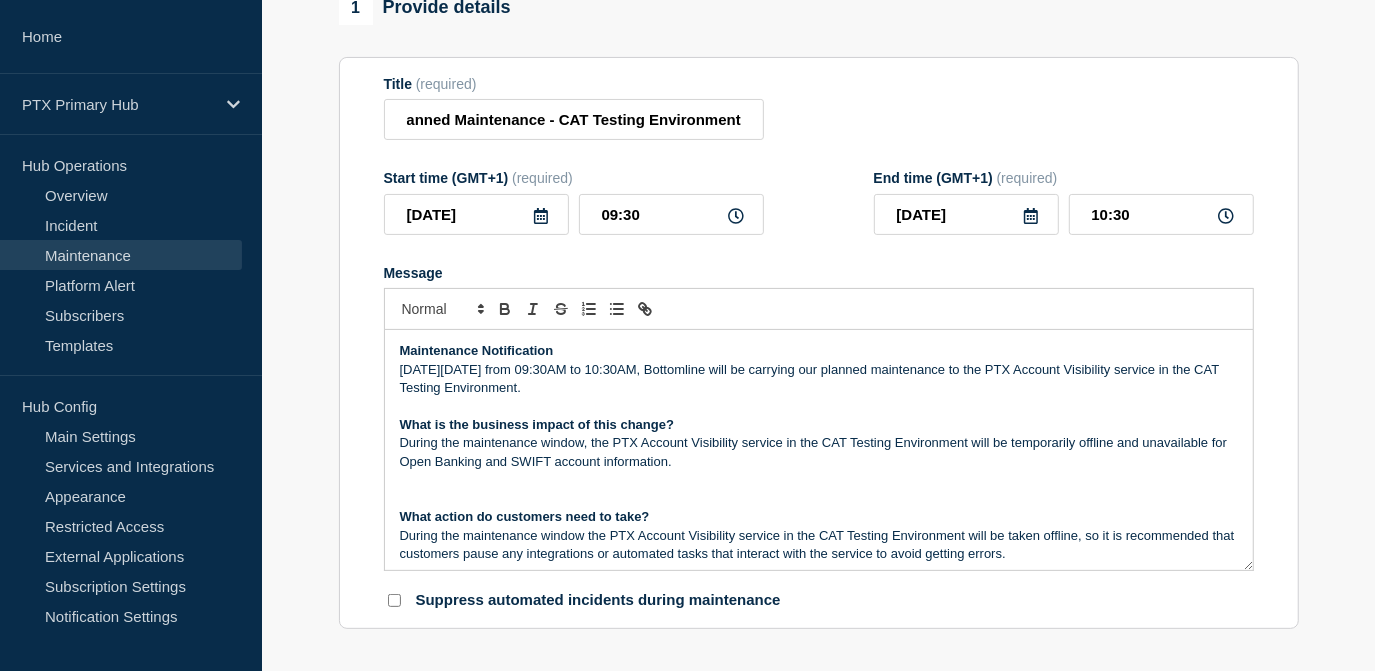 click on "Title  (required) PTX Account Visibility - Planned Maintenance - CAT Testing Environment" at bounding box center (819, 108) 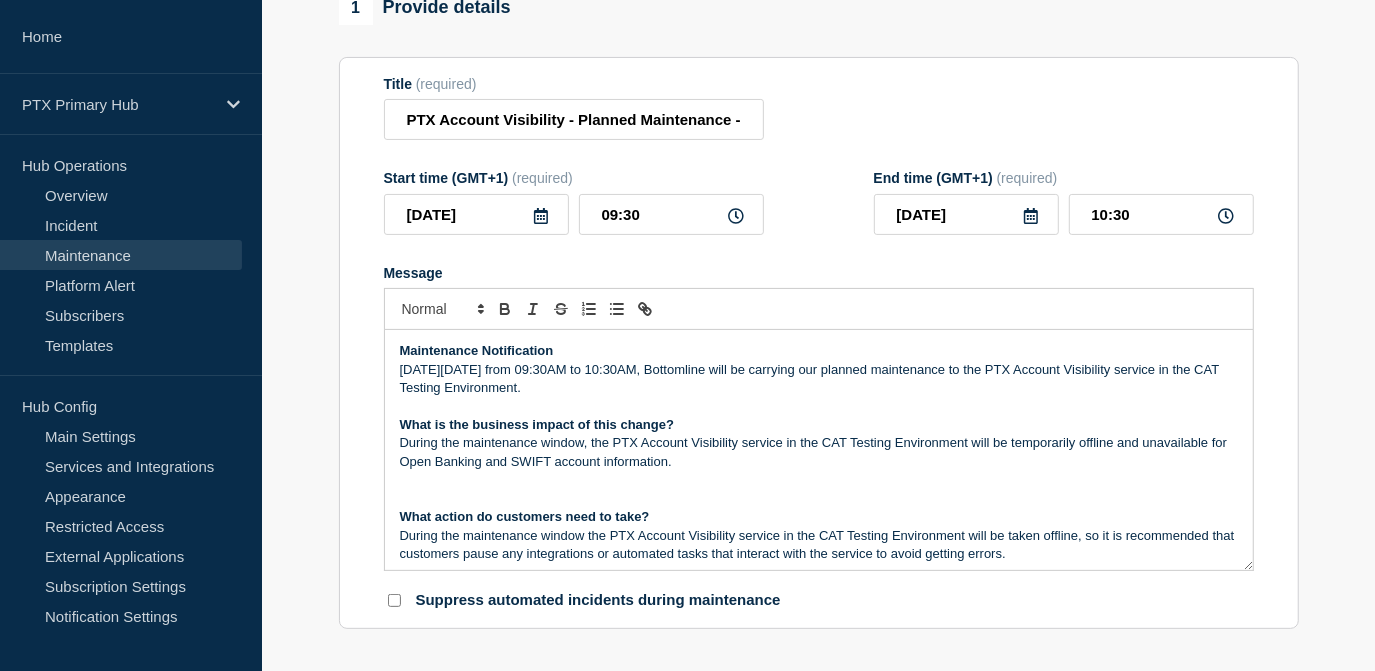 scroll, scrollTop: 545, scrollLeft: 0, axis: vertical 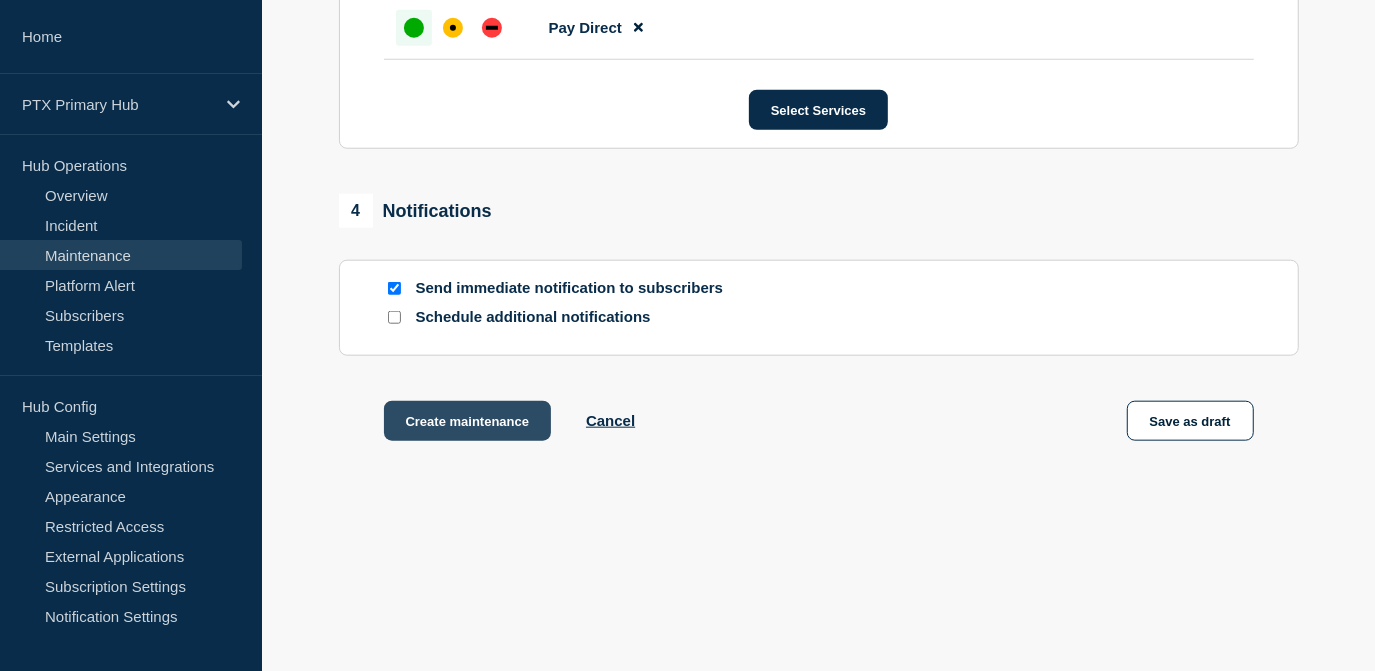 click on "Create maintenance" at bounding box center (468, 421) 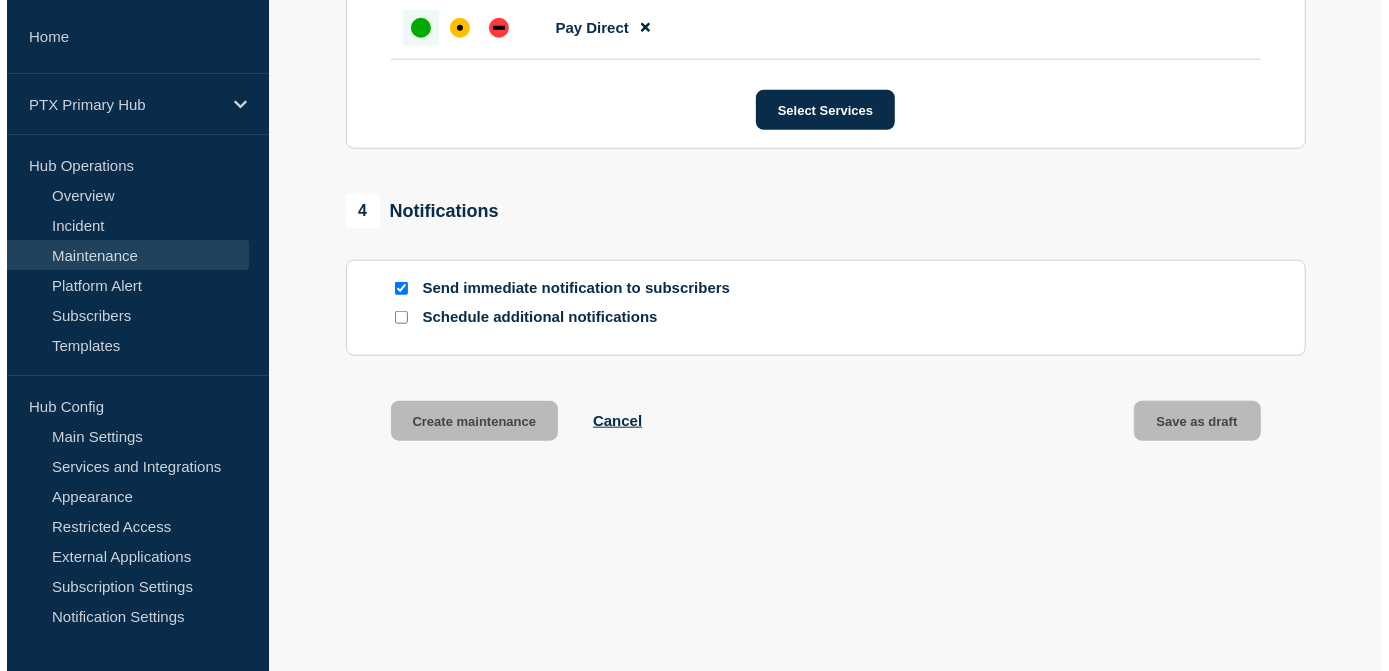 scroll, scrollTop: 0, scrollLeft: 0, axis: both 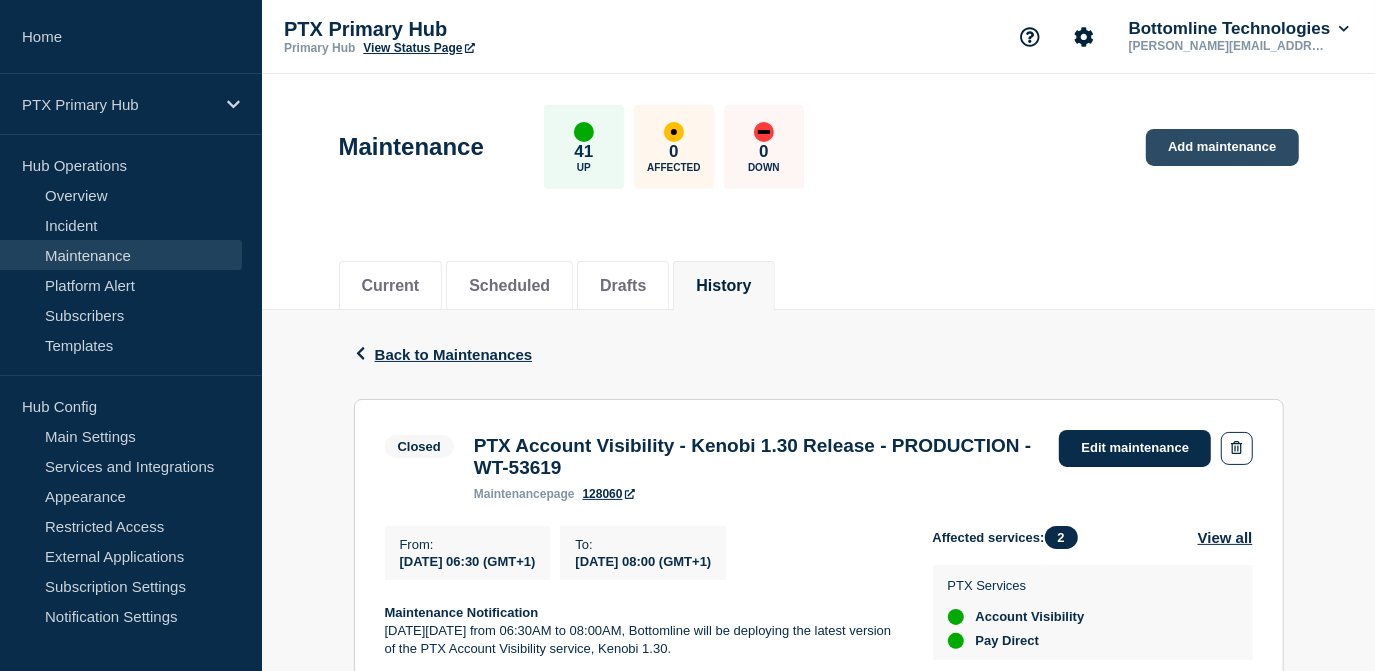 click on "Add maintenance" 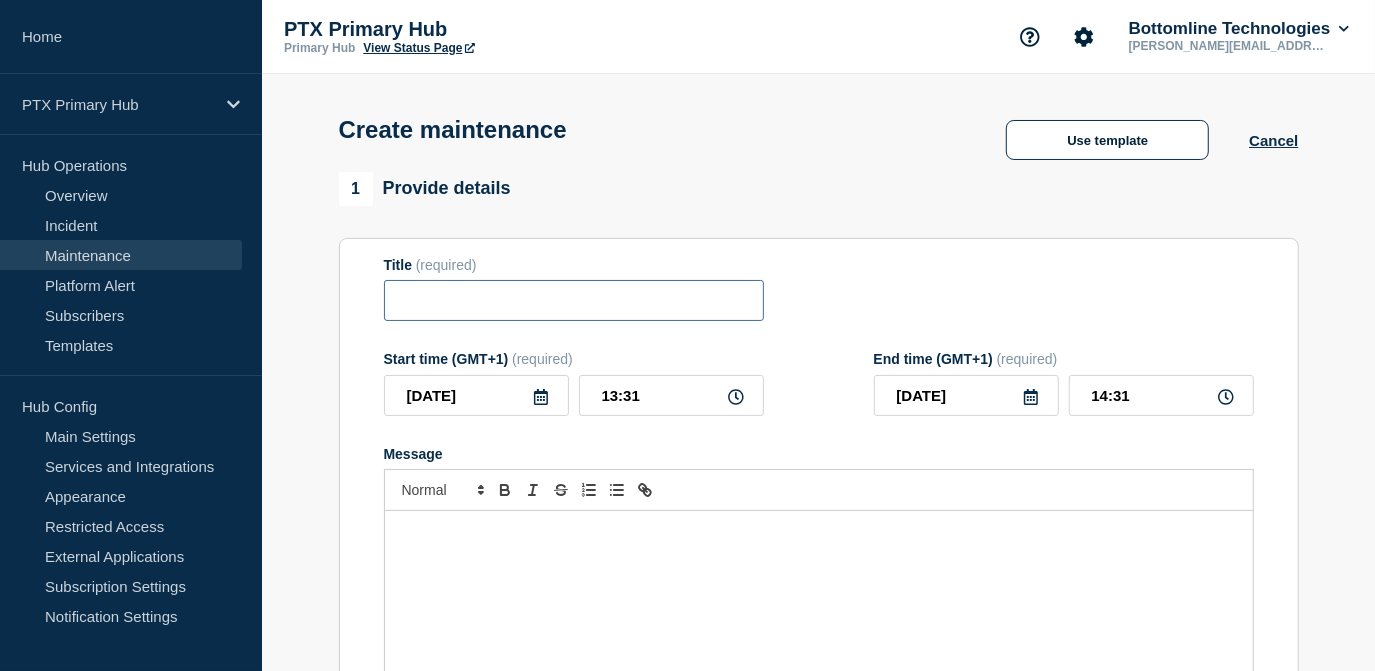 click at bounding box center (574, 300) 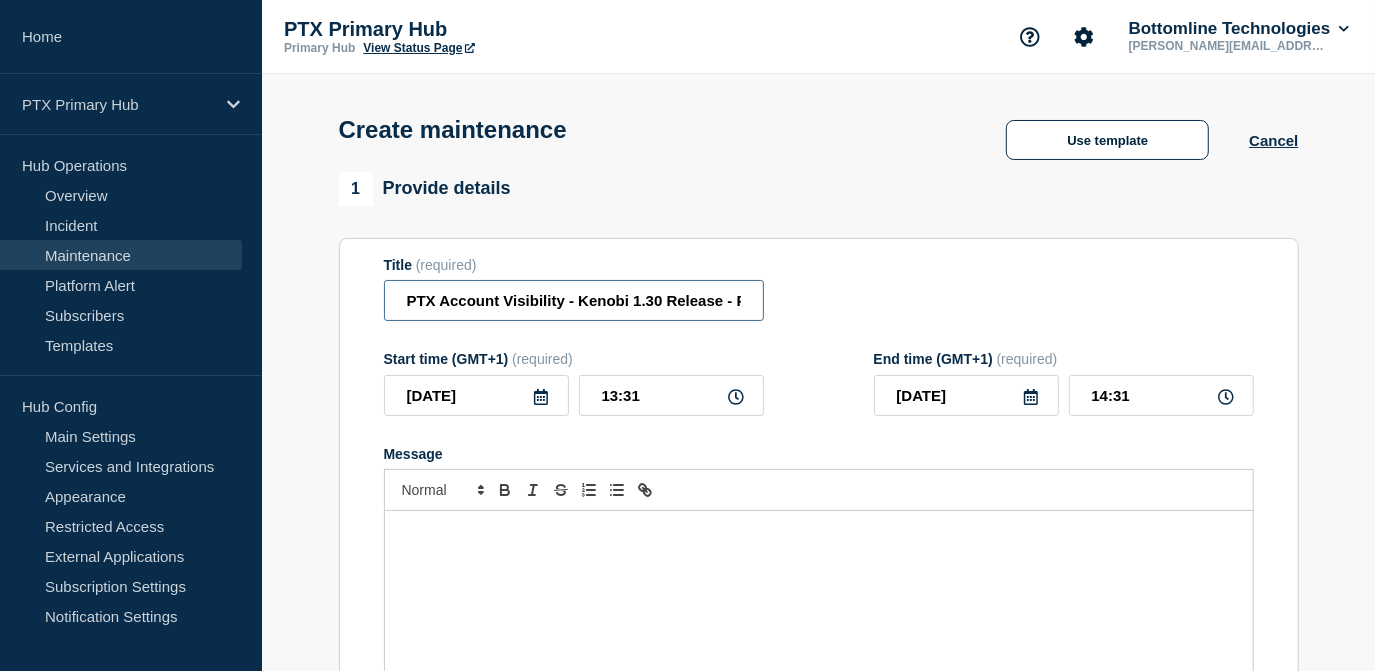 scroll, scrollTop: 0, scrollLeft: 178, axis: horizontal 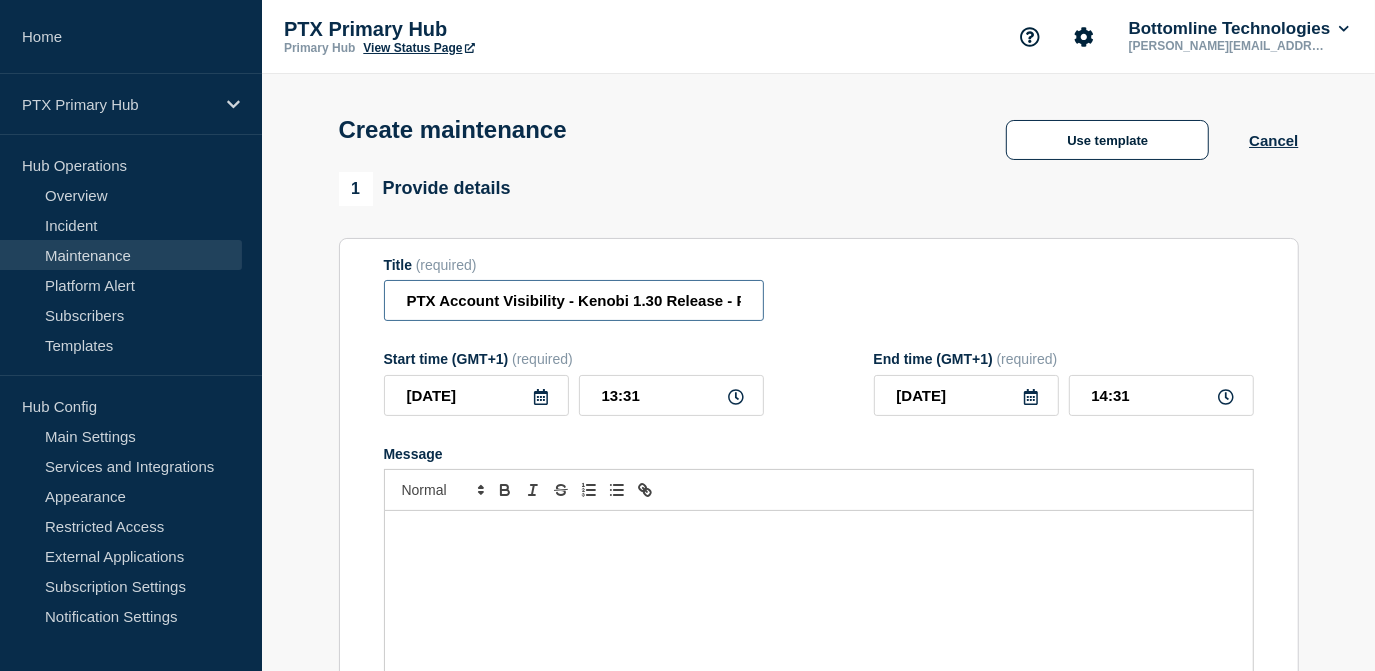 drag, startPoint x: 540, startPoint y: 300, endPoint x: 661, endPoint y: 296, distance: 121.0661 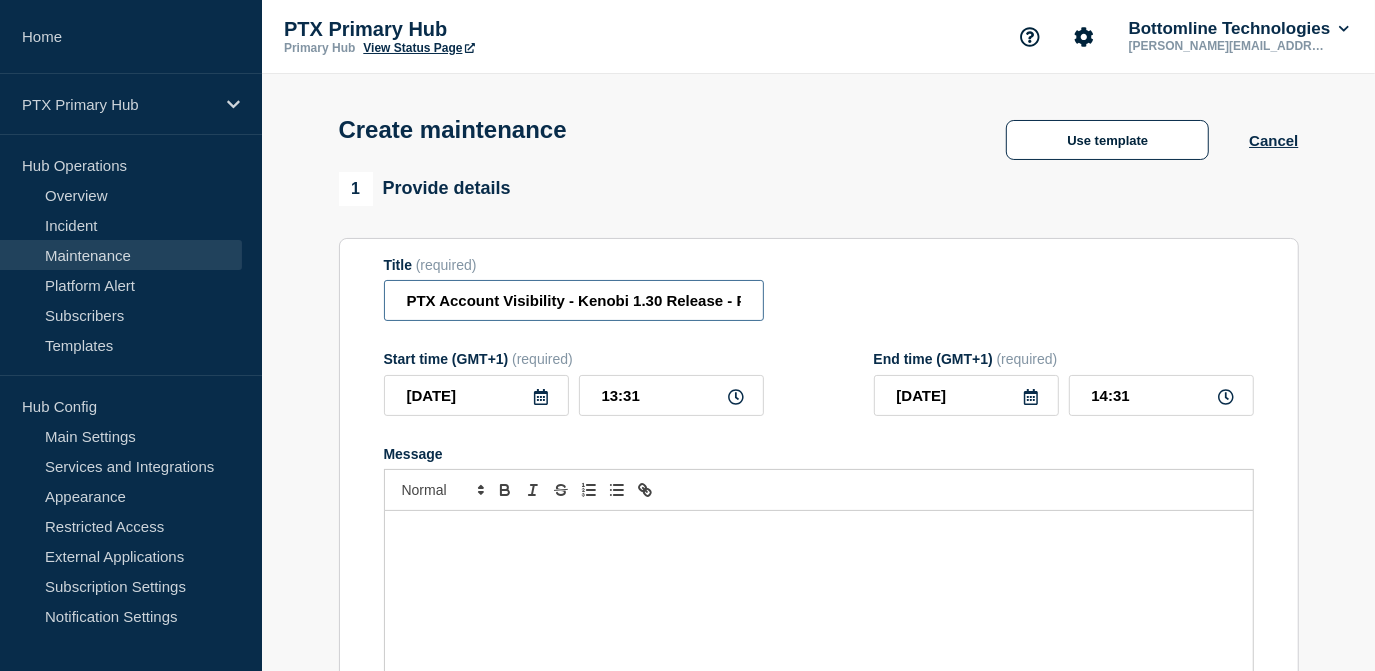 drag, startPoint x: 720, startPoint y: 302, endPoint x: 581, endPoint y: 310, distance: 139.23003 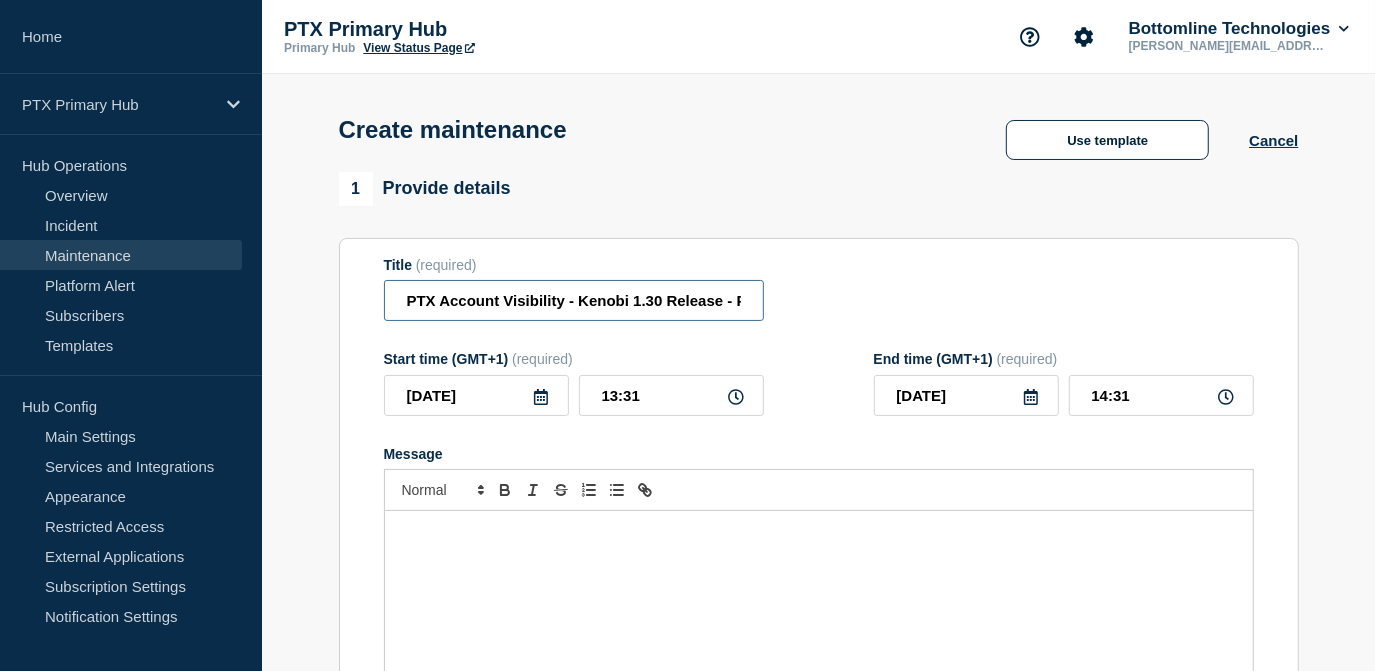 click on "PTX Account Visibility - Kenobi 1.30 Release - PRODUCTION - WT-53619" at bounding box center (574, 300) 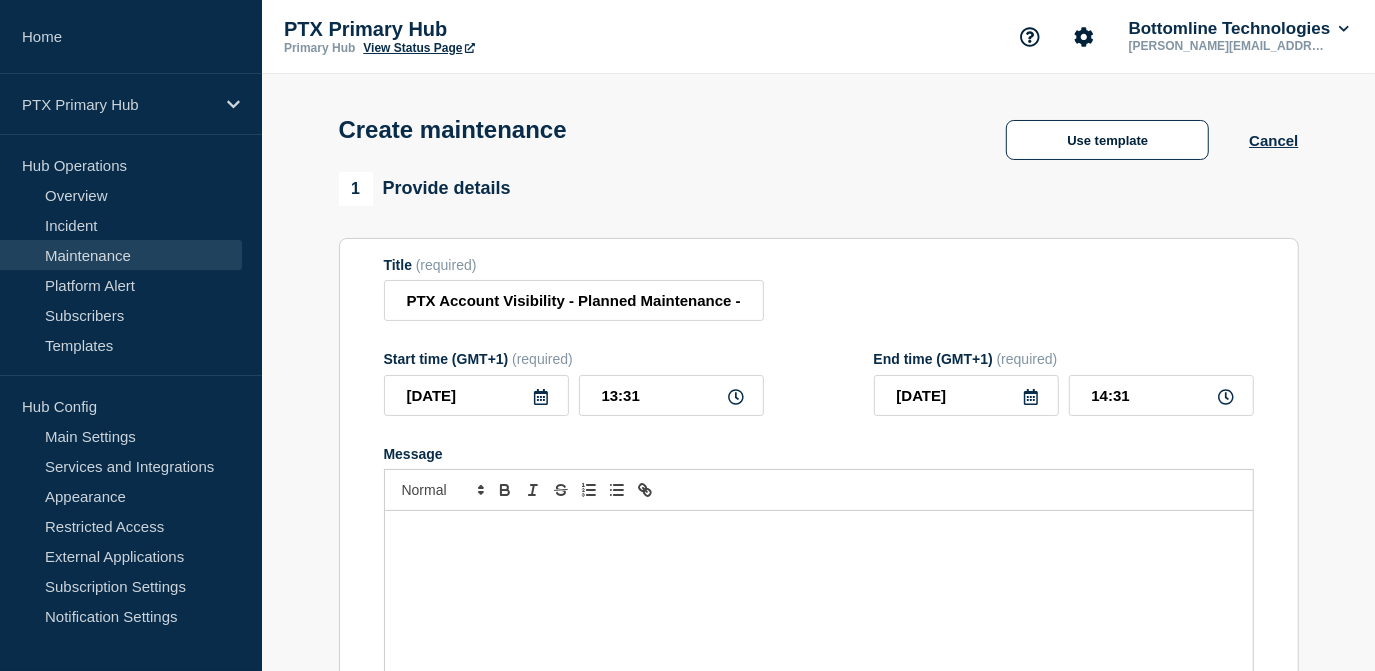 click at bounding box center (819, 631) 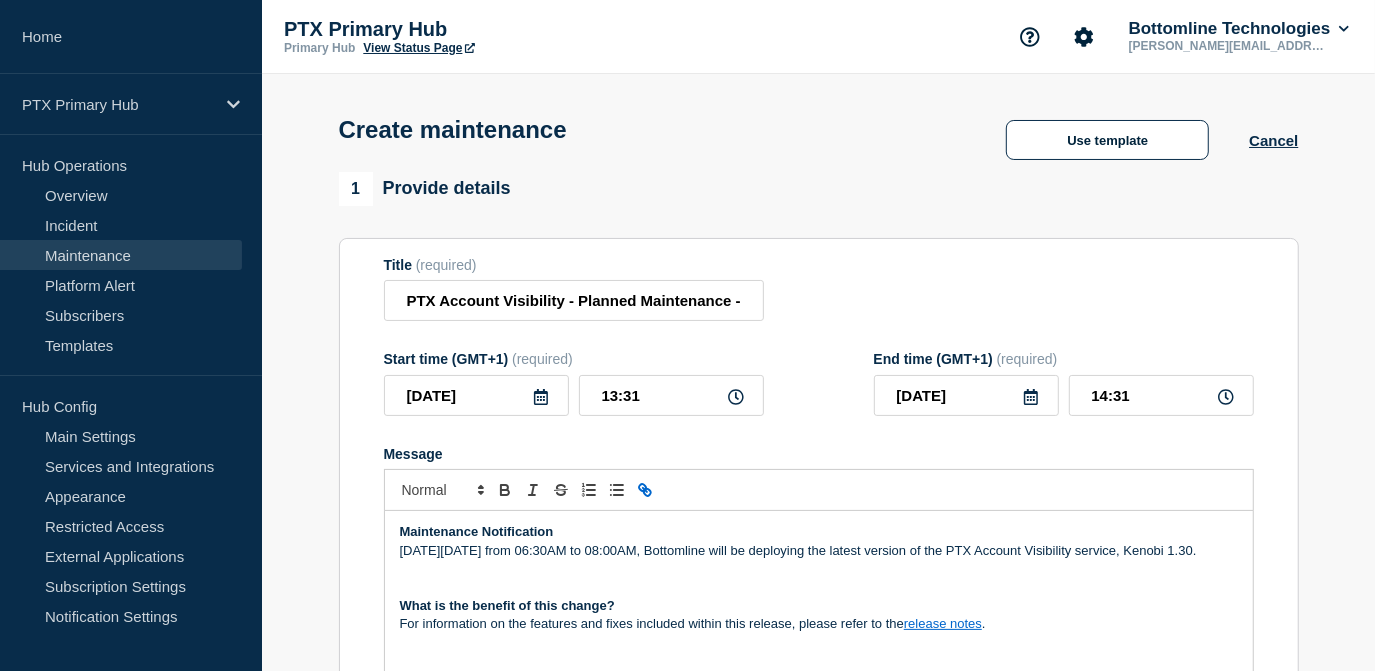 scroll, scrollTop: 84, scrollLeft: 0, axis: vertical 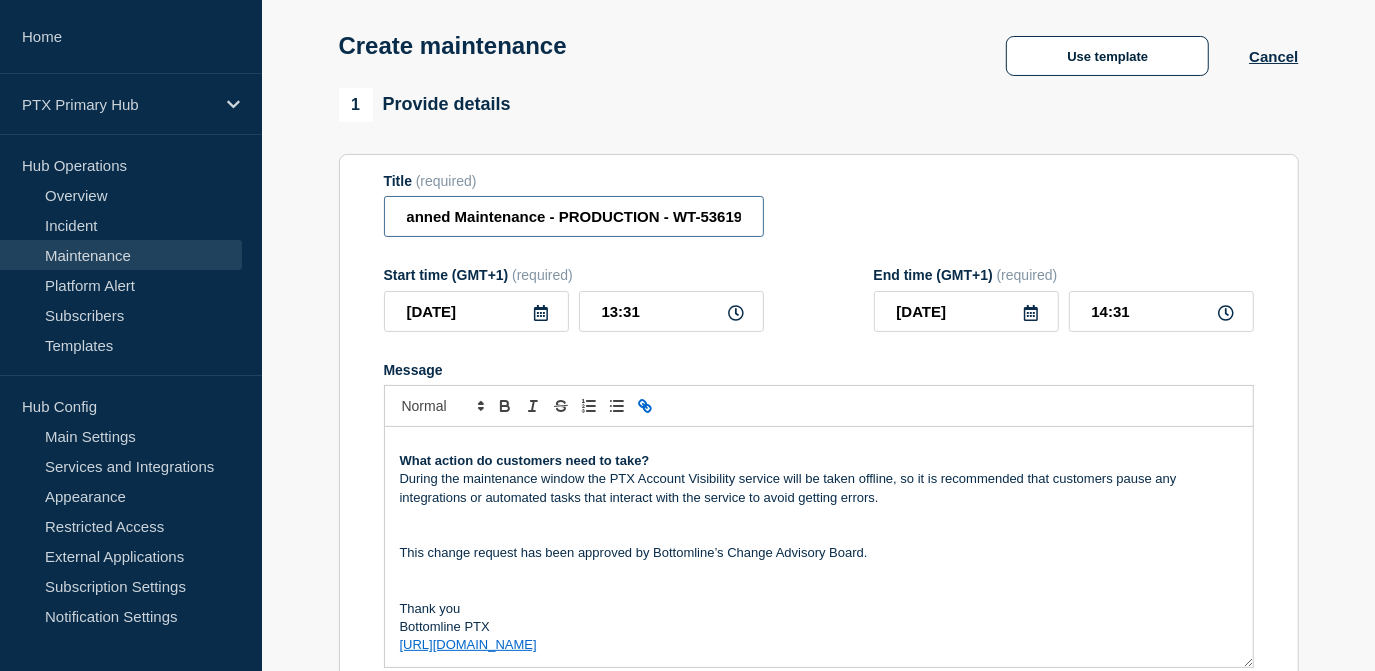 drag, startPoint x: 680, startPoint y: 230, endPoint x: 897, endPoint y: 228, distance: 217.00922 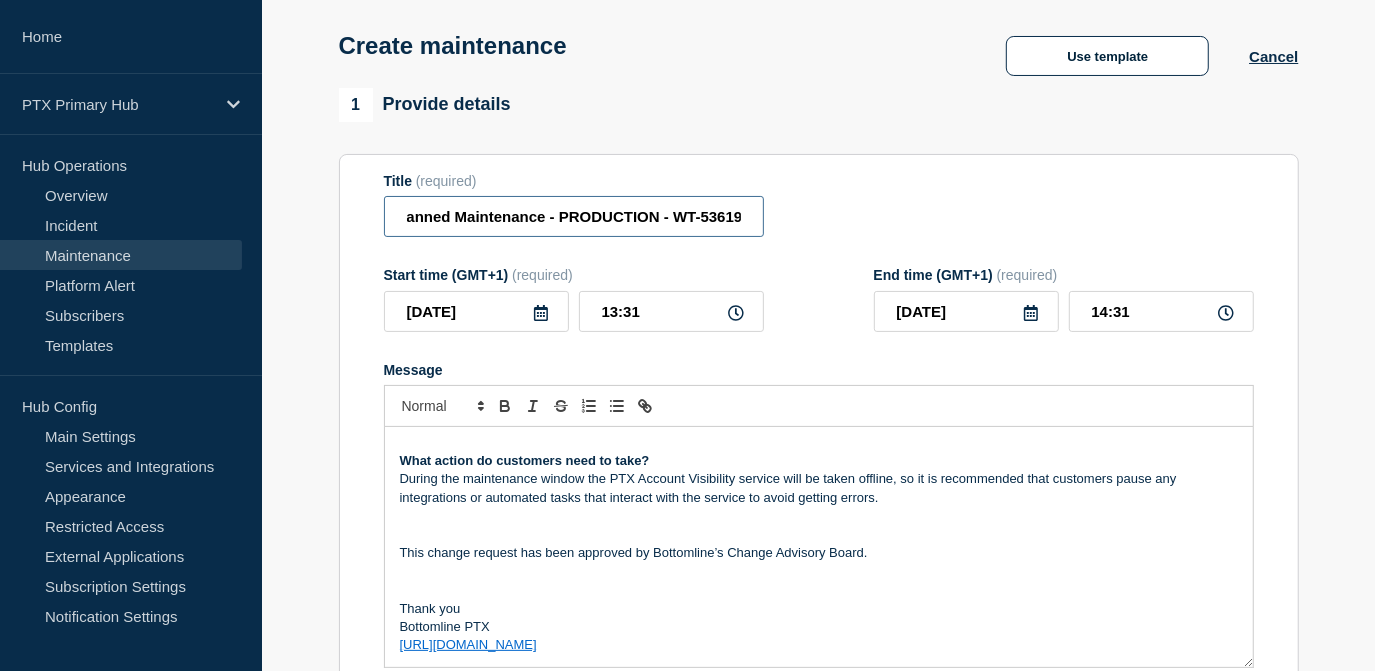 click on "PTX Account Visibility - Planned Maintenance - PRODUCTION - WT-53619" at bounding box center (574, 216) 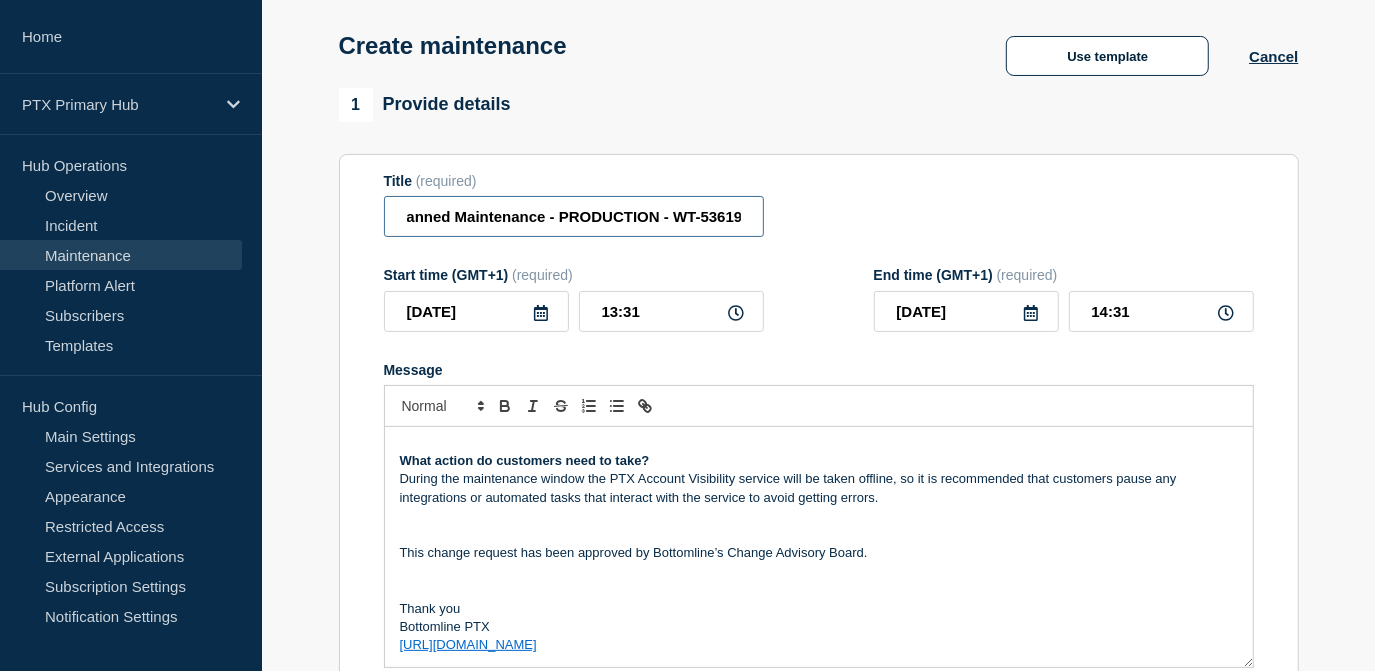 scroll, scrollTop: 0, scrollLeft: 0, axis: both 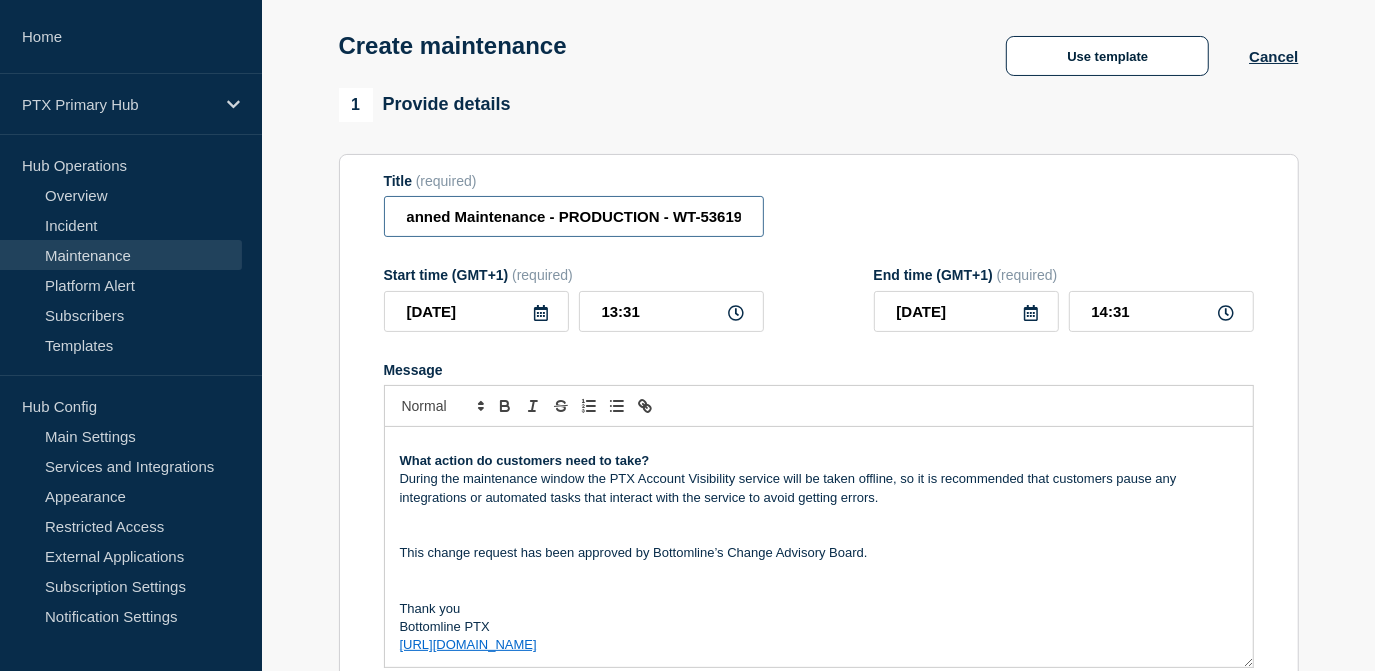 drag, startPoint x: 712, startPoint y: 216, endPoint x: 835, endPoint y: 222, distance: 123.146255 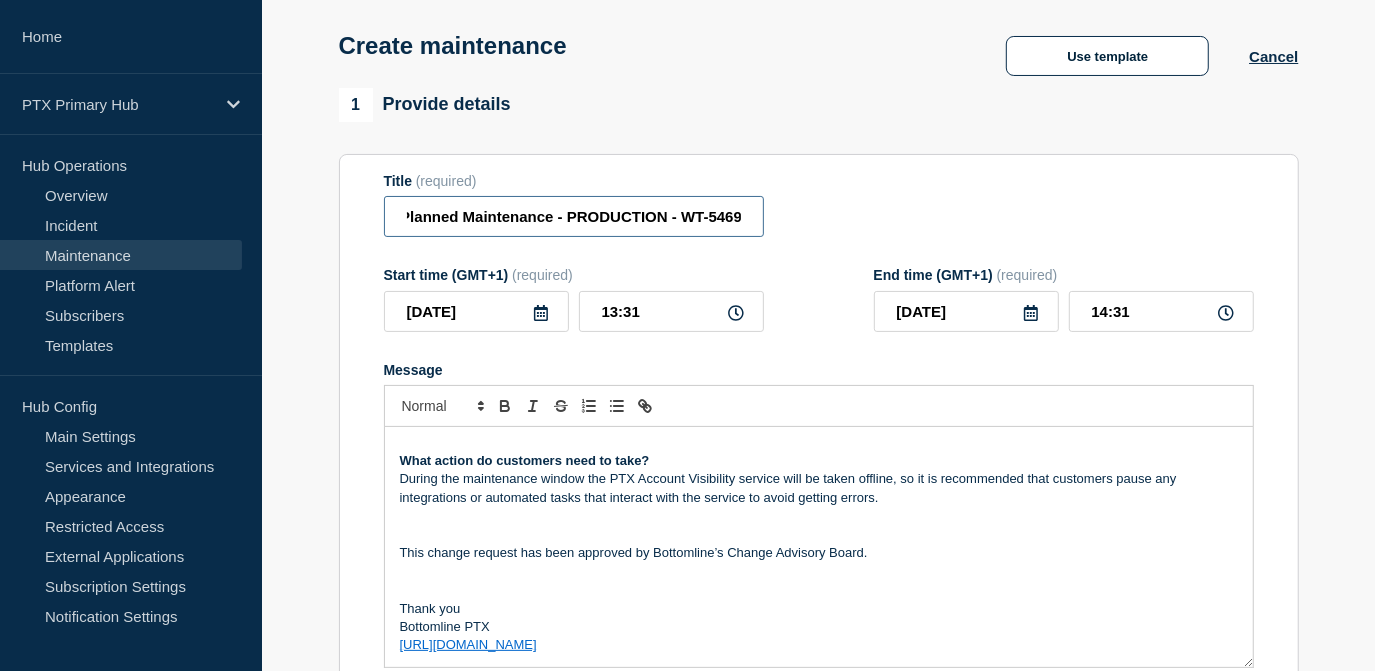 scroll, scrollTop: 0, scrollLeft: 186, axis: horizontal 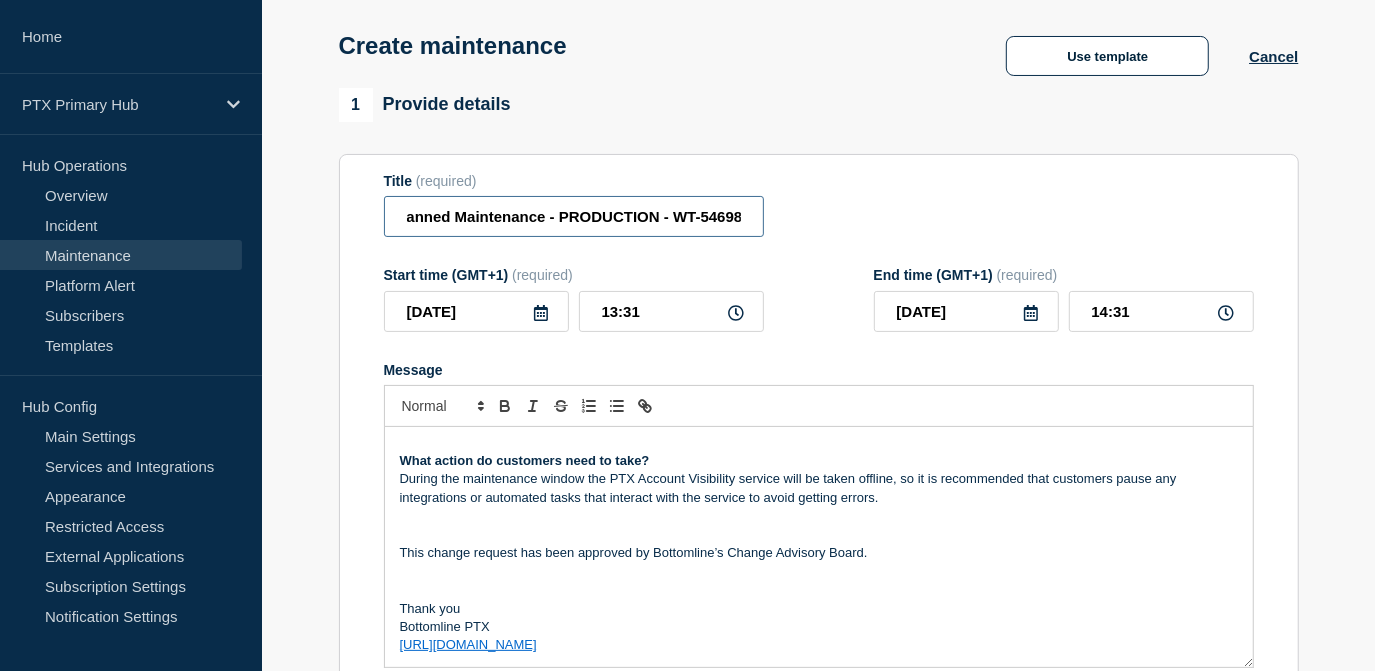 type on "PTX Account Visibility - Planned Maintenance - PRODUCTION - WT-54698" 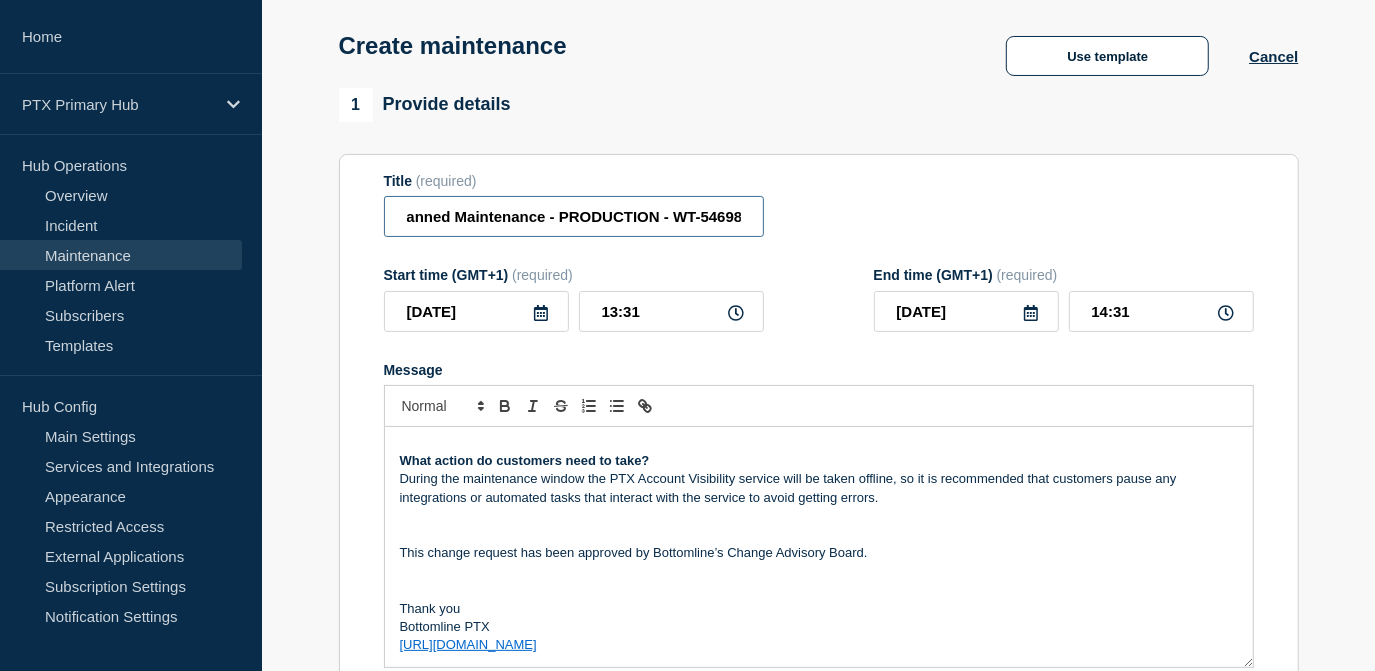 scroll, scrollTop: 0, scrollLeft: 0, axis: both 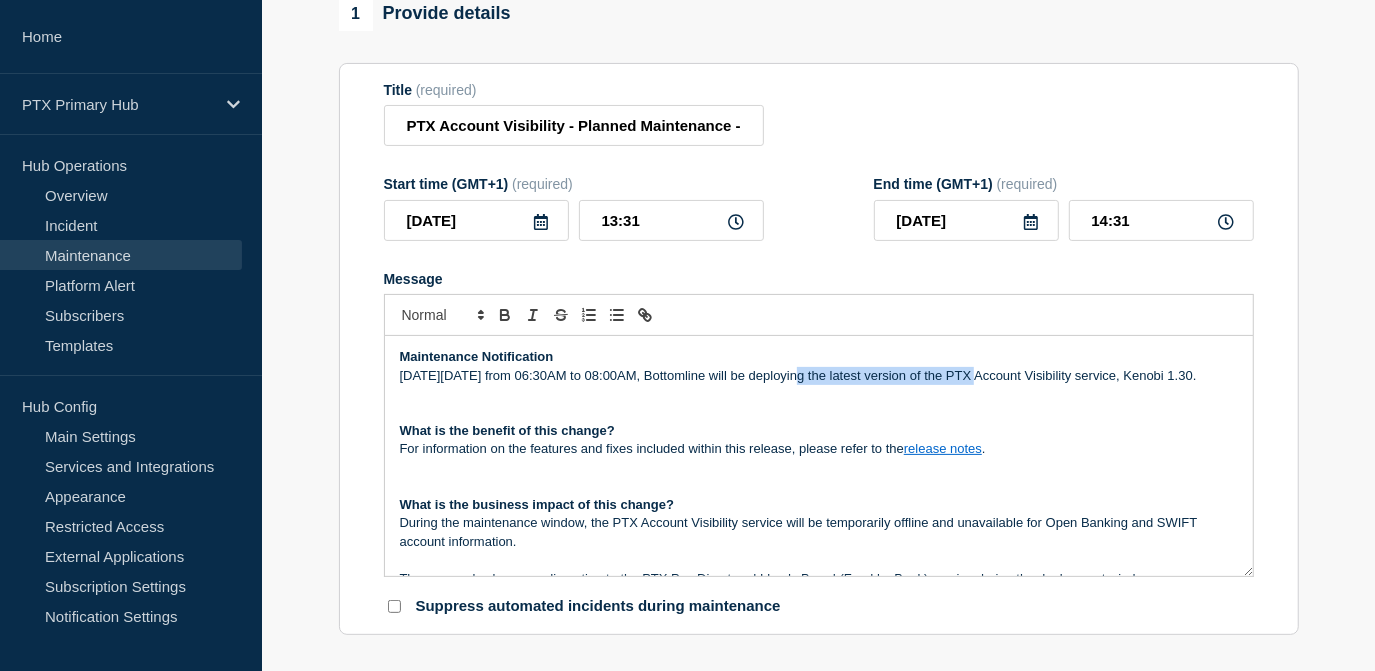 drag, startPoint x: 972, startPoint y: 374, endPoint x: 800, endPoint y: 379, distance: 172.07266 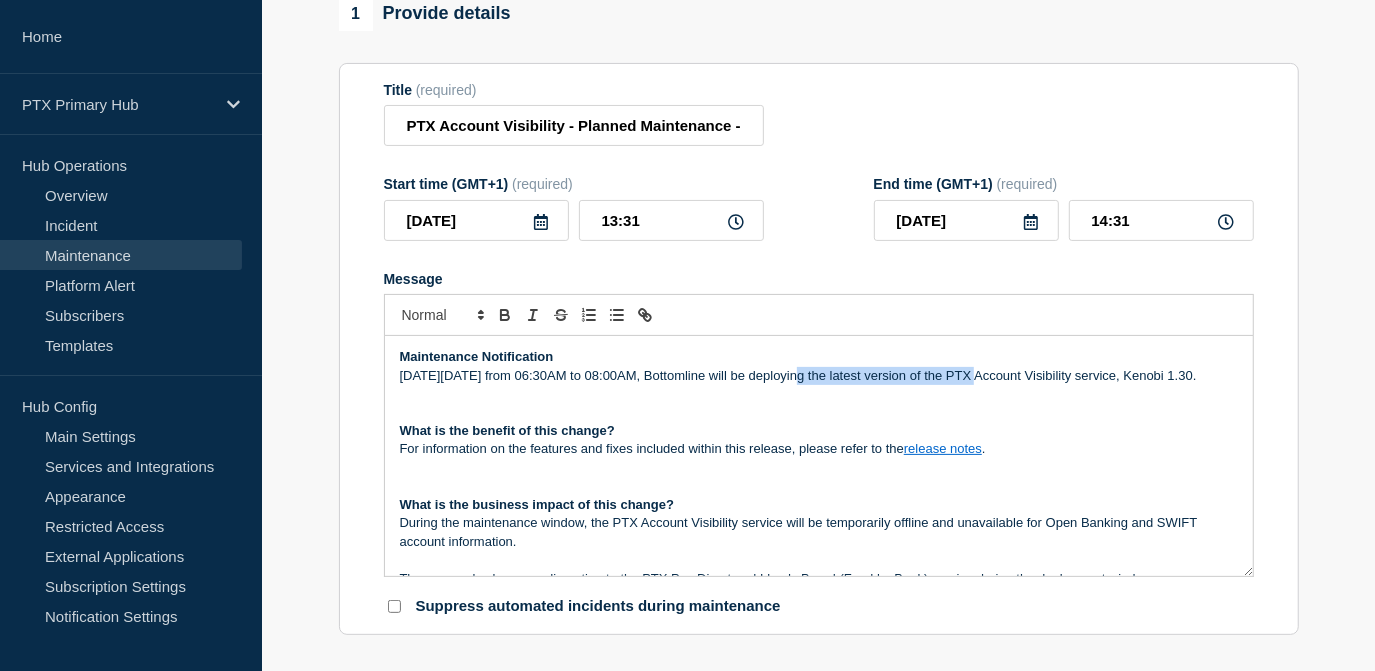 click on "[DATE][DATE] from 06:30AM to 08:00AM, Bottomline will be deploying the latest version of the PTX Account Visibility service, Kenobi 1.30." at bounding box center (819, 376) 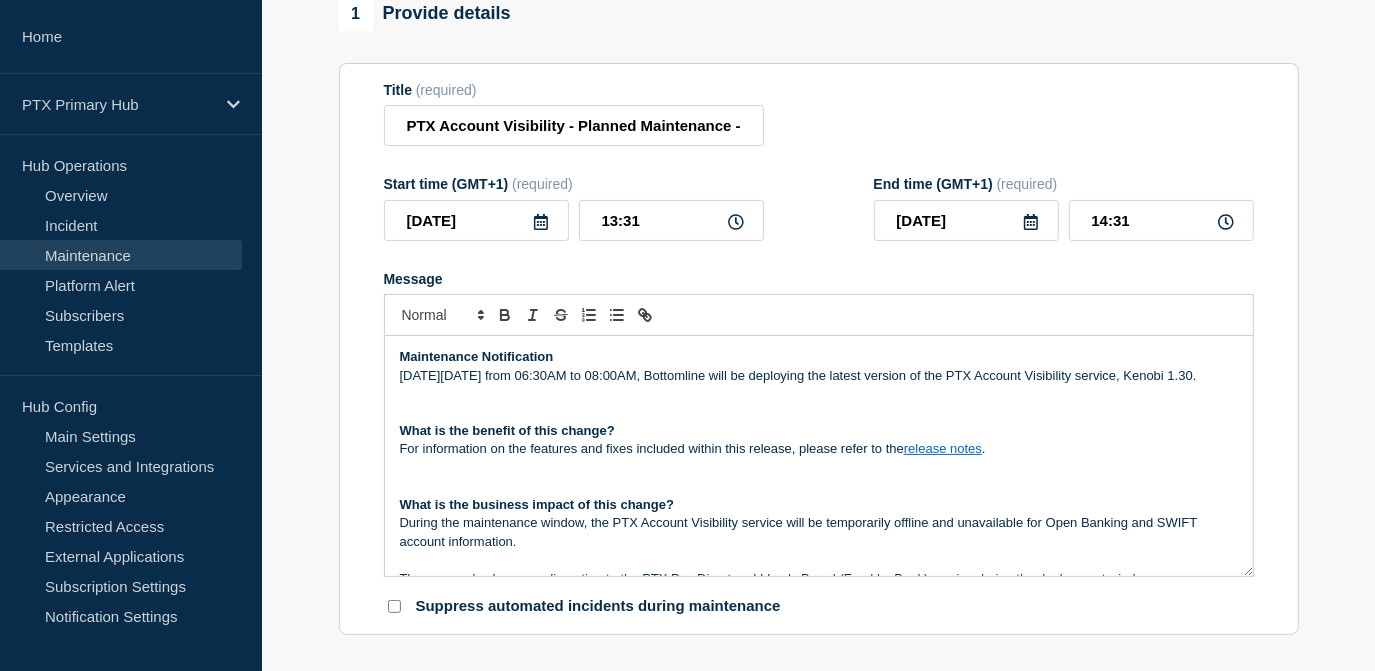 type 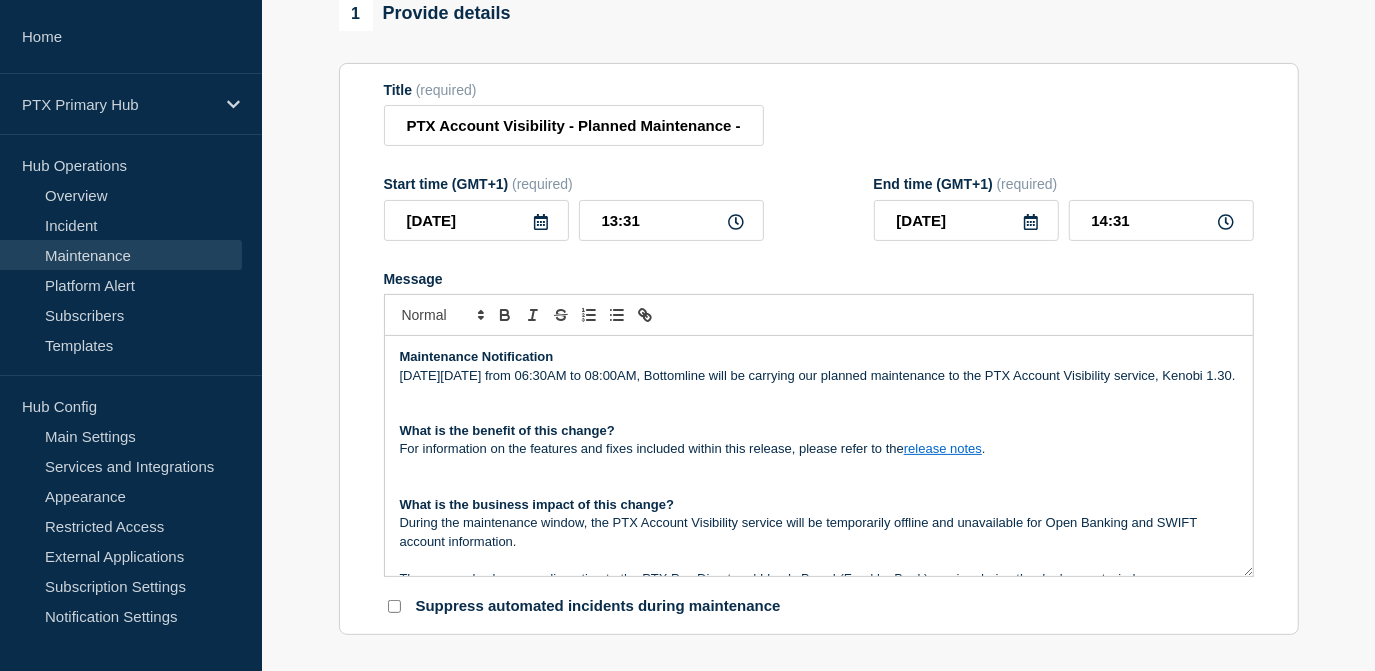 drag, startPoint x: 480, startPoint y: 406, endPoint x: 1202, endPoint y: 385, distance: 722.30536 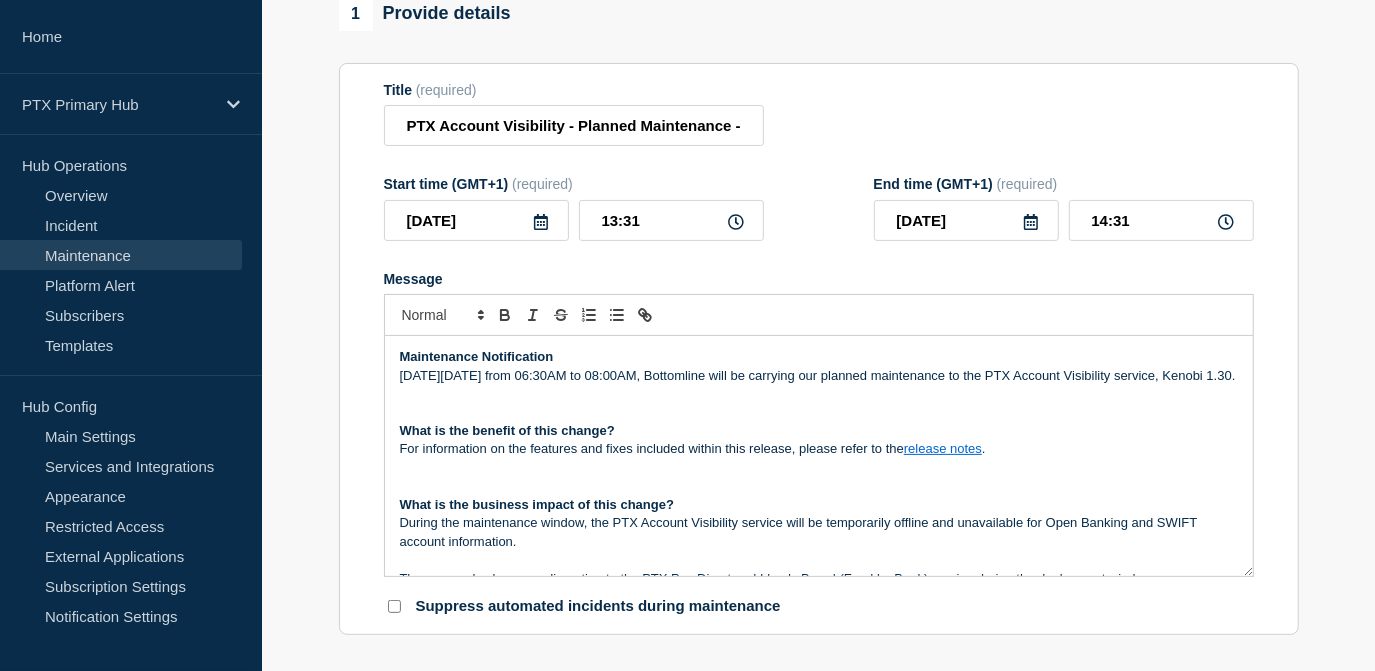 click on "[DATE][DATE] from 06:30AM to 08:00AM, Bottomline will be carrying our planned maintenance to the PTX Account Visibility service, Kenobi 1.30." at bounding box center (819, 376) 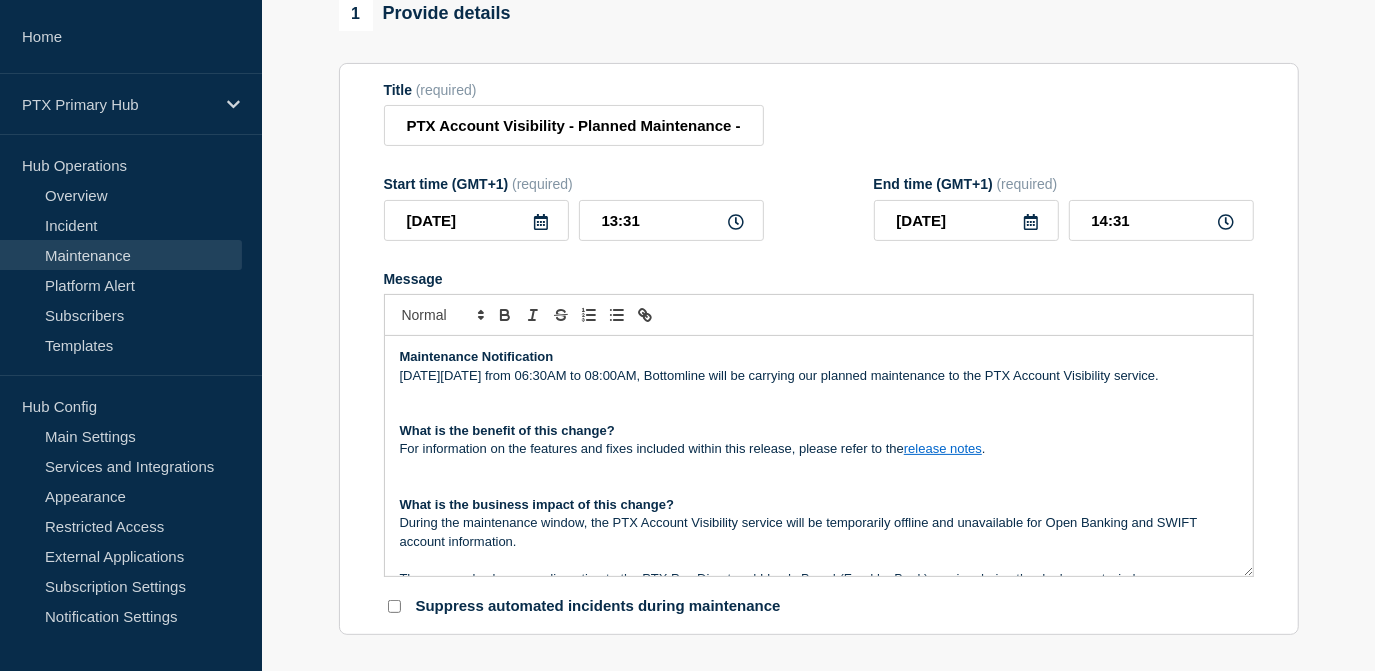 drag, startPoint x: 1024, startPoint y: 462, endPoint x: 389, endPoint y: 440, distance: 635.381 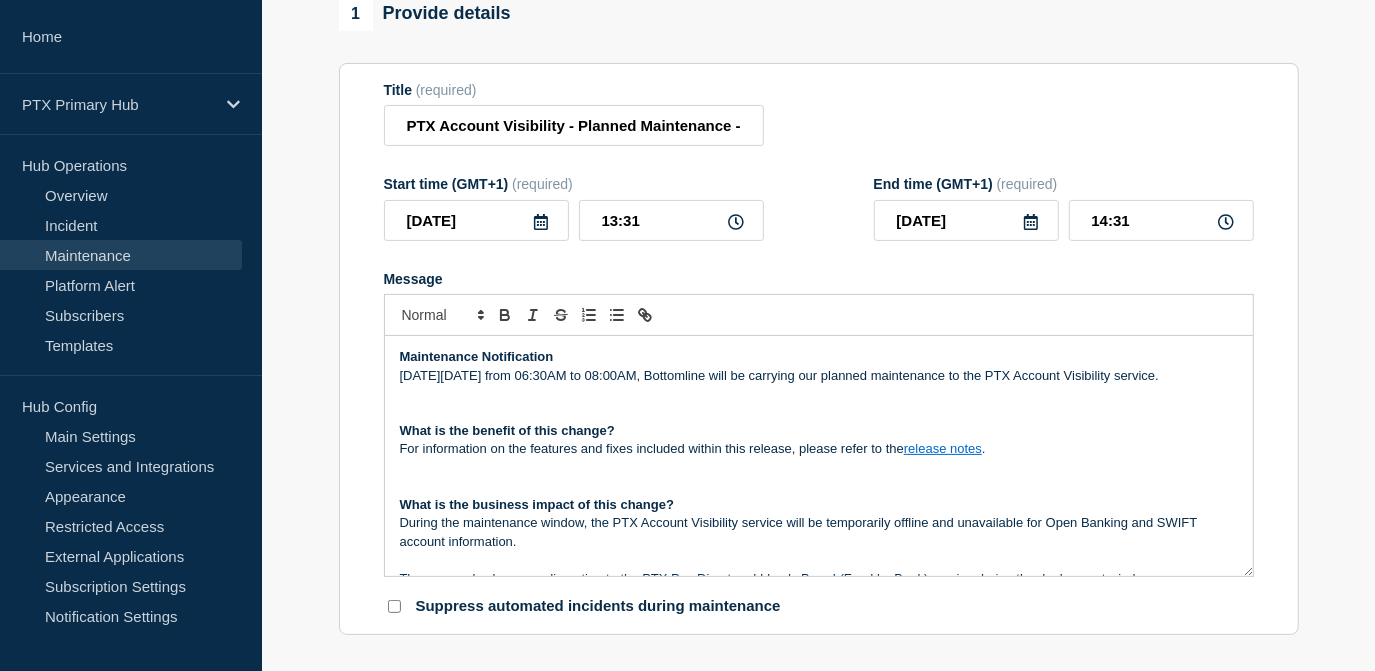 click on "Maintenance Notification [DATE][DATE] from 06:30AM to 08:00AM, Bottomline will be carrying our planned maintenance to the PTX Account Visibility service. What is the benefit of this change? For information on the features and fixes included within this release, please refer to the  release notes . What is the business impact of this change? During the maintenance window, the PTX Account Visibility service will be temporarily offline and unavailable for Open Banking and SWIFT account information. There may also be some disruption to the PTX Pay Direct and Lloyds Brand (Fund by Bank) service during the deployment window. What action do customers need to take? During the maintenance window the PTX Account Visibility service will be taken offline, so it is recommended that customers pause any integrations or automated tasks that interact with the service to avoid getting errors. This change request has been approved by [PERSON_NAME]’s Change Advisory Board. Thank you Bottomline PTX" at bounding box center (819, 456) 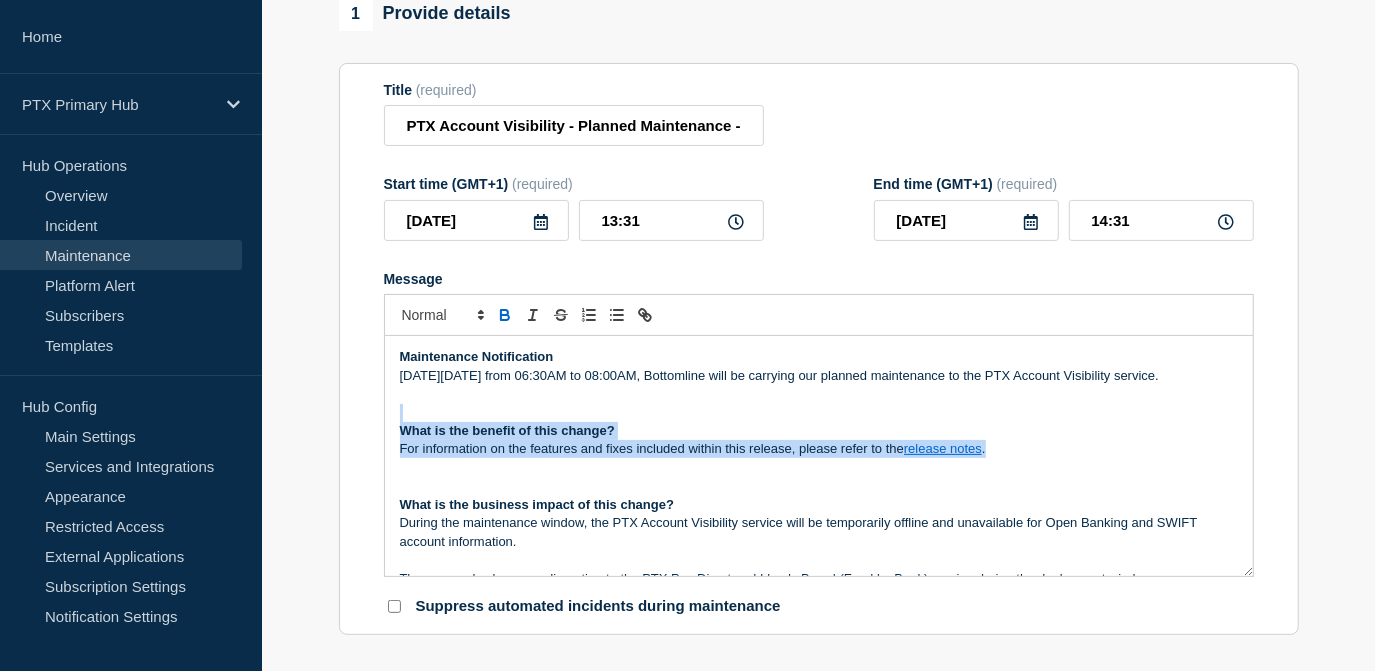 drag, startPoint x: 996, startPoint y: 452, endPoint x: 422, endPoint y: 419, distance: 574.9478 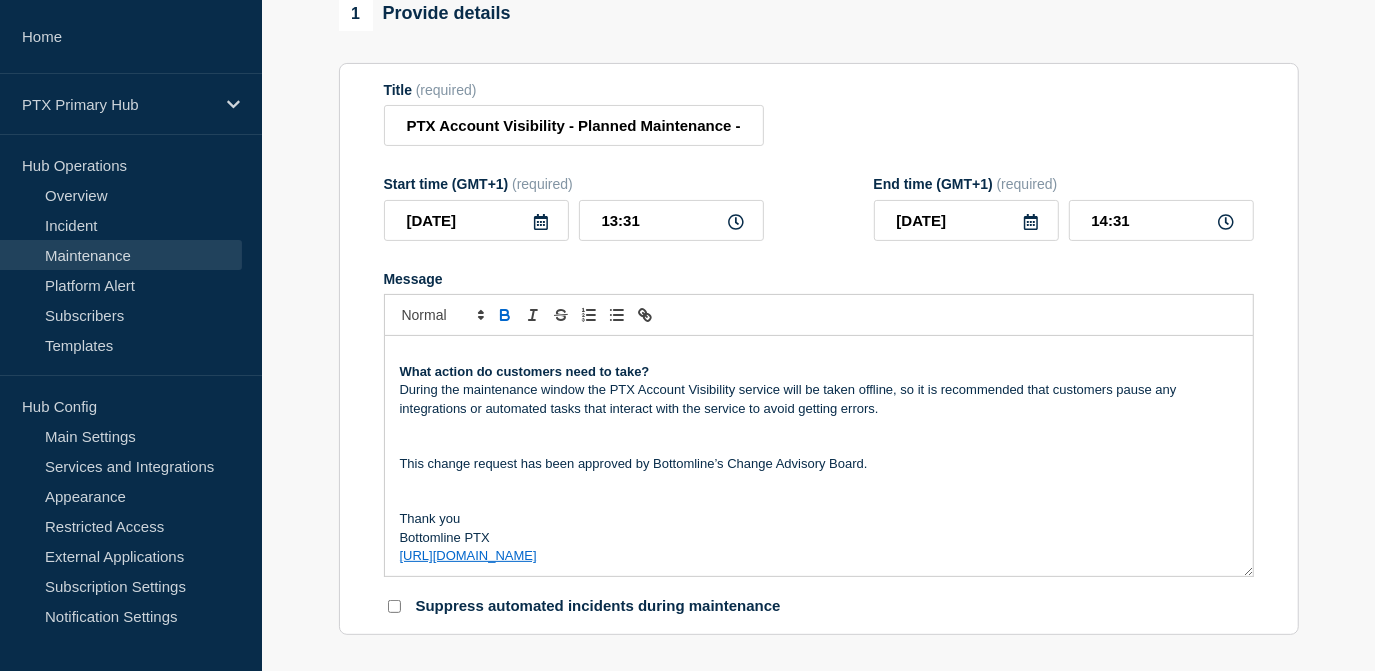 scroll, scrollTop: 0, scrollLeft: 0, axis: both 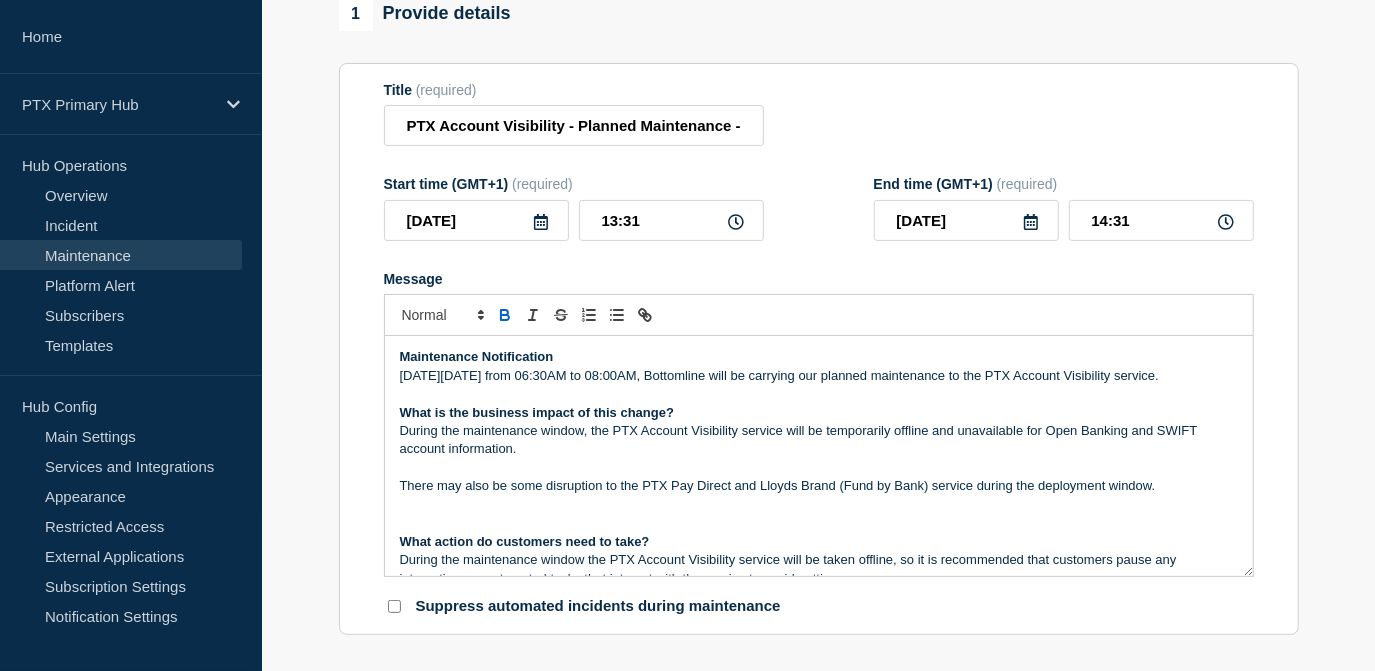 click on "[DATE][DATE] from 06:30AM to 08:00AM, Bottomline will be carrying our planned maintenance to the PTX Account Visibility service." at bounding box center (819, 376) 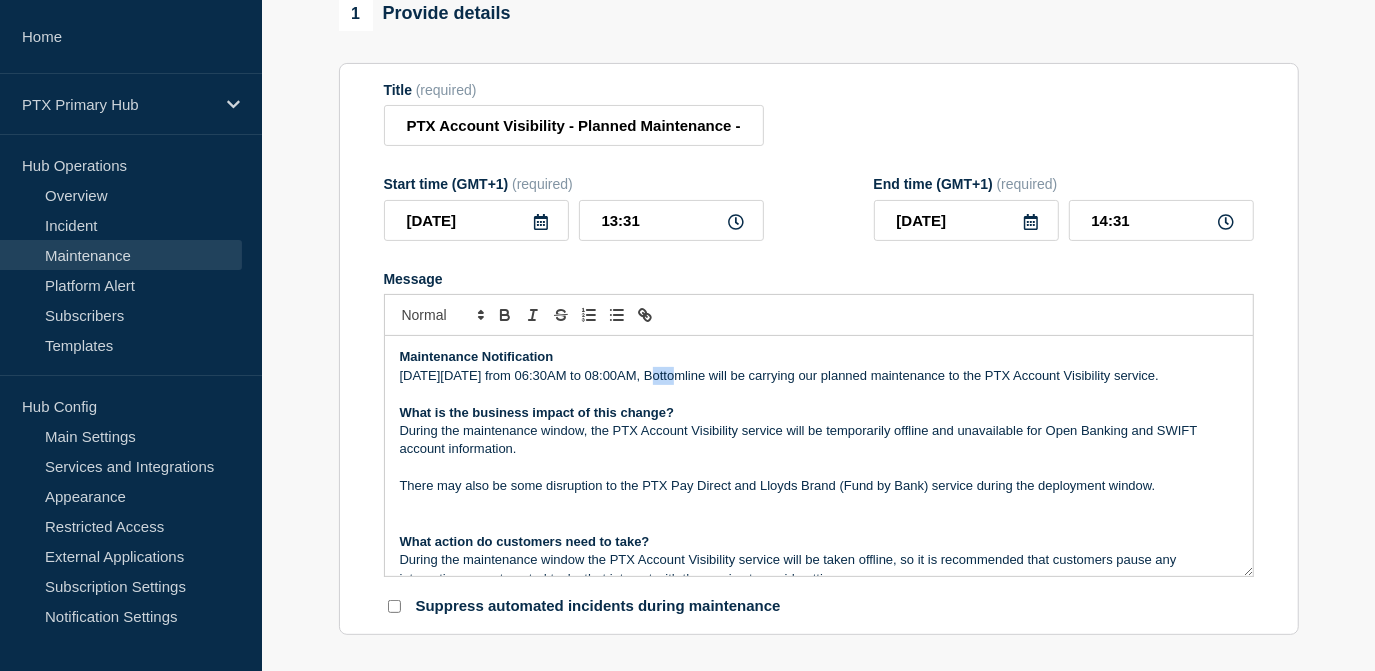 drag, startPoint x: 666, startPoint y: 380, endPoint x: 640, endPoint y: 381, distance: 26.019224 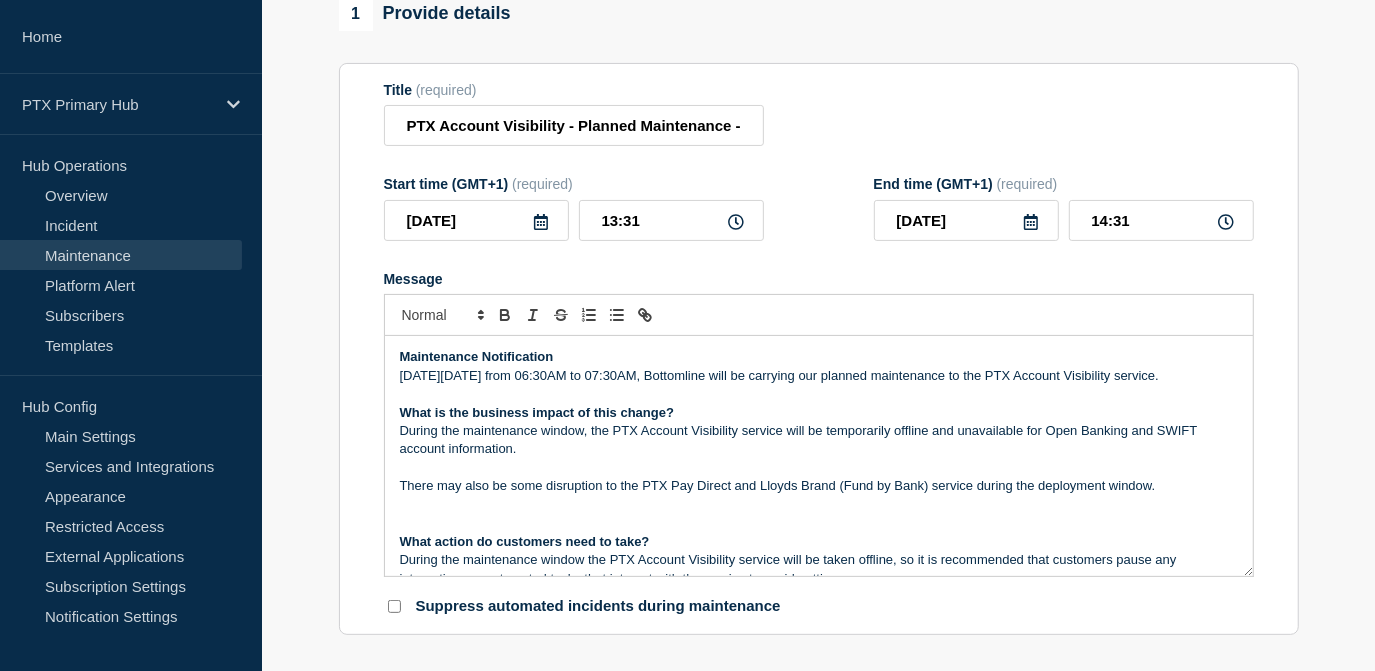 click 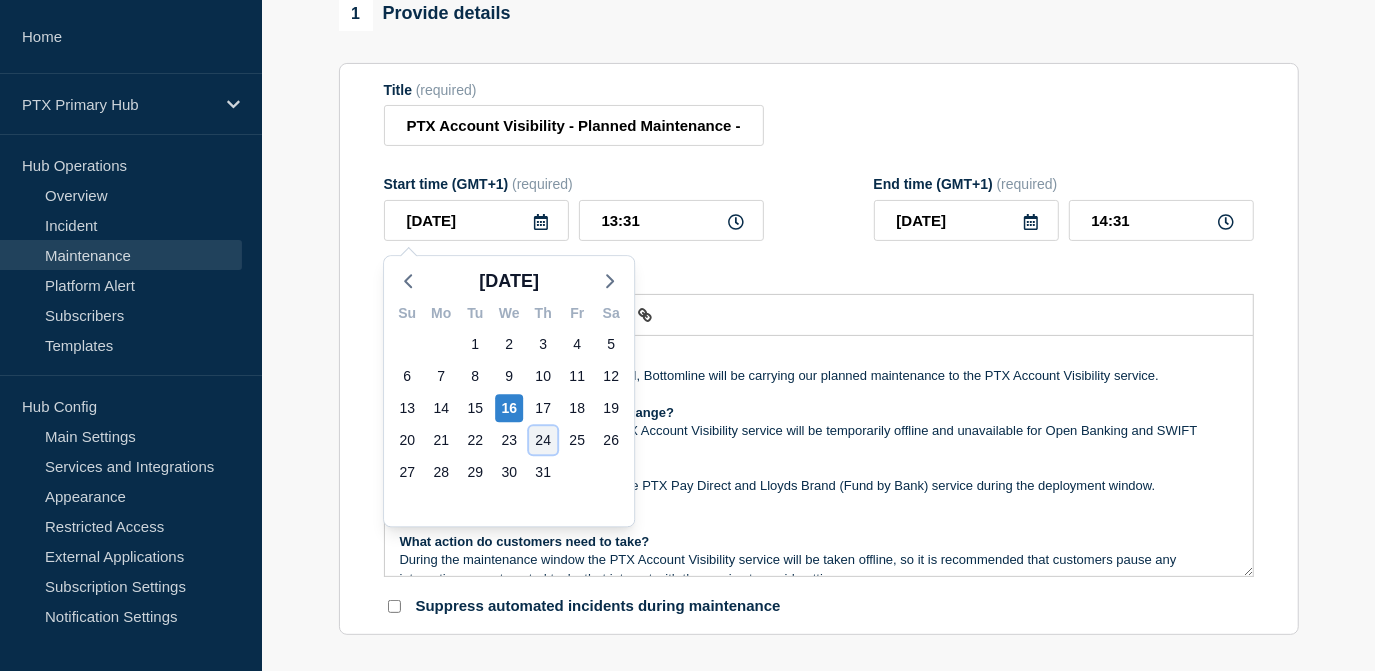 click on "24" 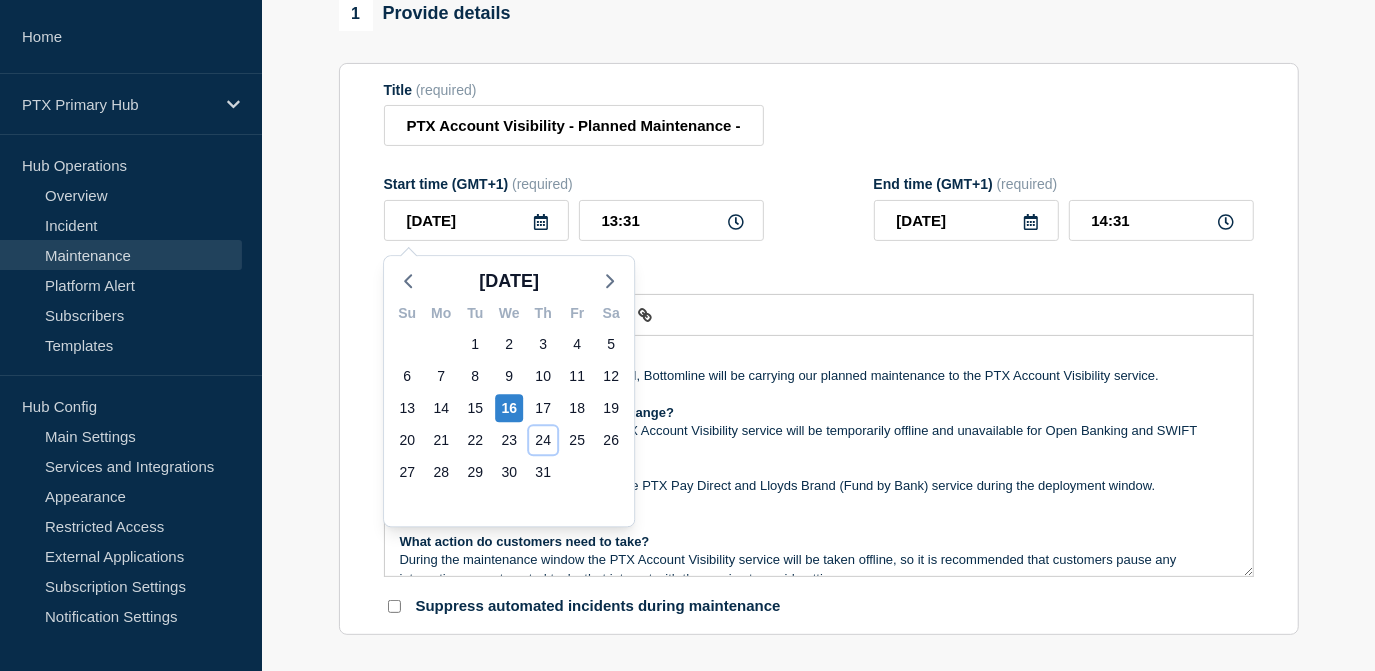 type on "[DATE]" 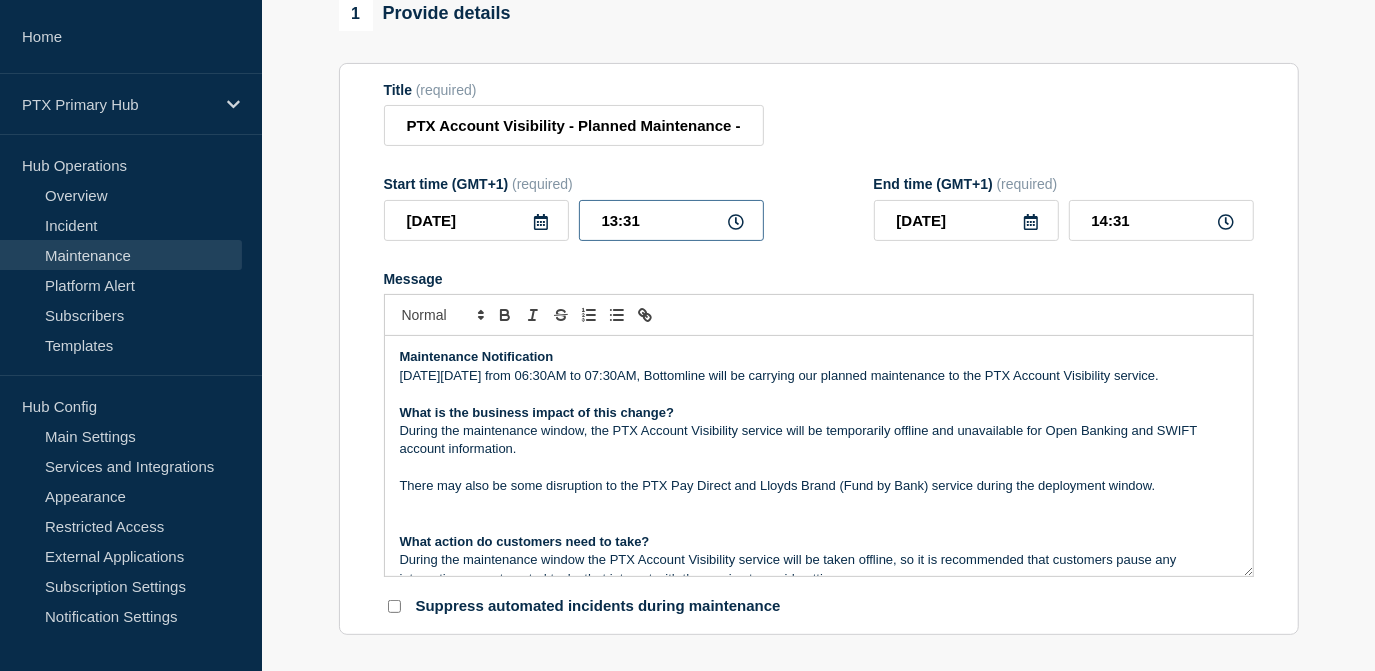 click on "13:31" at bounding box center (671, 220) 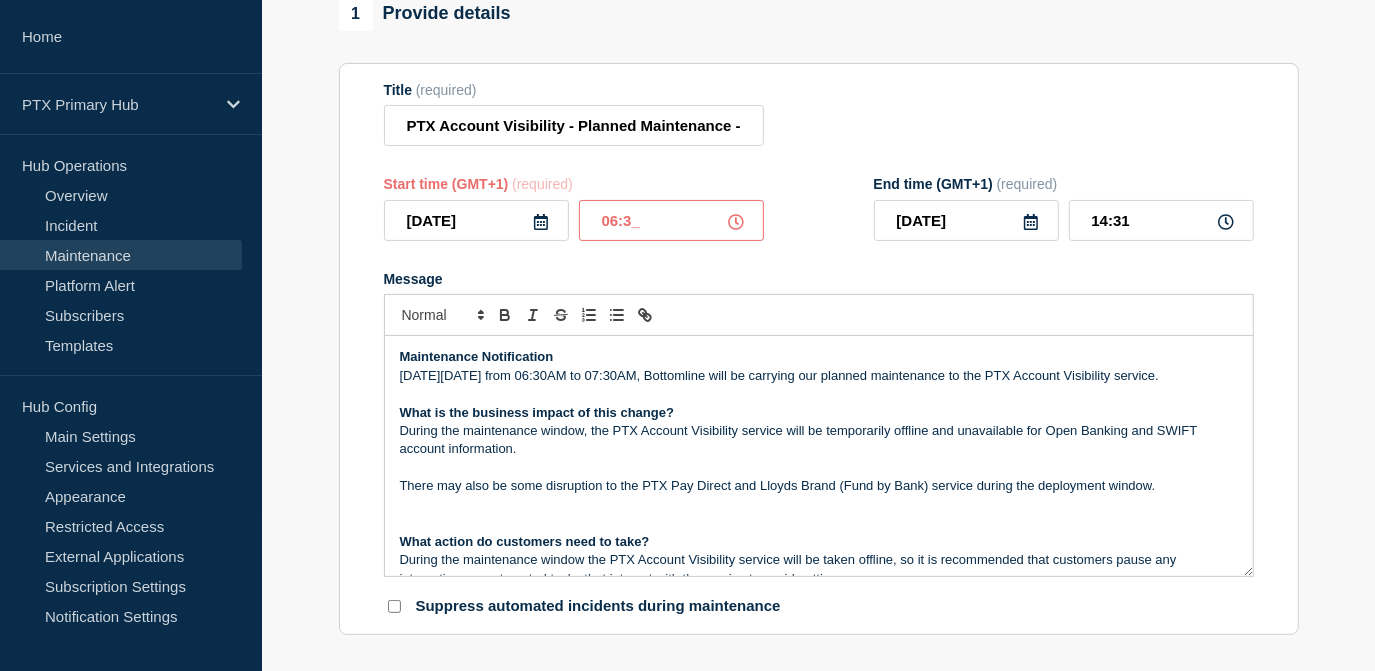 type on "06:30" 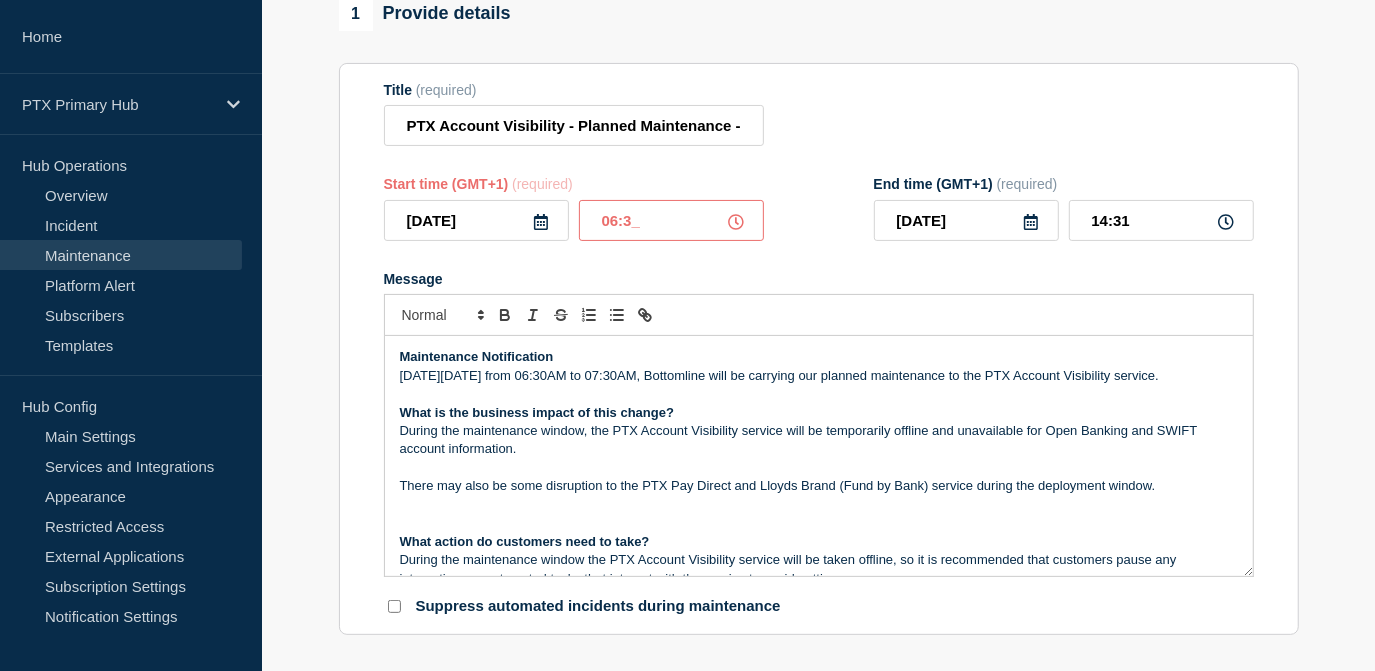 type on "07:30" 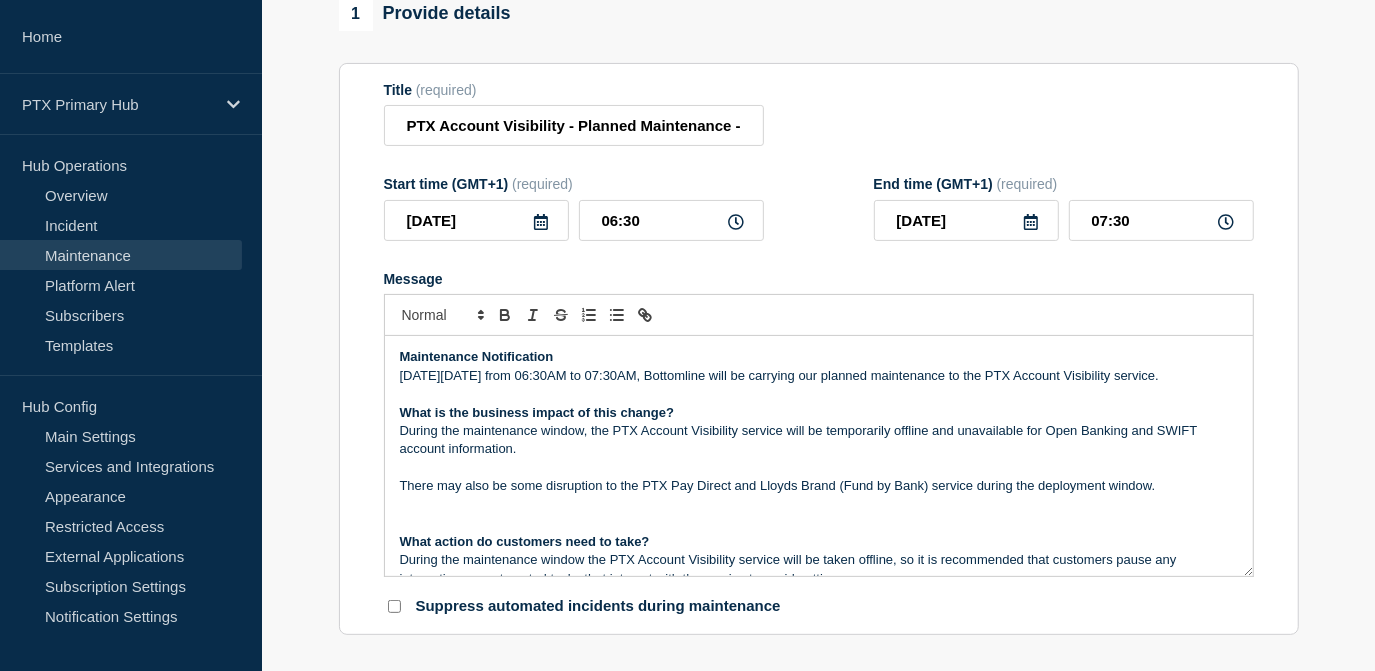 click on "Title  (required) PTX Account Visibility - Planned Maintenance - PRODUCTION - WT-54698 Start time (GMT+1)  (required) [DATE] 06:30 End time (GMT+1)  (required) [DATE] 07:30 Message  Maintenance Notification [DATE][DATE] from 06:30AM to 07:30AM, Bottomline will be carrying our planned maintenance to the PTX Account Visibility service. What is the business impact of this change? During the maintenance window, the PTX Account Visibility service will be temporarily offline and unavailable for Open Banking and SWIFT account information. There may also be some disruption to the PTX Pay Direct and Lloyds Brand (Fund by Bank) service during the deployment window. What action do customers need to take? During the maintenance window the PTX Account Visibility service will be taken offline, so it is recommended that customers pause any integrations or automated tasks that interact with the service to avoid getting errors. This change request has been approved by [PERSON_NAME]’s Change Advisory Board." 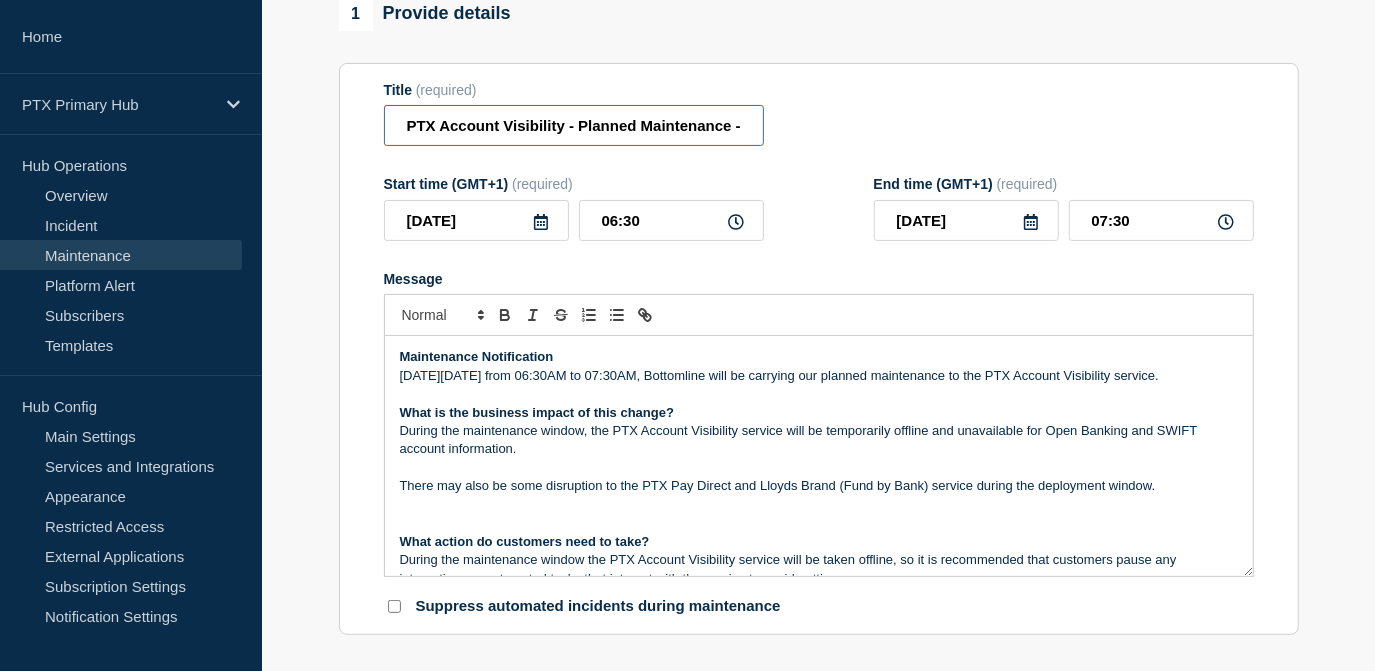 scroll, scrollTop: 0, scrollLeft: 186, axis: horizontal 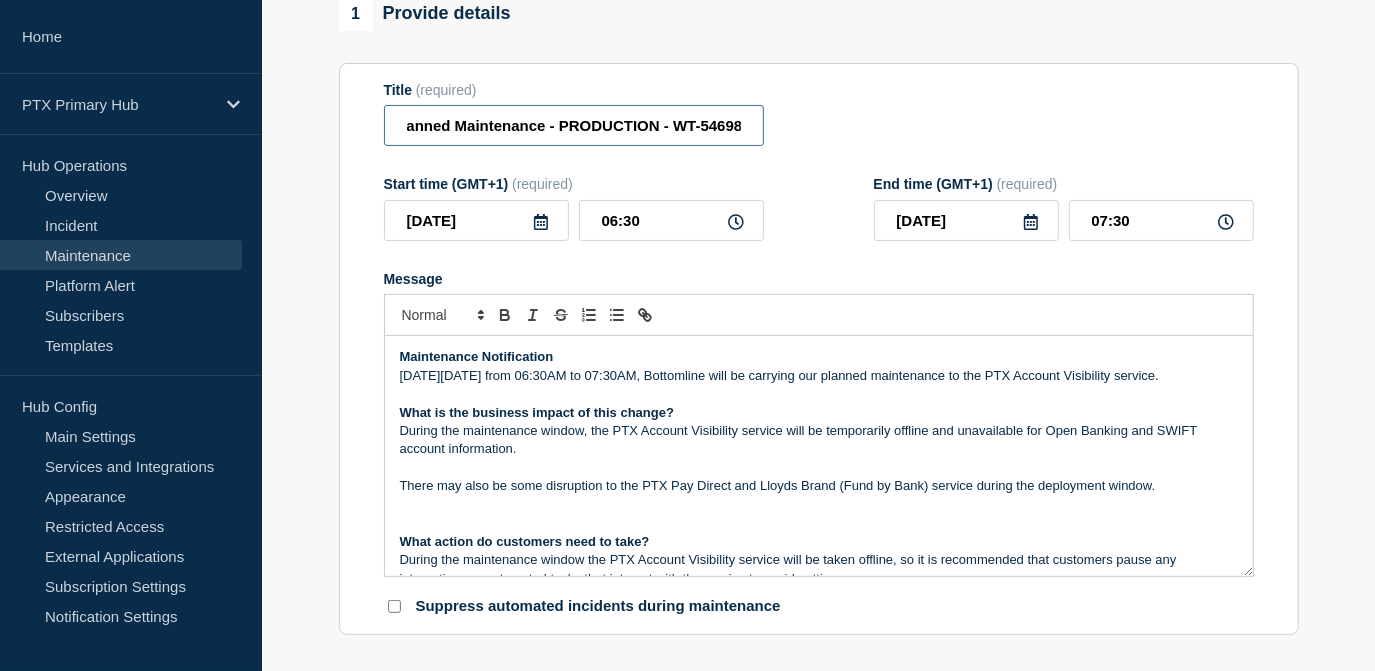 drag, startPoint x: 643, startPoint y: 124, endPoint x: 946, endPoint y: 84, distance: 305.62885 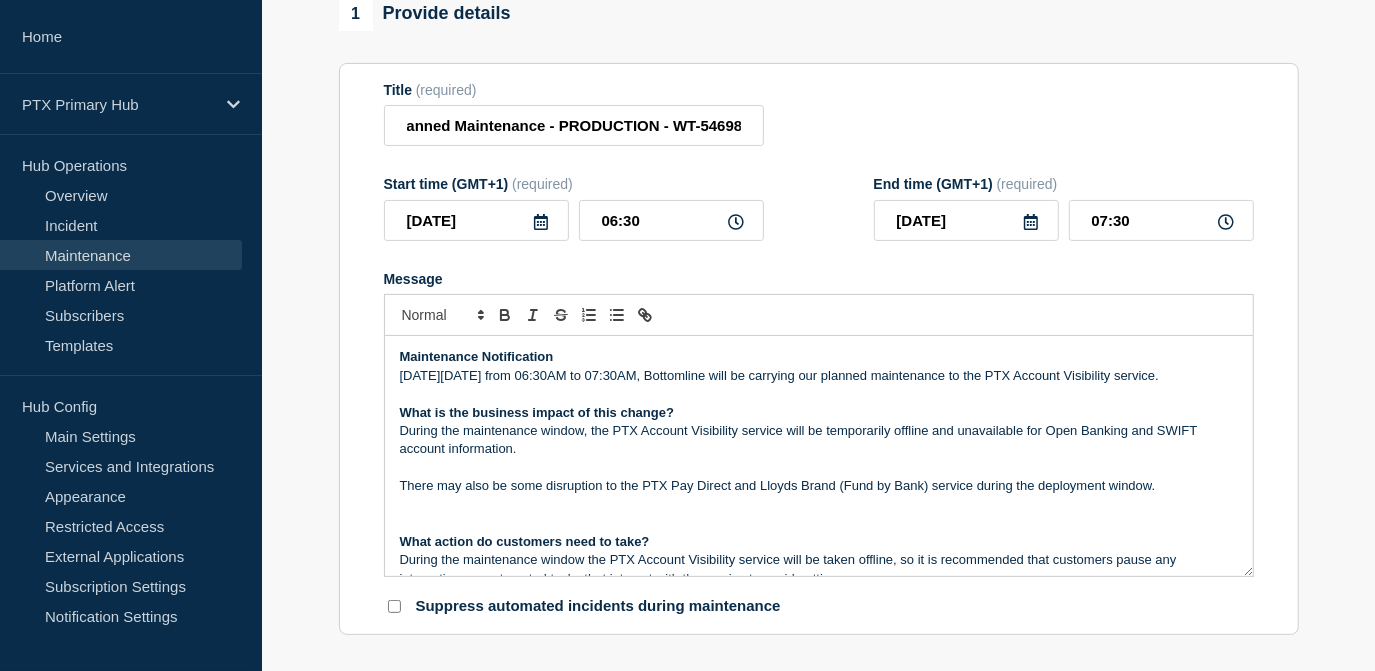 click on "Title  (required) PTX Account Visibility - Planned Maintenance - PRODUCTION - WT-54698 Start time (GMT+1)  (required) [DATE] 06:30 End time (GMT+1)  (required) [DATE] 07:30 Message  Maintenance Notification [DATE][DATE] from 06:30AM to 07:30AM, Bottomline will be carrying our planned maintenance to the PTX Account Visibility service. What is the business impact of this change? During the maintenance window, the PTX Account Visibility service will be temporarily offline and unavailable for Open Banking and SWIFT account information. There may also be some disruption to the PTX Pay Direct and Lloyds Brand (Fund by Bank) service during the deployment window. What action do customers need to take? During the maintenance window the PTX Account Visibility service will be taken offline, so it is recommended that customers pause any integrations or automated tasks that interact with the service to avoid getting errors. This change request has been approved by [PERSON_NAME]’s Change Advisory Board." 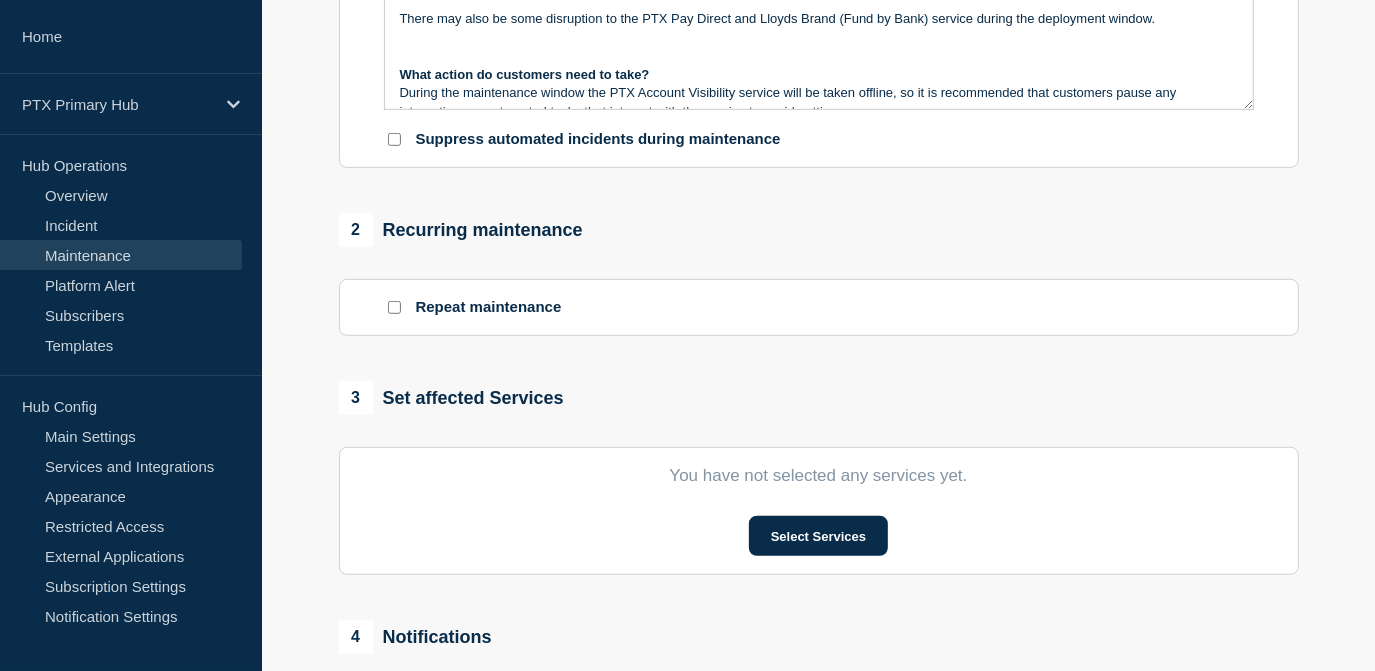 scroll, scrollTop: 811, scrollLeft: 0, axis: vertical 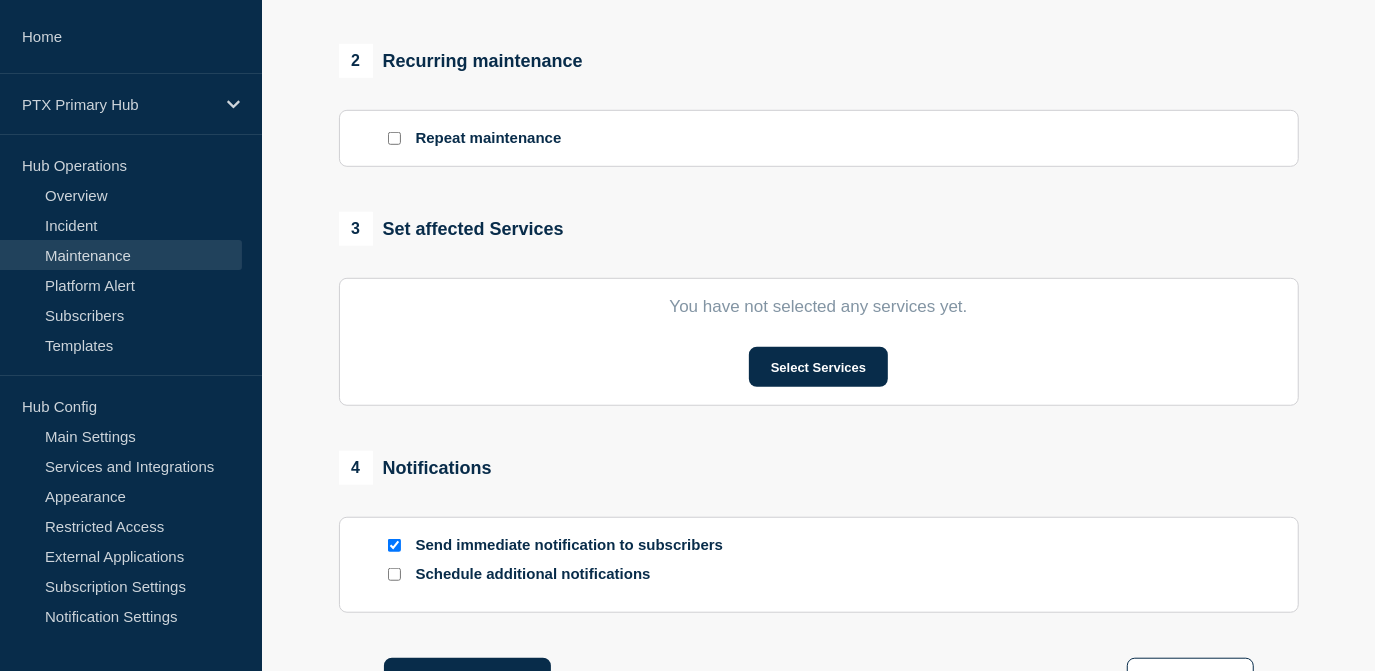 click on "You have not selected any services yet. Select Services" at bounding box center [819, 342] 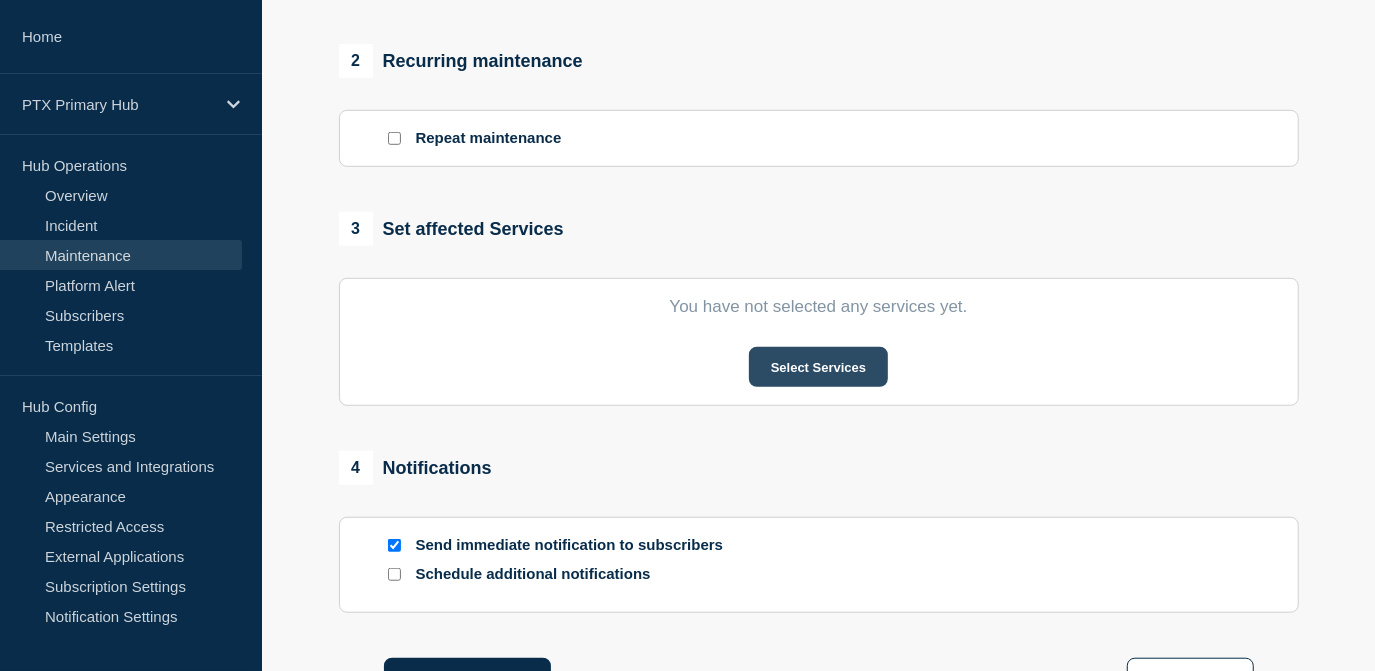 click on "Select Services" at bounding box center (818, 367) 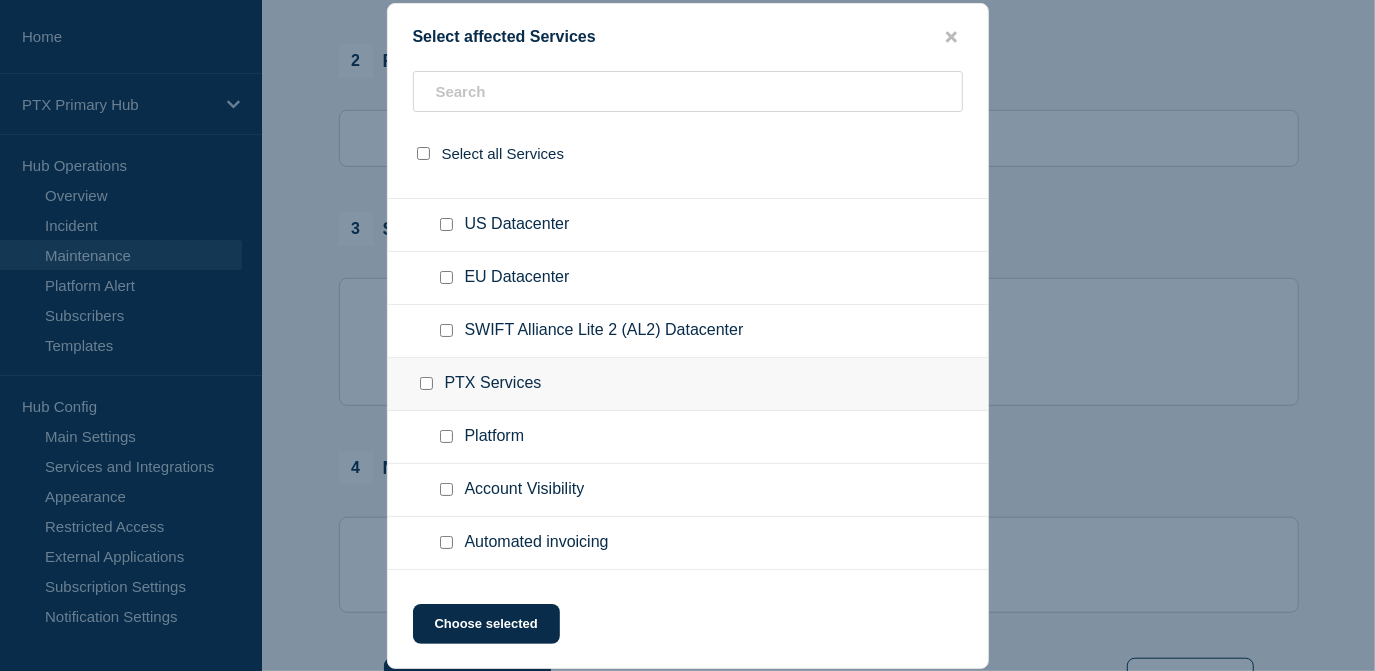 scroll, scrollTop: 636, scrollLeft: 0, axis: vertical 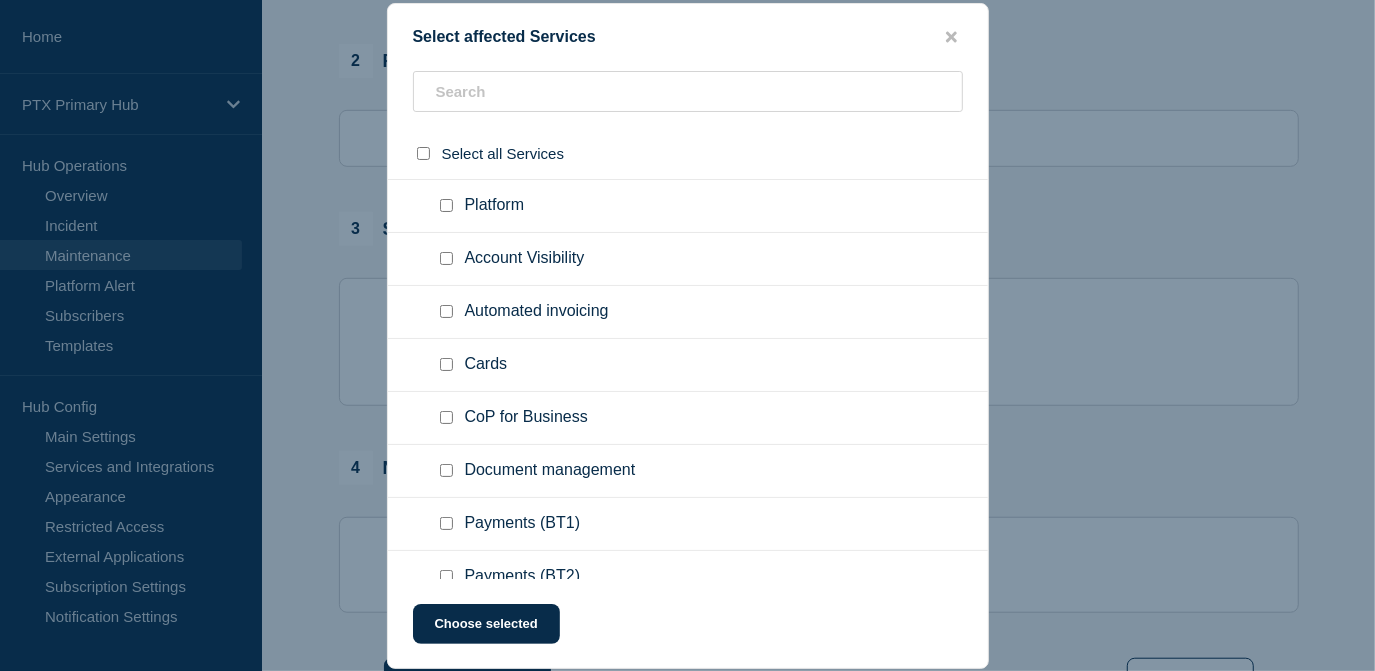 click at bounding box center (446, 258) 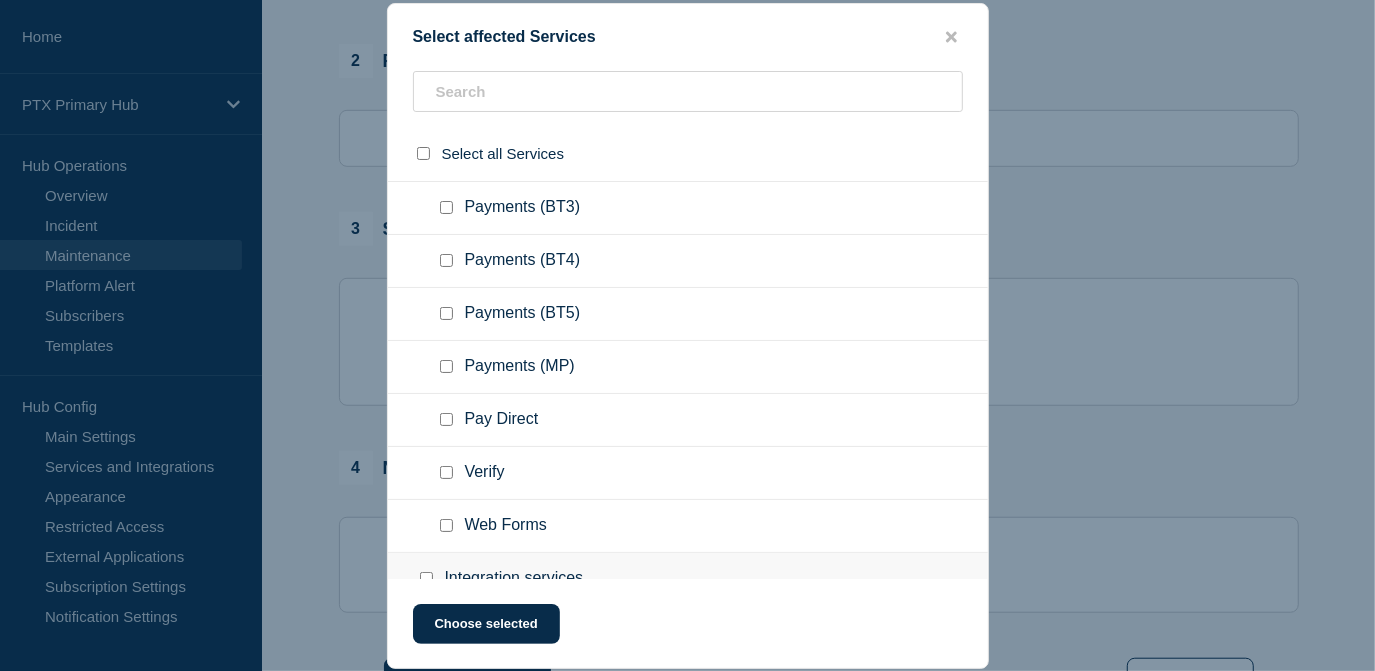 scroll, scrollTop: 1181, scrollLeft: 0, axis: vertical 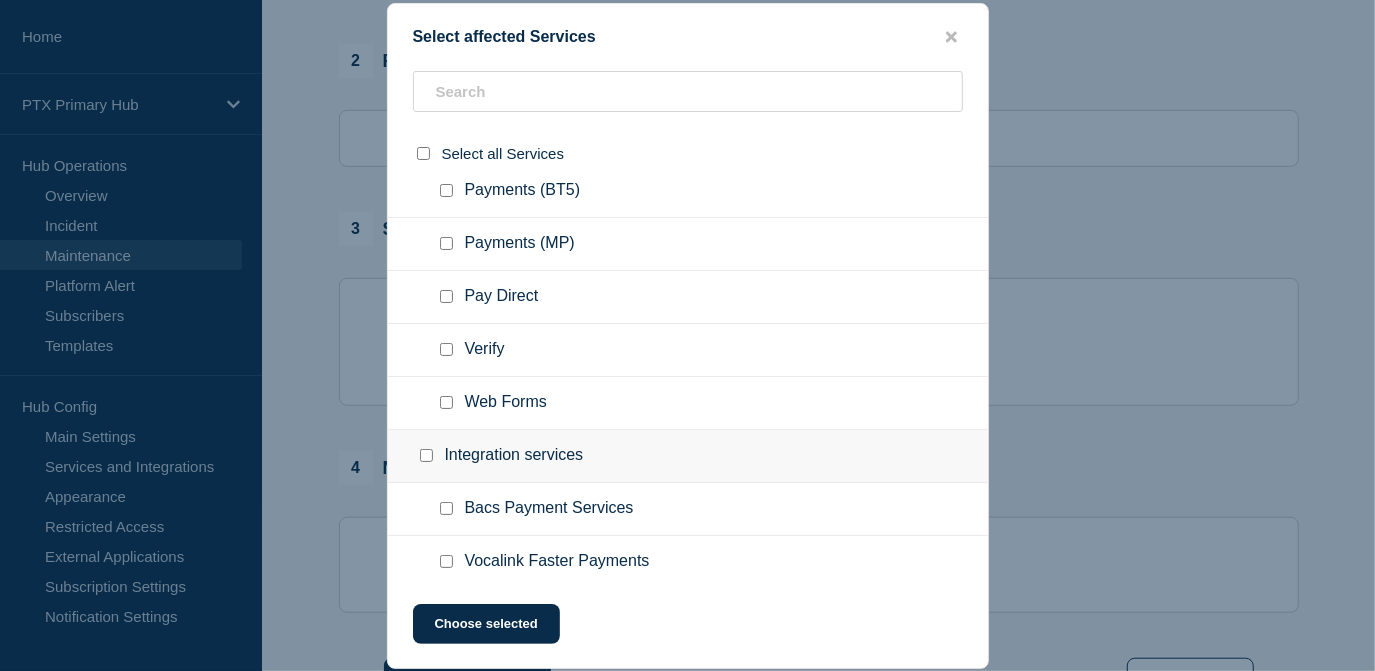 click at bounding box center [446, 296] 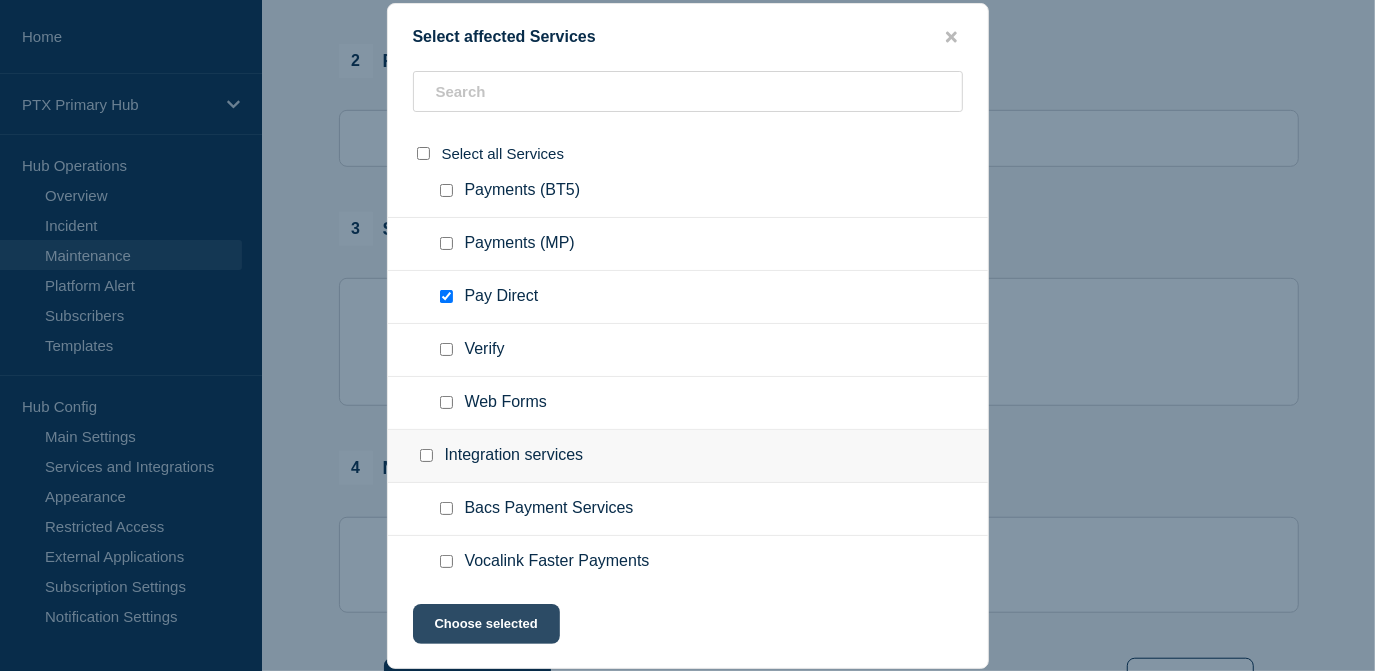 click on "Choose selected" 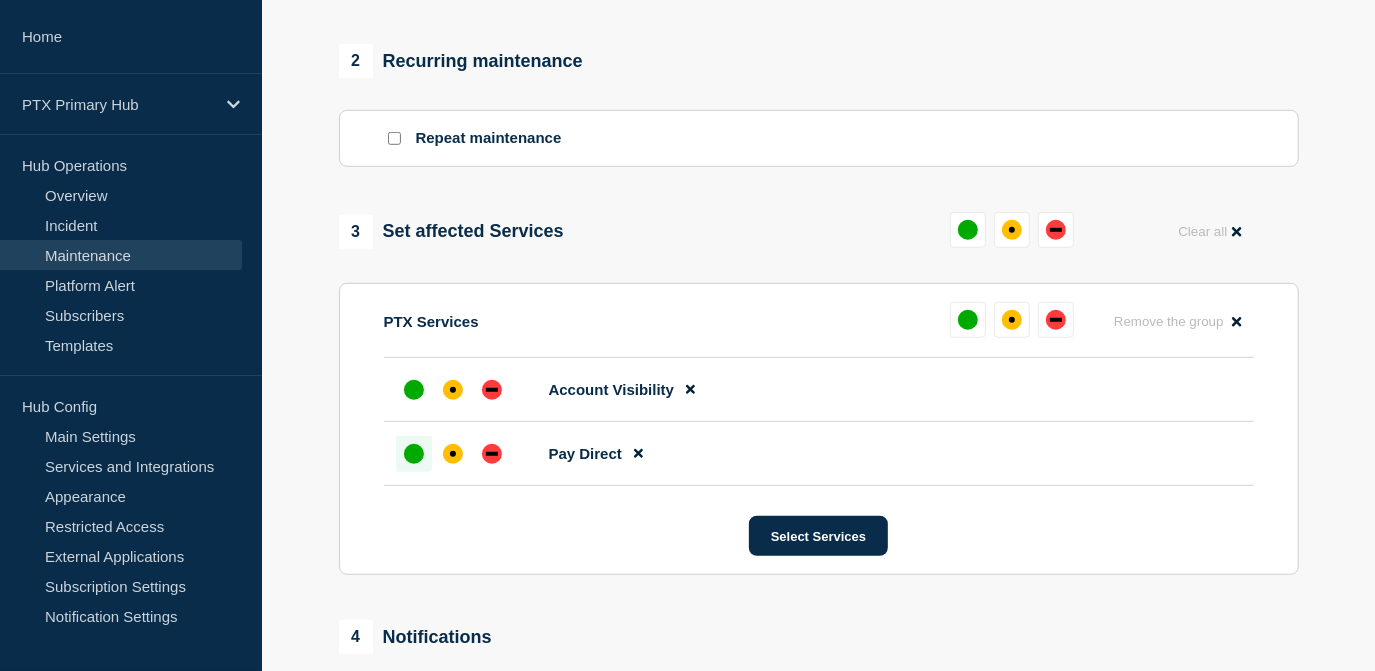 click at bounding box center [414, 454] 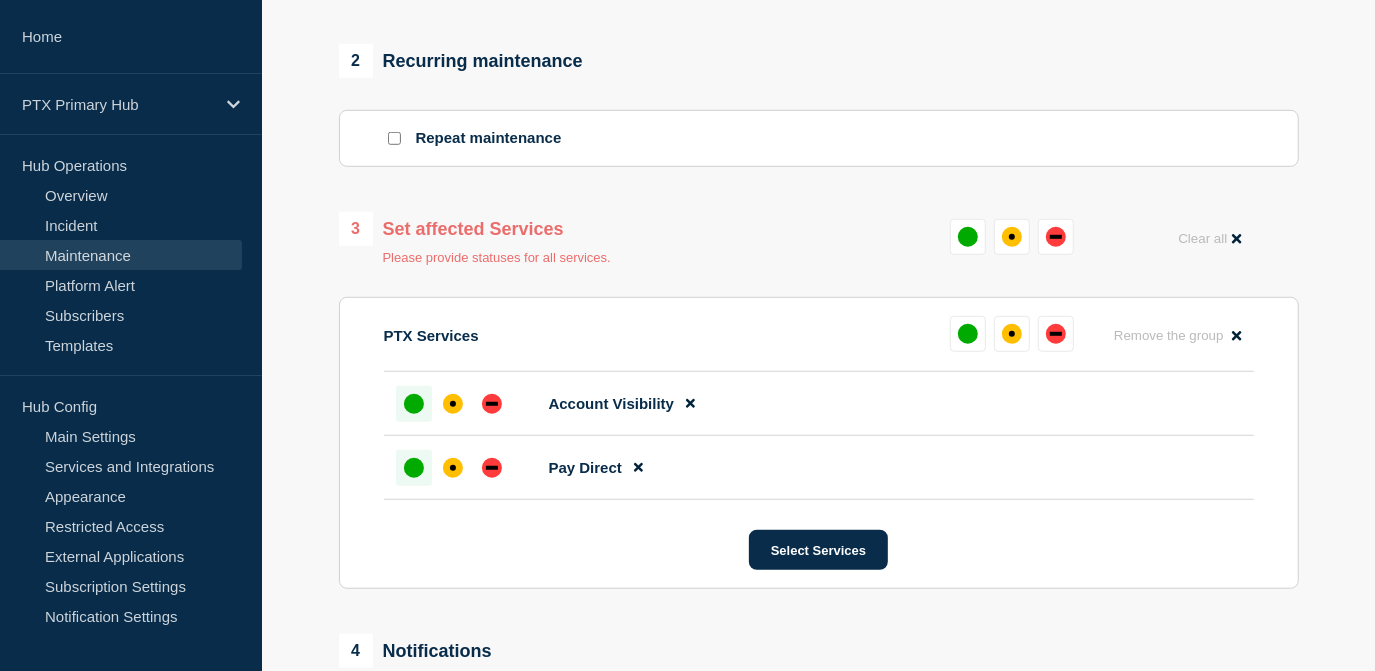 click at bounding box center (414, 404) 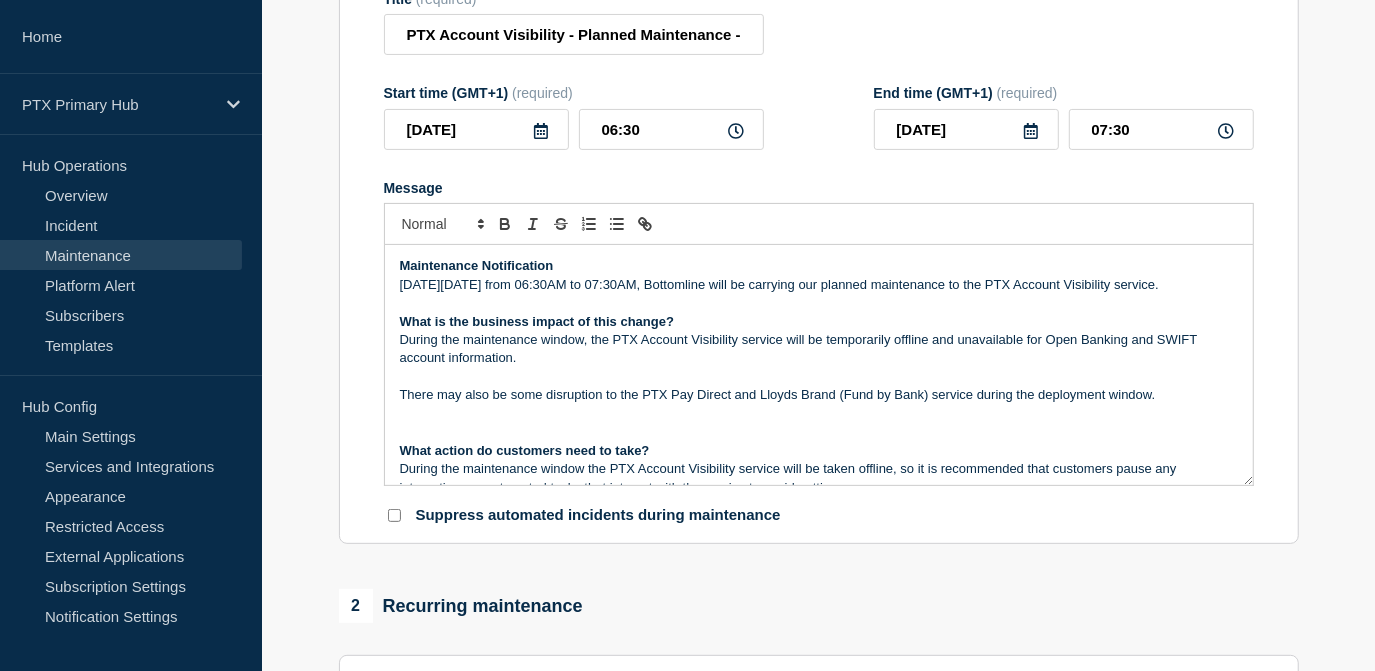 scroll, scrollTop: 266, scrollLeft: 0, axis: vertical 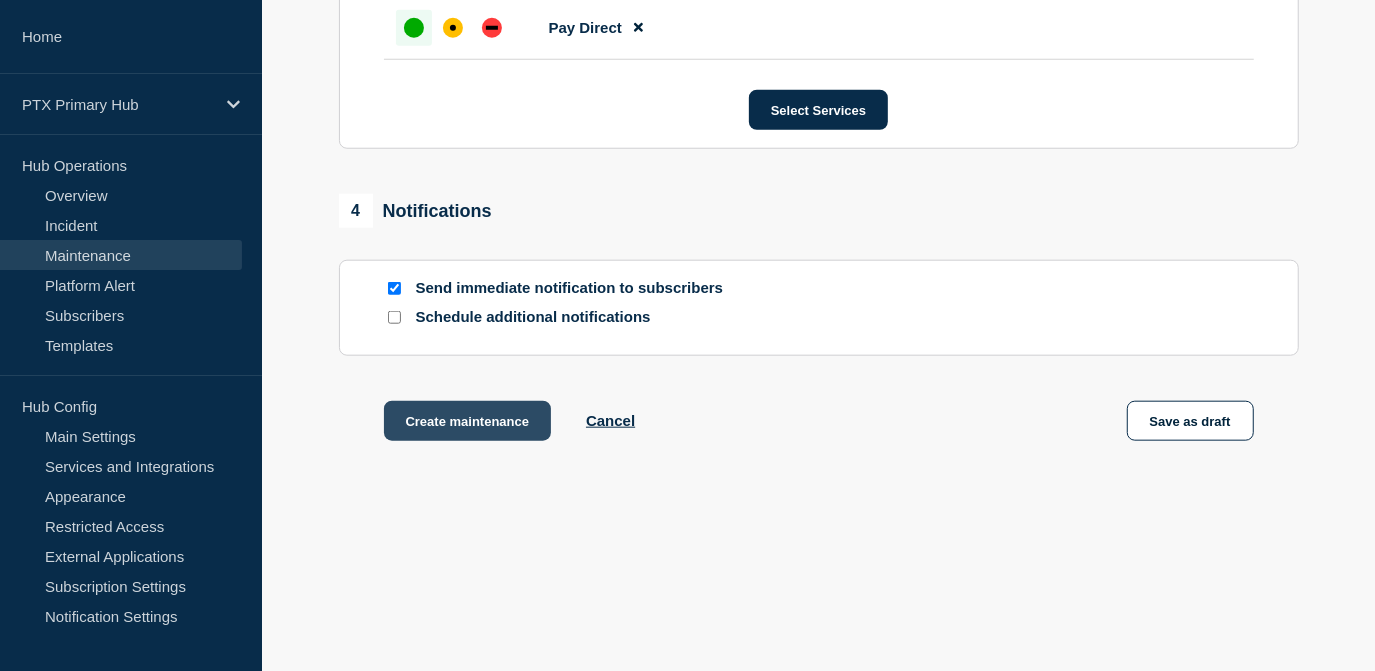 click on "Create maintenance" at bounding box center (468, 421) 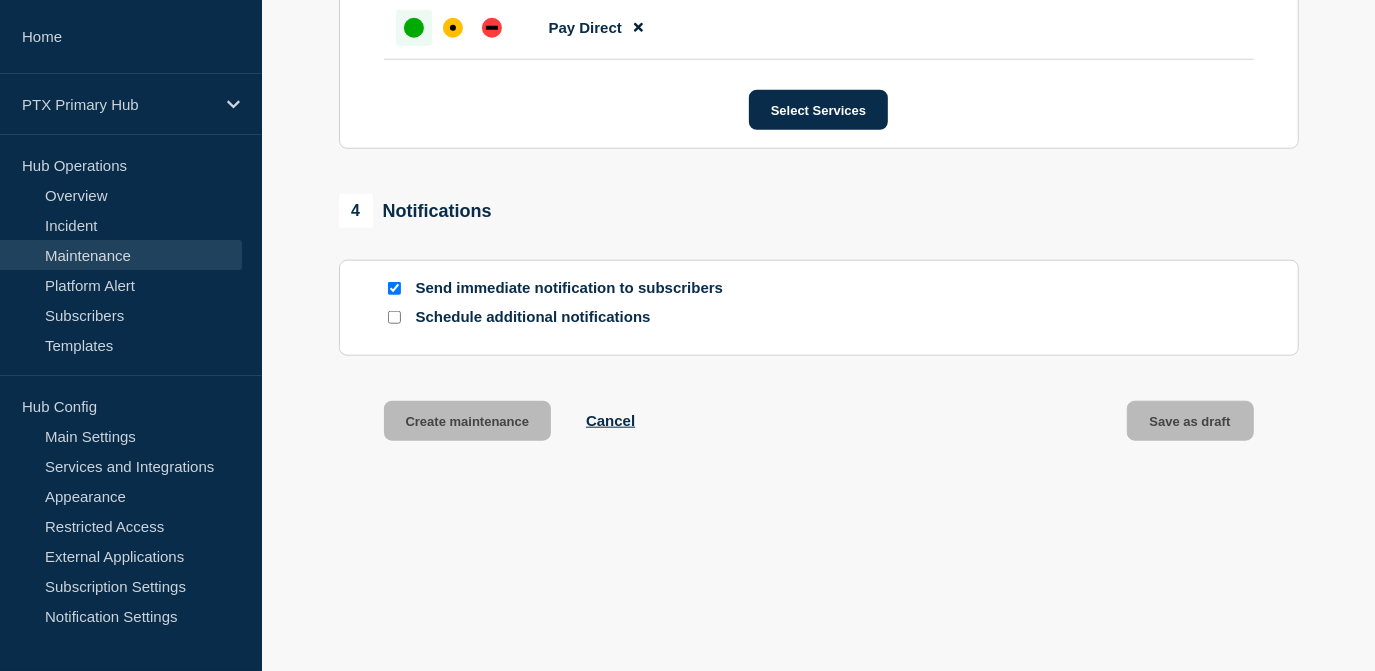 scroll, scrollTop: 0, scrollLeft: 0, axis: both 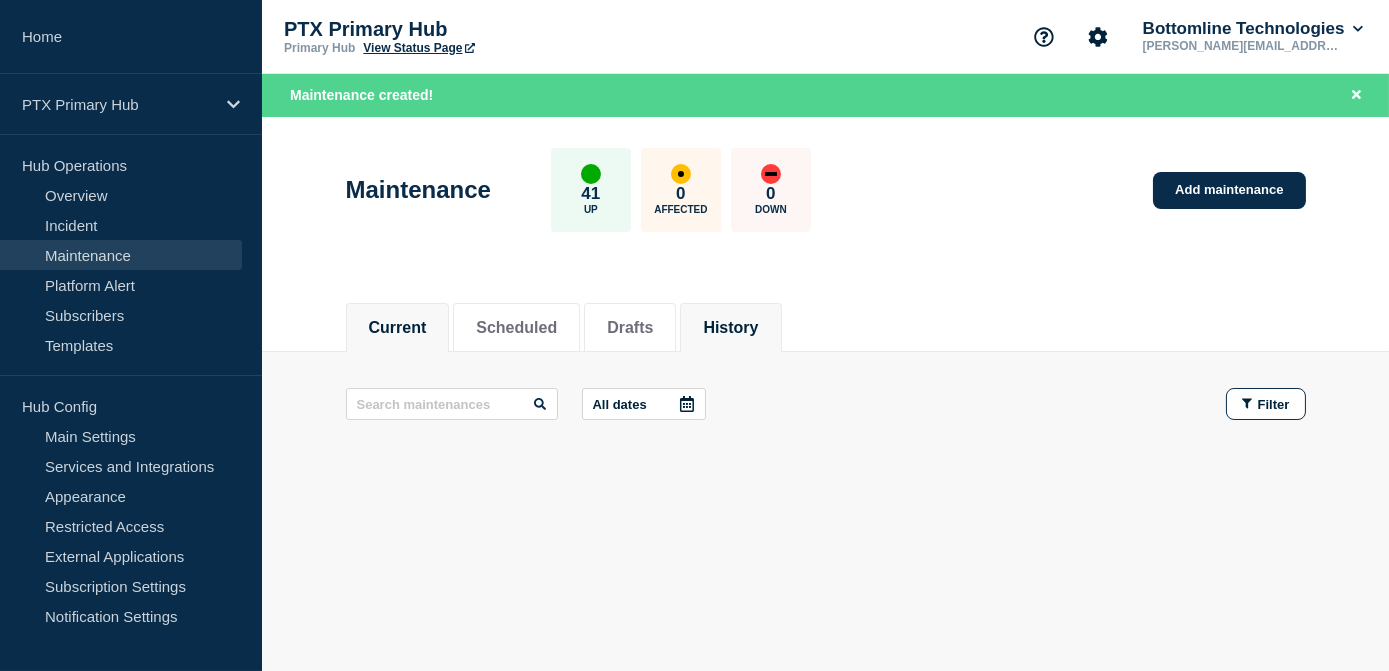 click on "History" 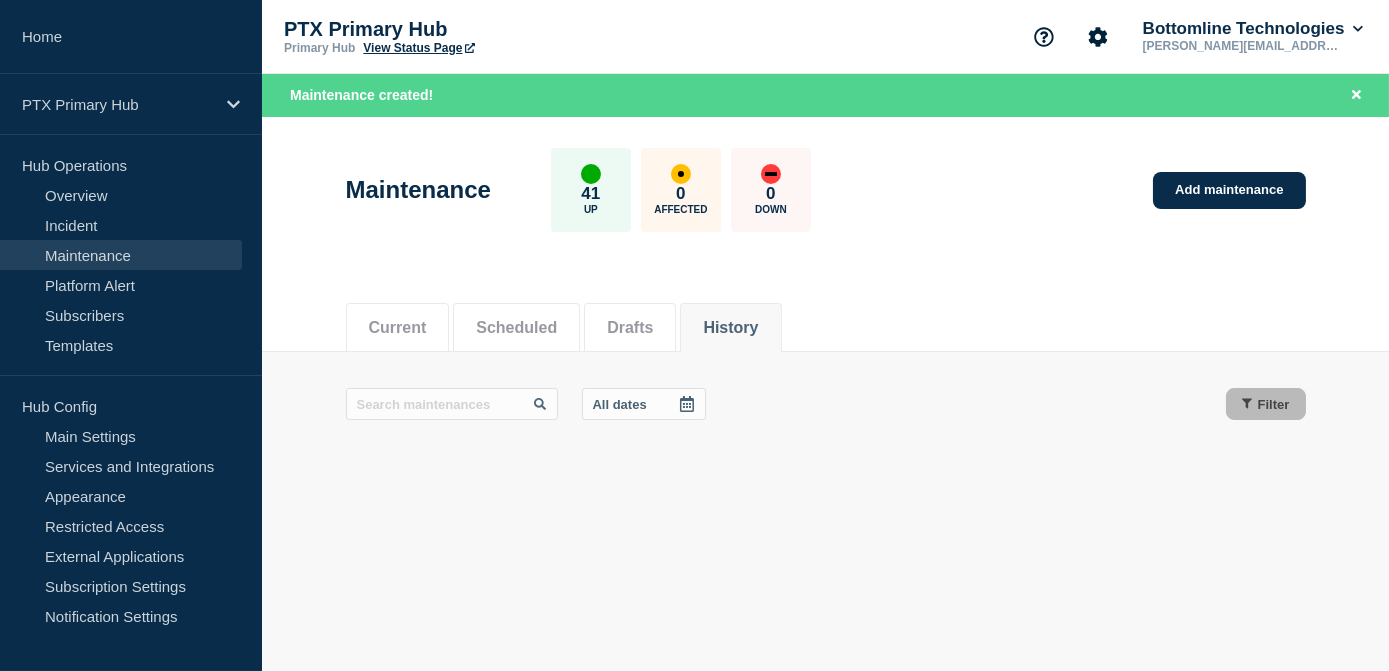 click on "Scheduled" at bounding box center (516, 328) 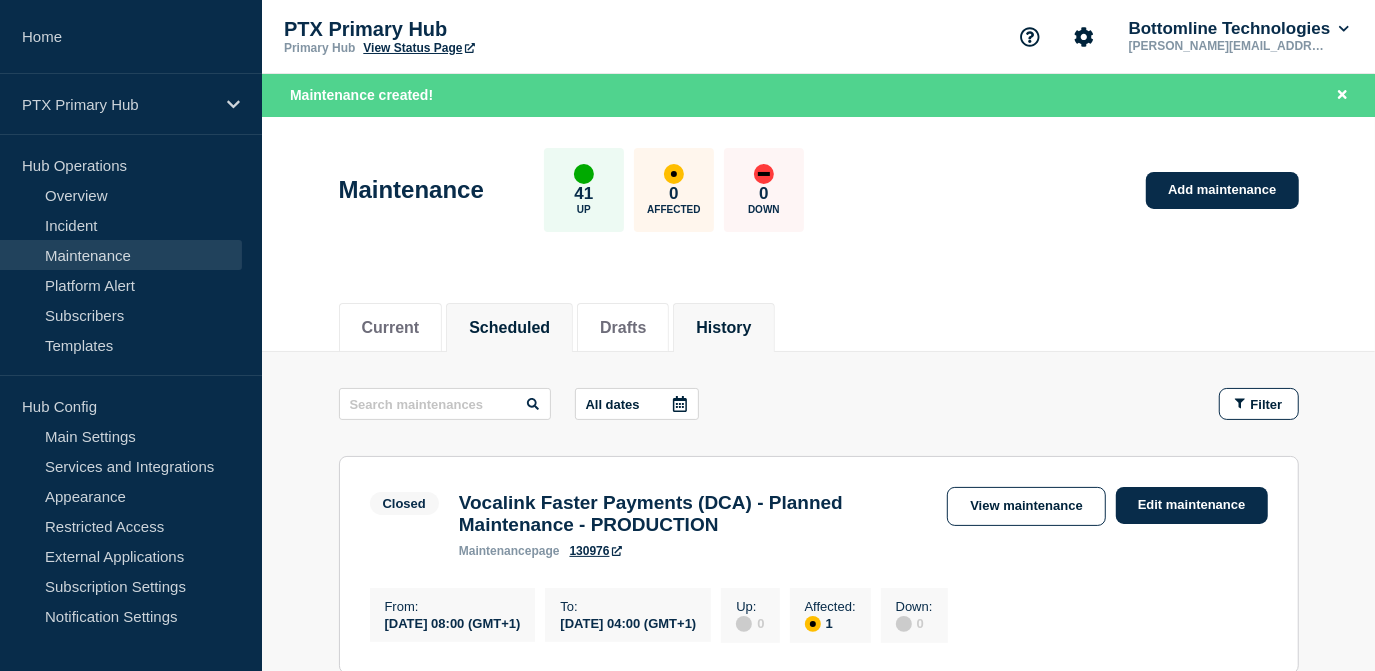 click on "Scheduled" at bounding box center (509, 328) 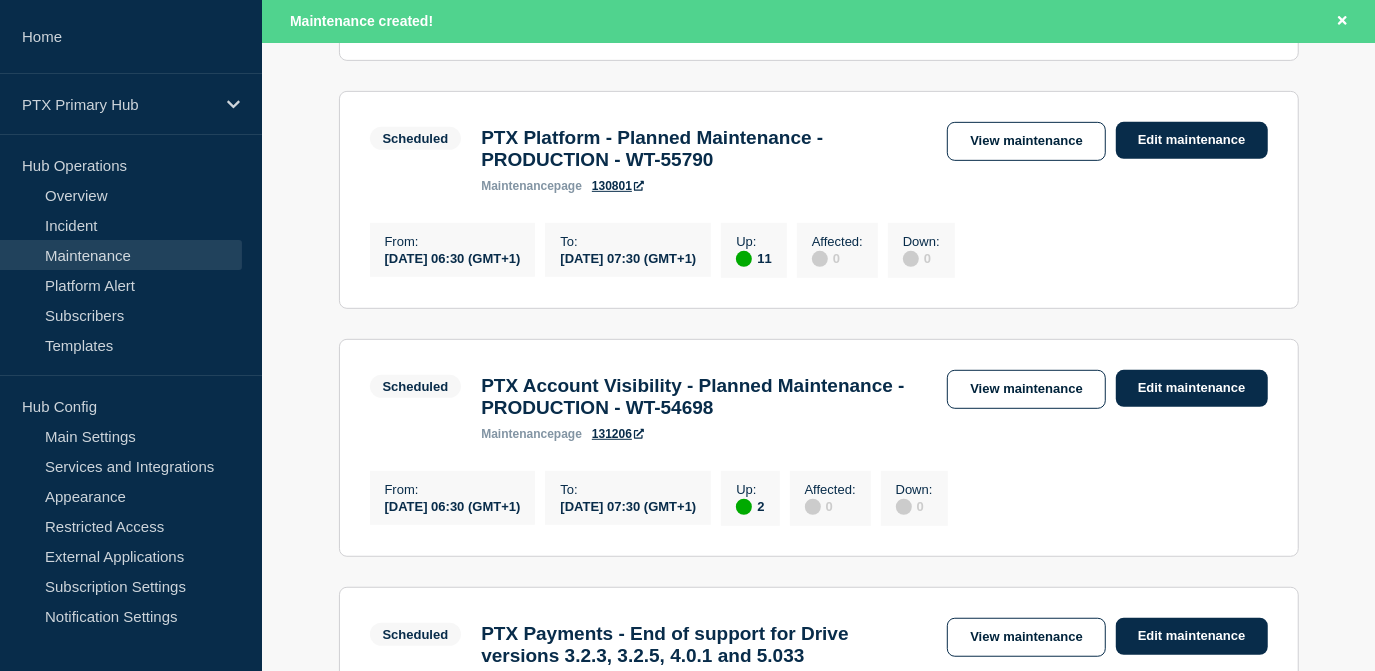 scroll, scrollTop: 727, scrollLeft: 0, axis: vertical 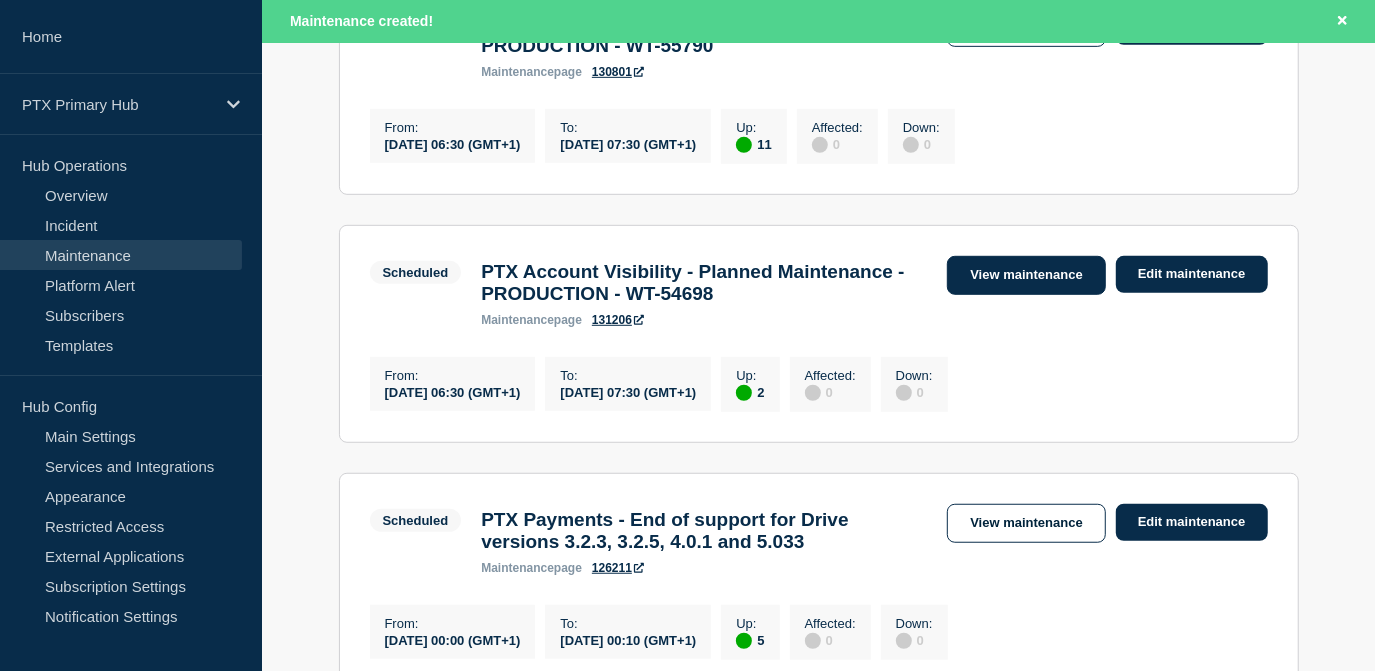 click on "View maintenance" at bounding box center (1026, 275) 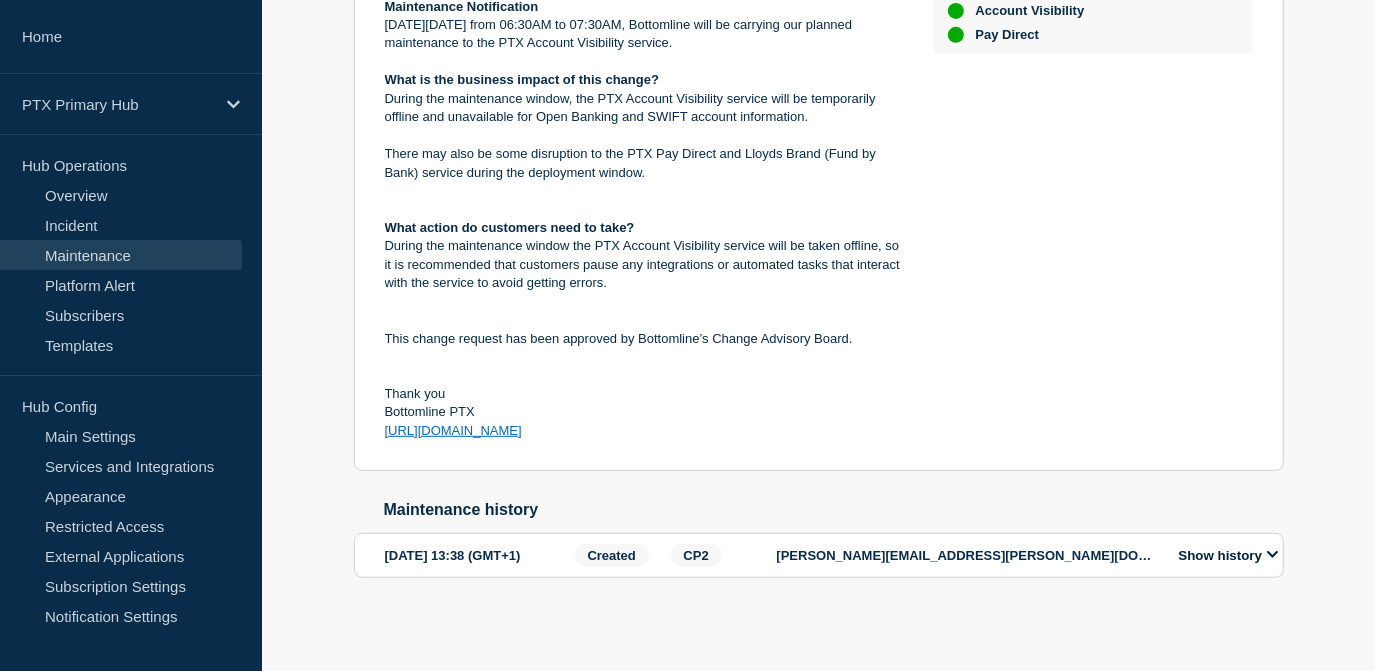 scroll, scrollTop: 636, scrollLeft: 0, axis: vertical 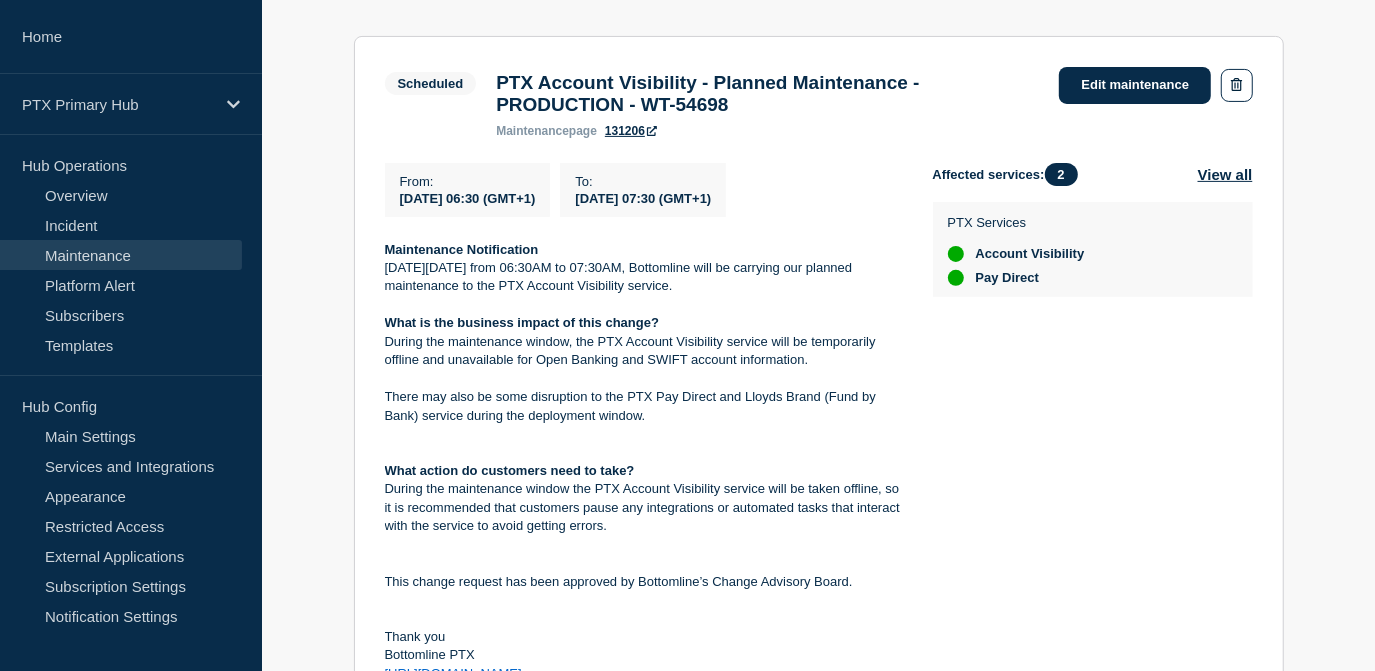 drag, startPoint x: 658, startPoint y: 428, endPoint x: 359, endPoint y: 265, distance: 340.54367 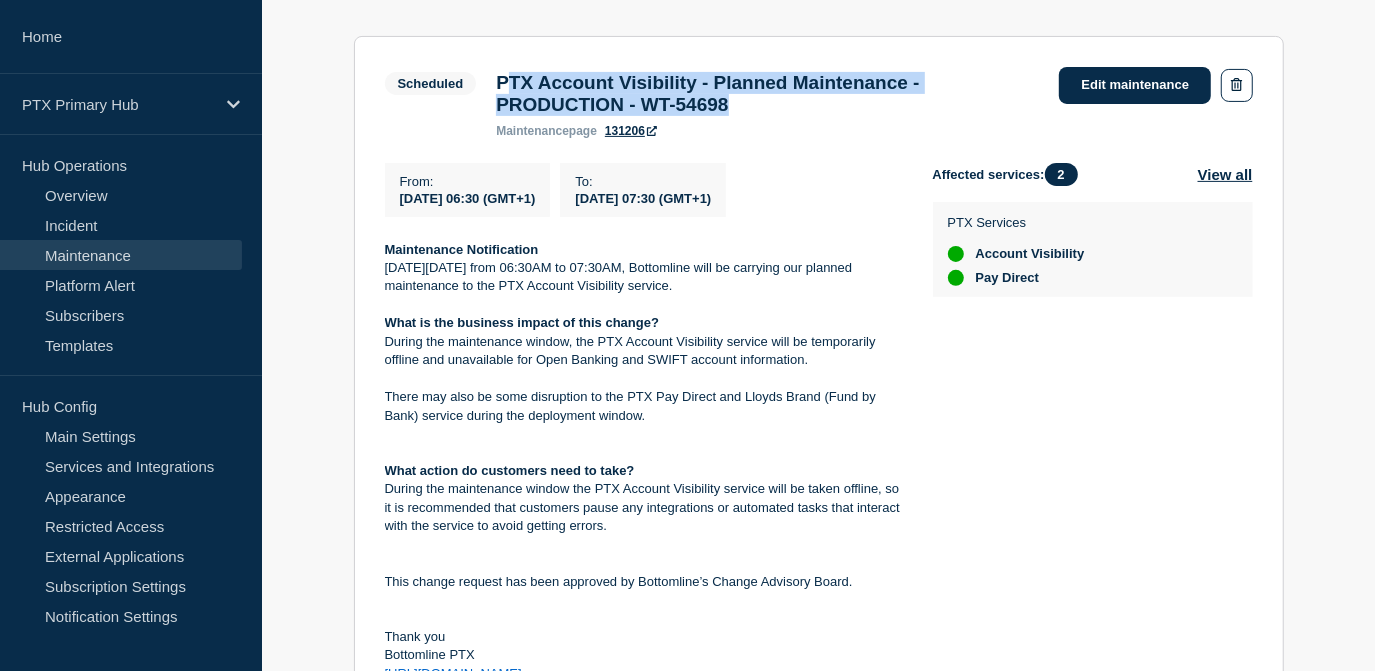 drag, startPoint x: 823, startPoint y: 116, endPoint x: 510, endPoint y: 74, distance: 315.80533 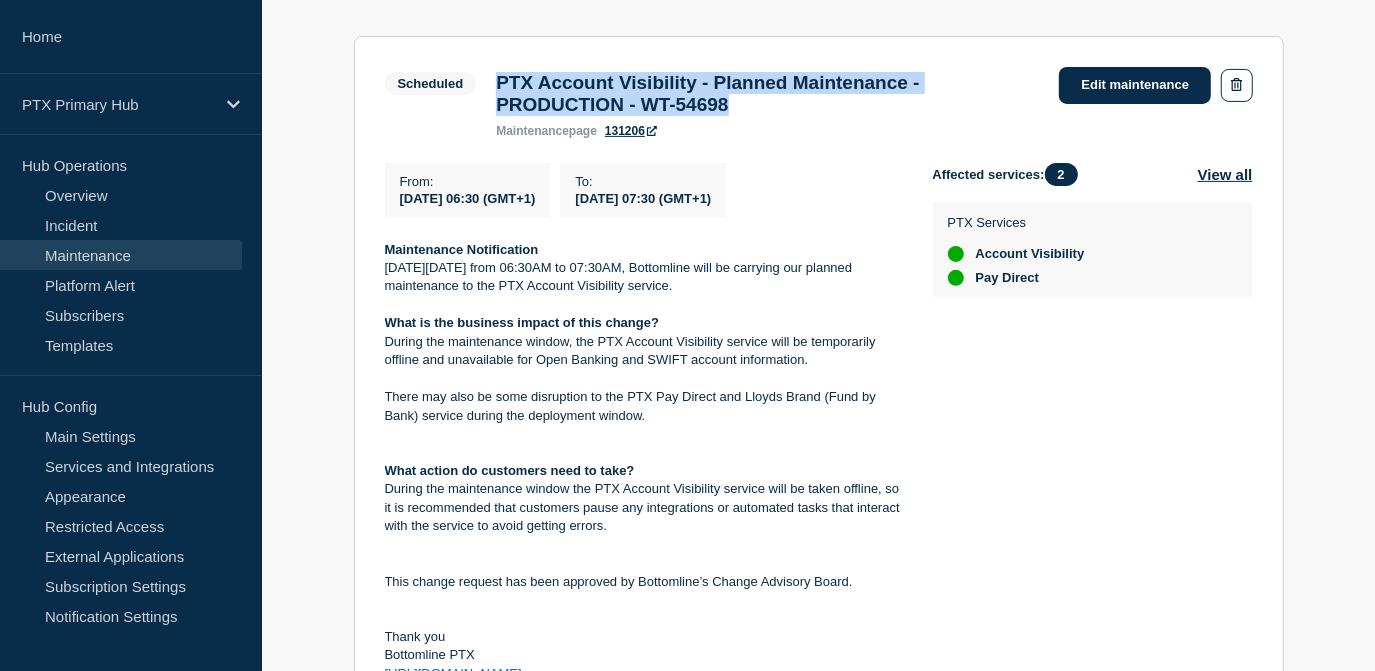 drag, startPoint x: 772, startPoint y: 119, endPoint x: 508, endPoint y: 83, distance: 266.44324 